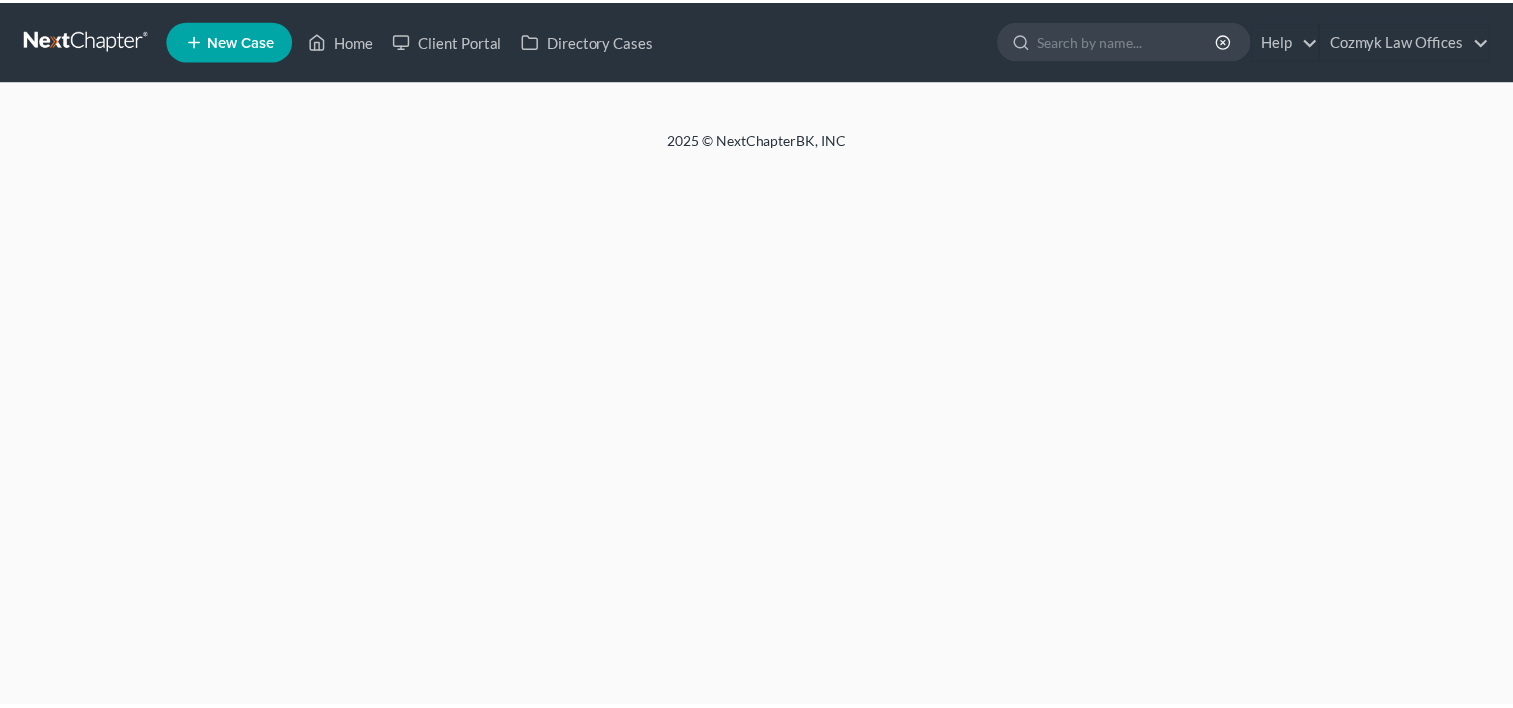 scroll, scrollTop: 0, scrollLeft: 0, axis: both 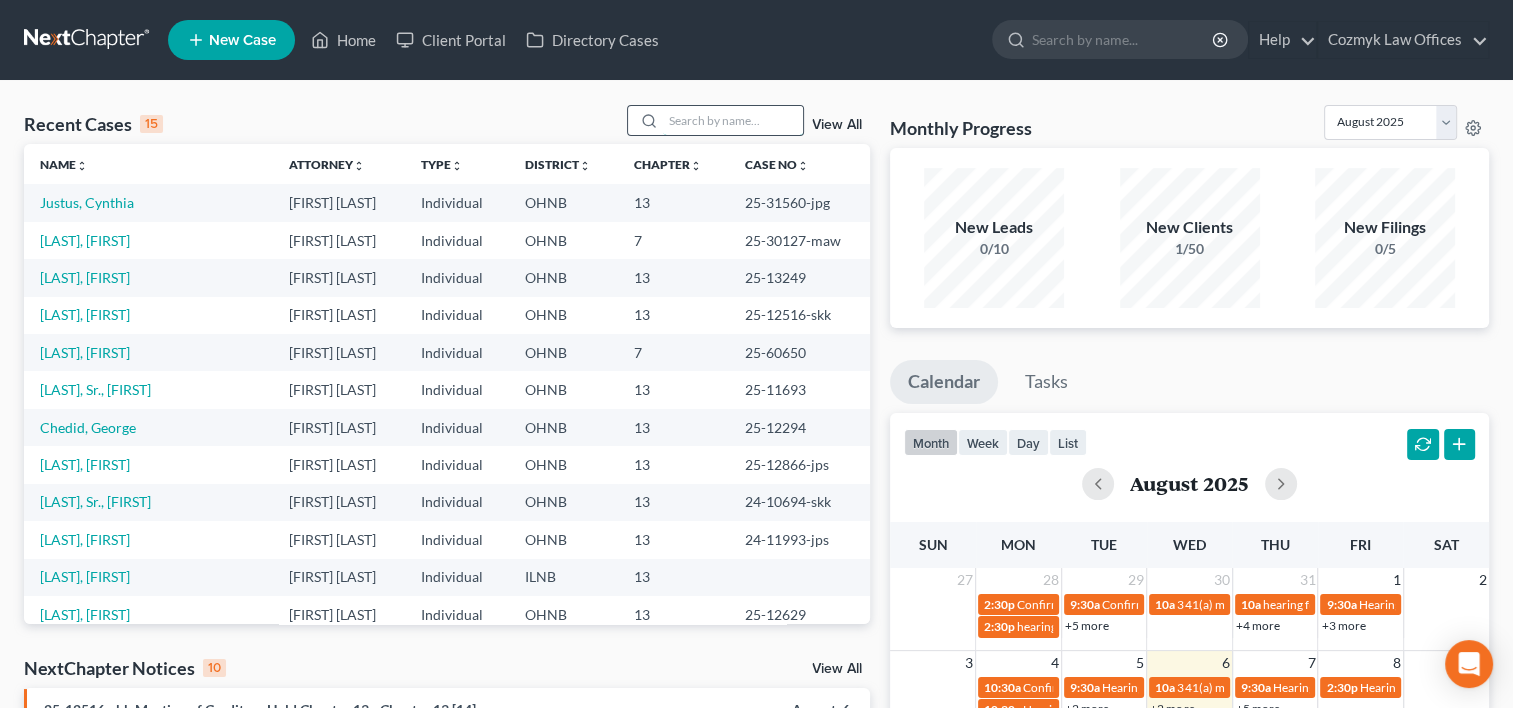 click at bounding box center [733, 120] 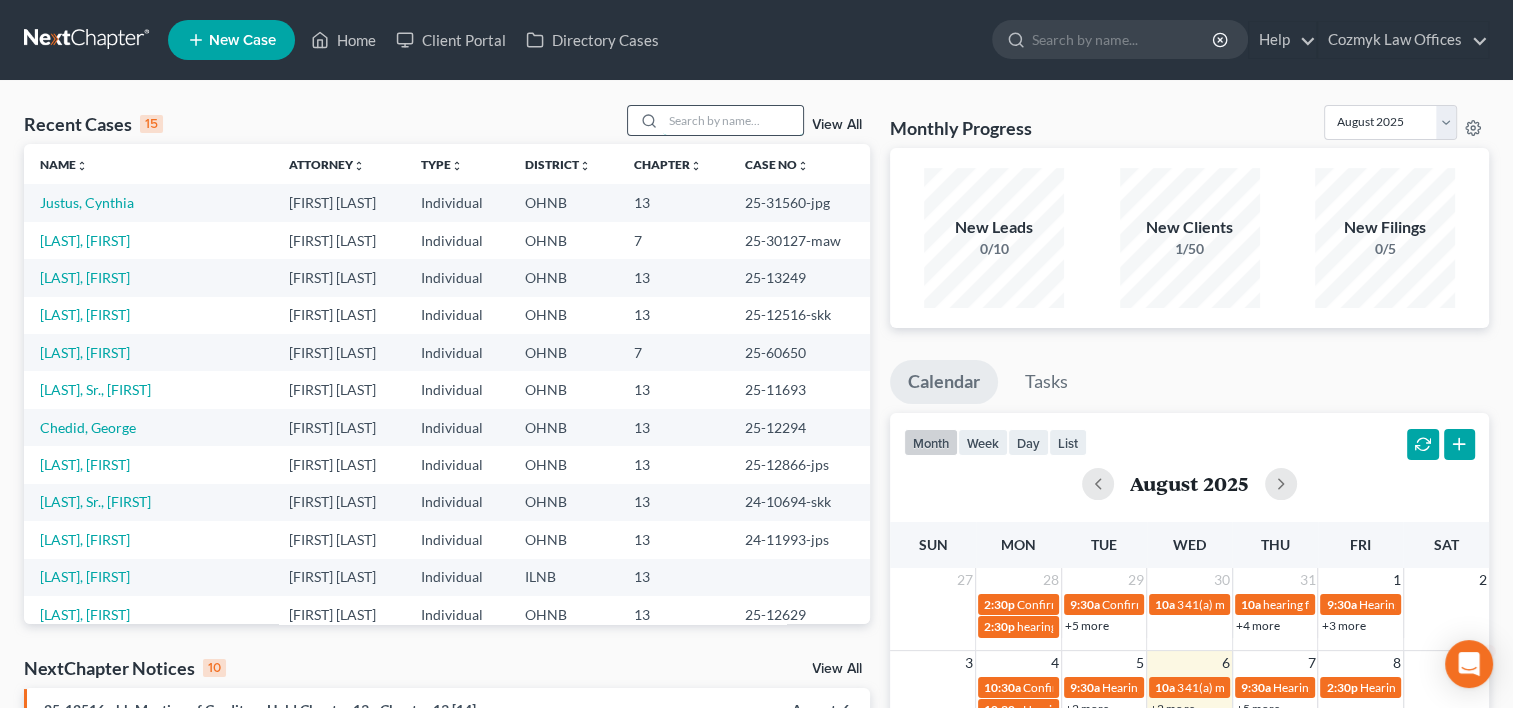 scroll, scrollTop: 0, scrollLeft: 0, axis: both 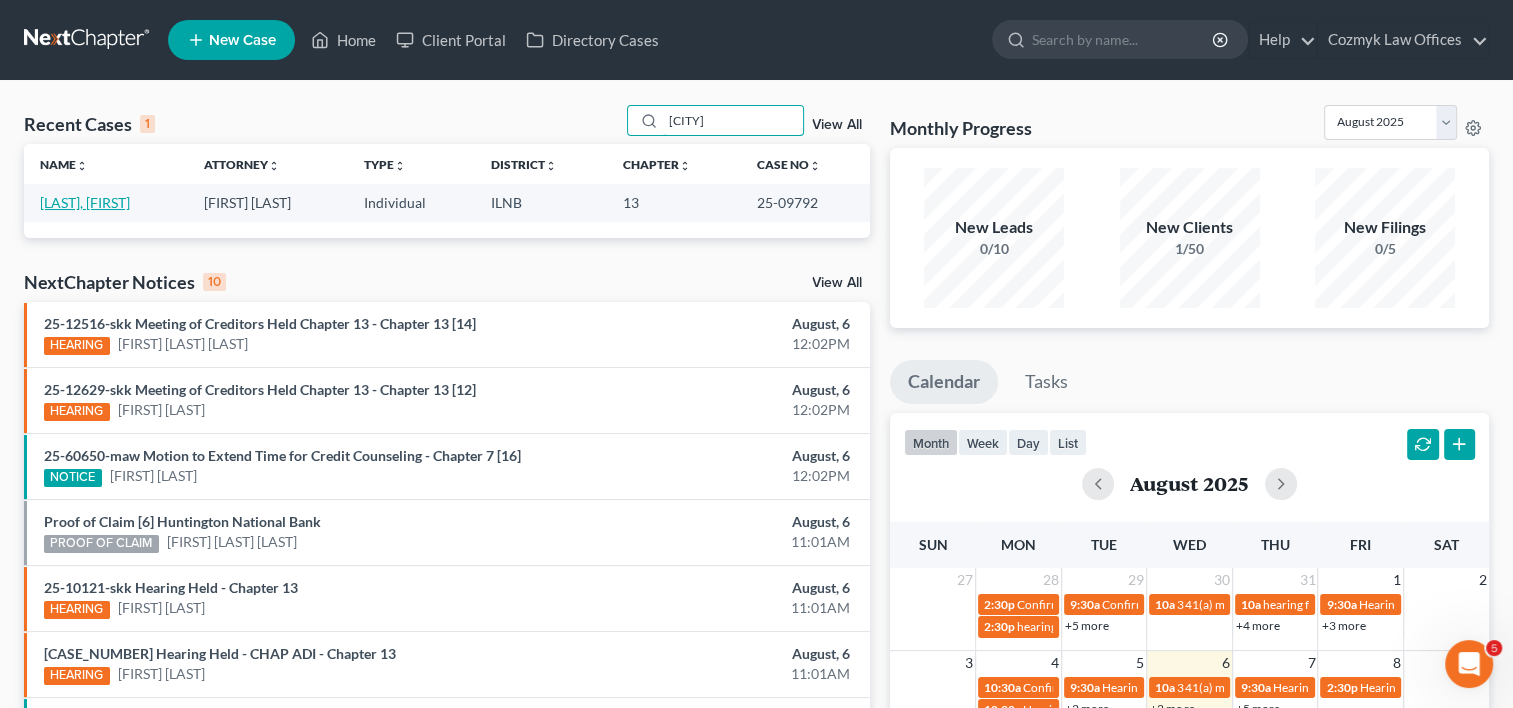 type on "[CITY]" 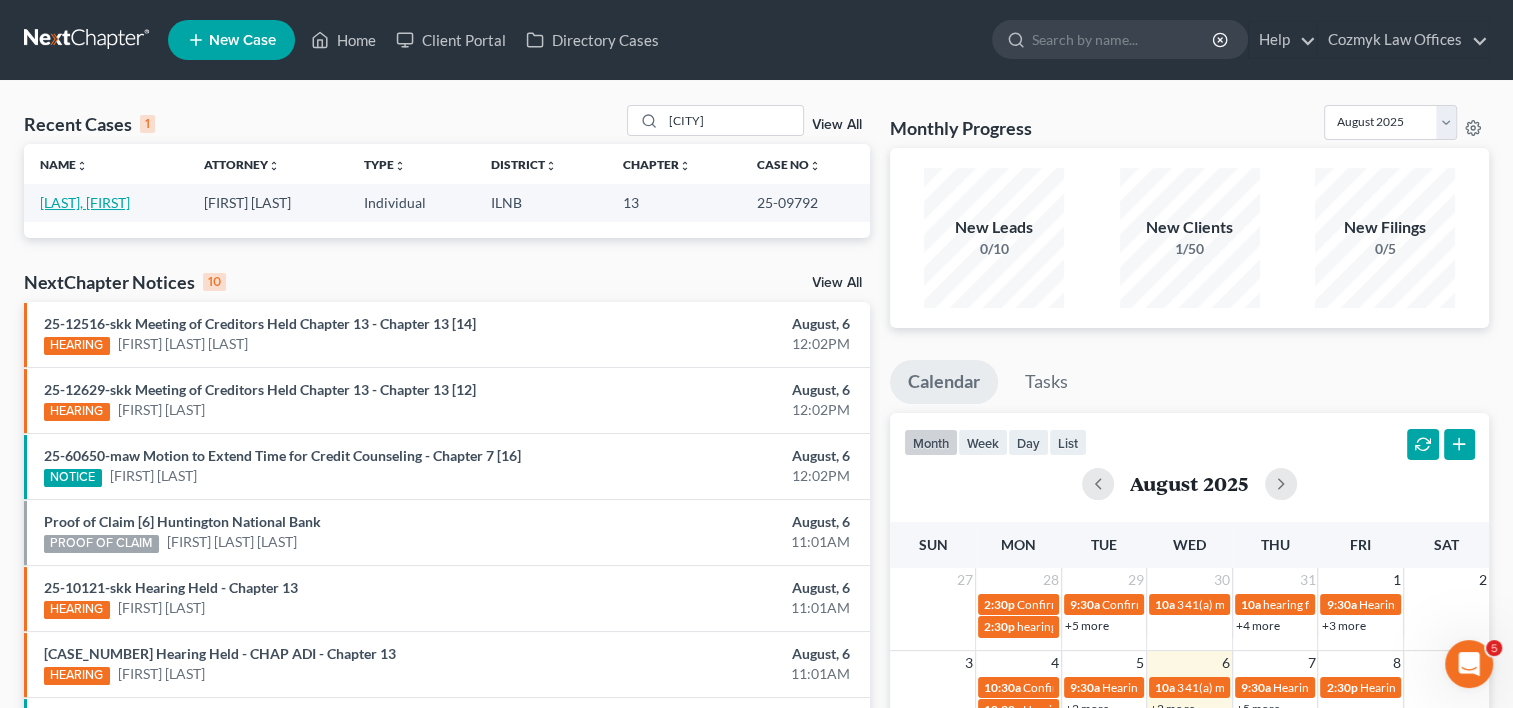 click on "[LAST], [FIRST]" at bounding box center [85, 202] 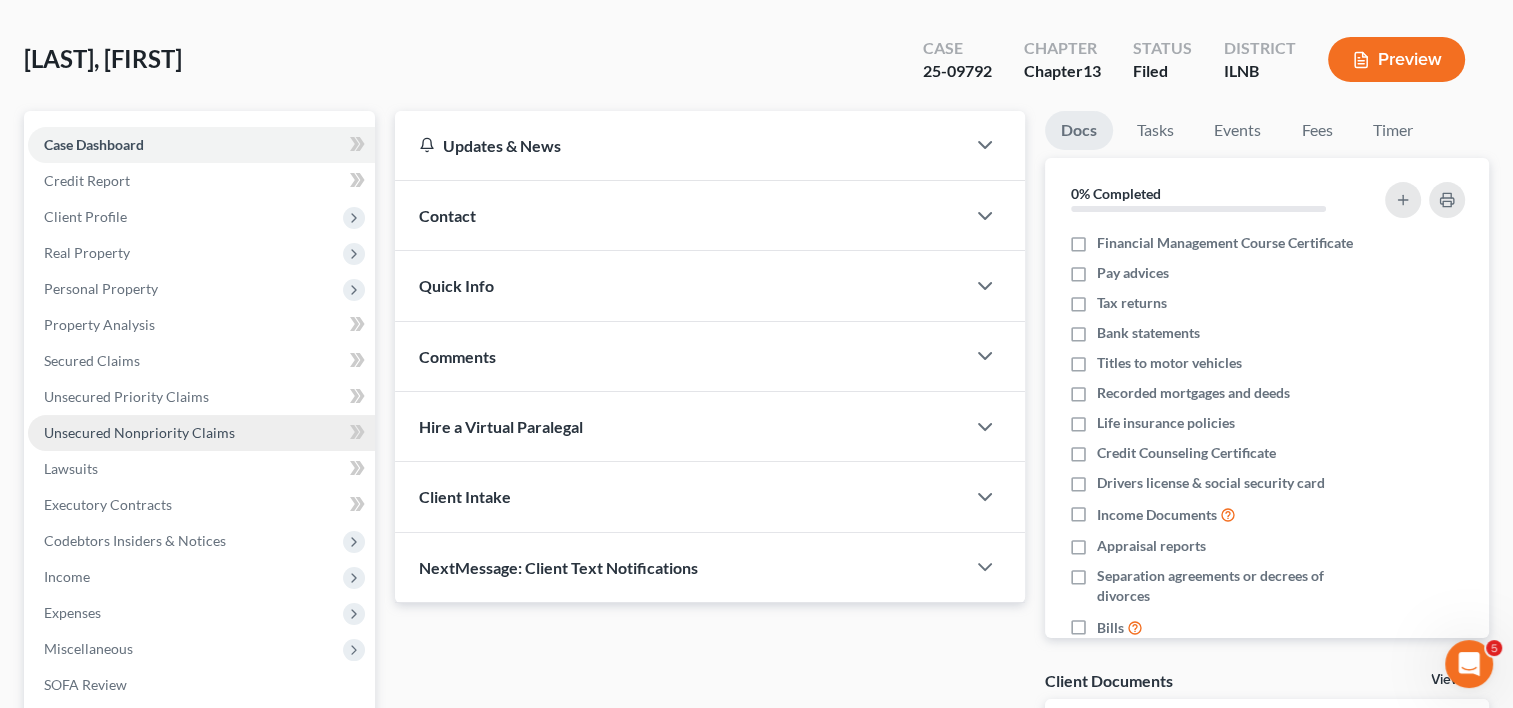 scroll, scrollTop: 200, scrollLeft: 0, axis: vertical 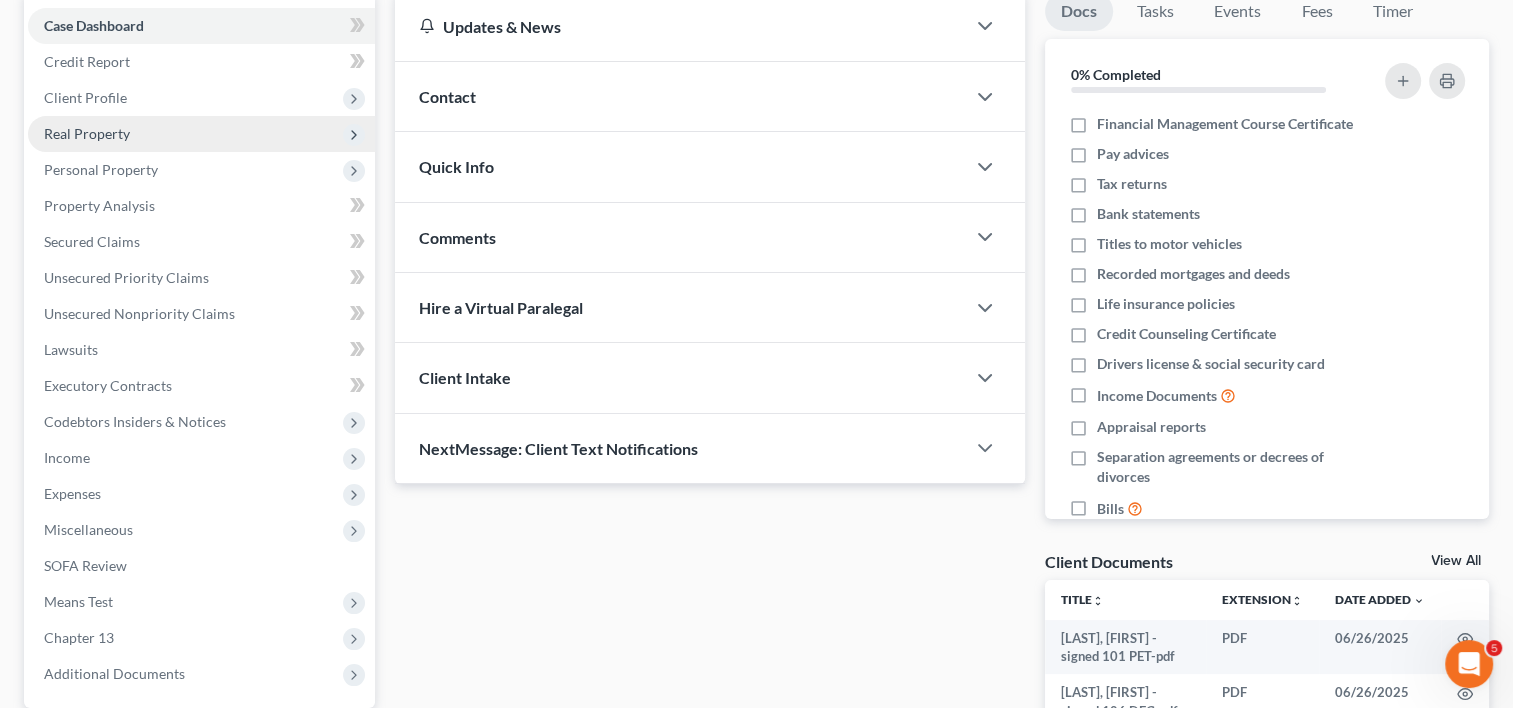 click on "Real Property" at bounding box center (87, 133) 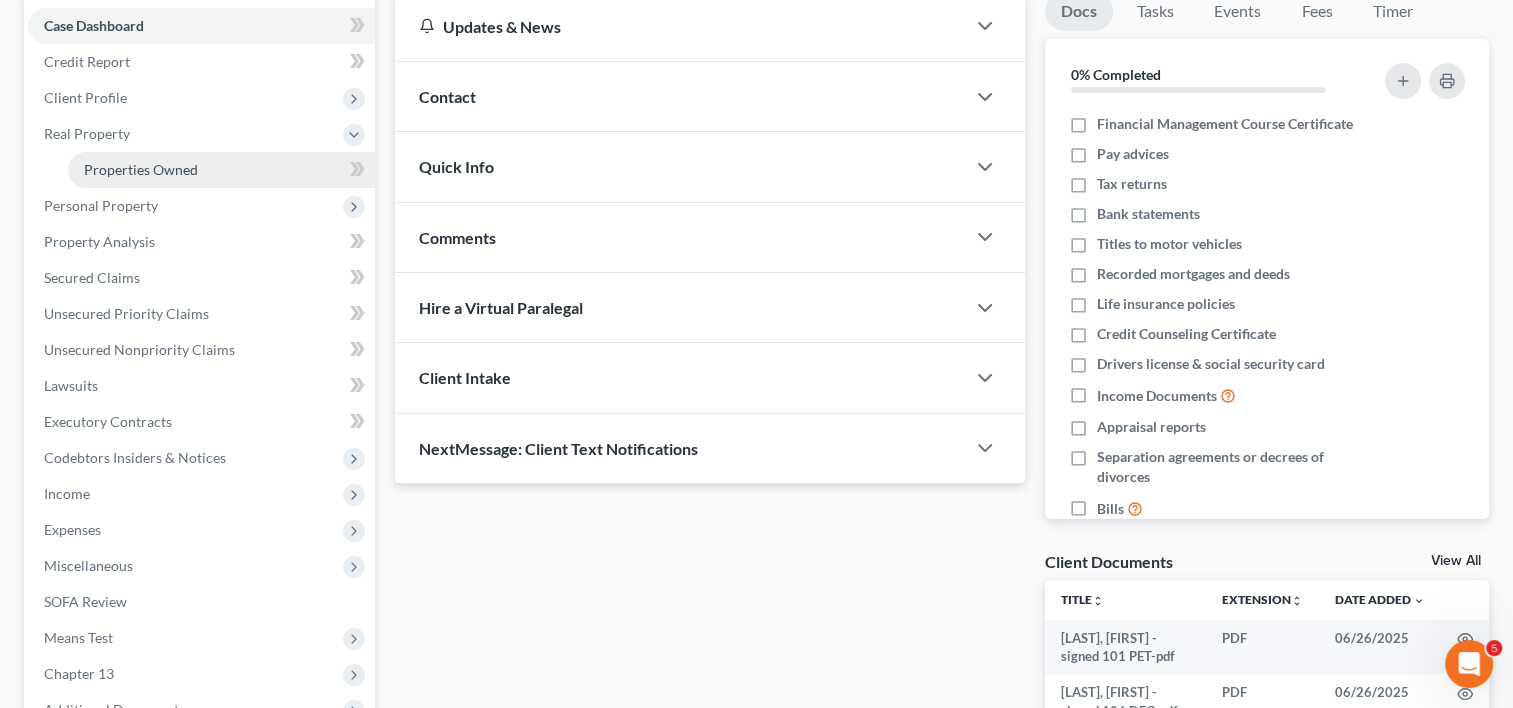 click on "Properties Owned" at bounding box center [141, 169] 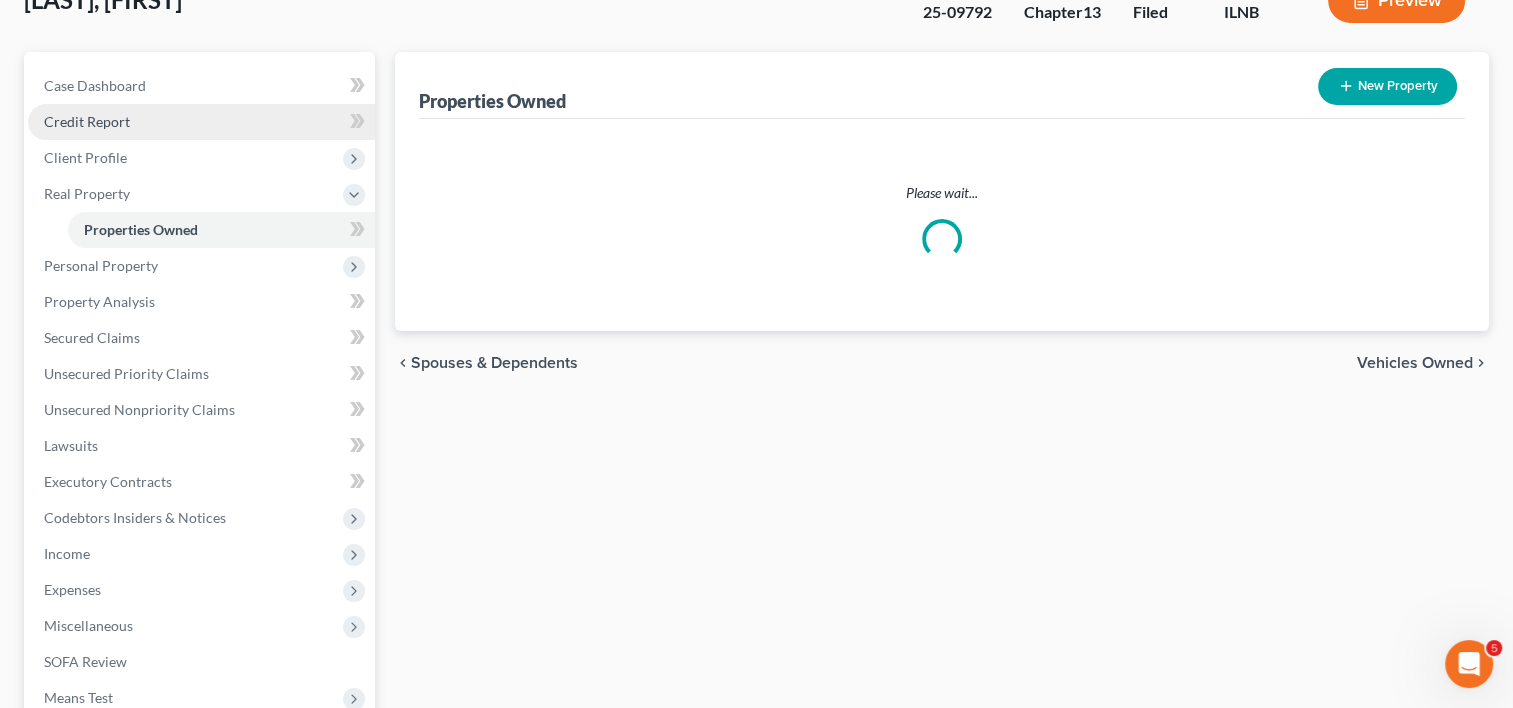 scroll, scrollTop: 0, scrollLeft: 0, axis: both 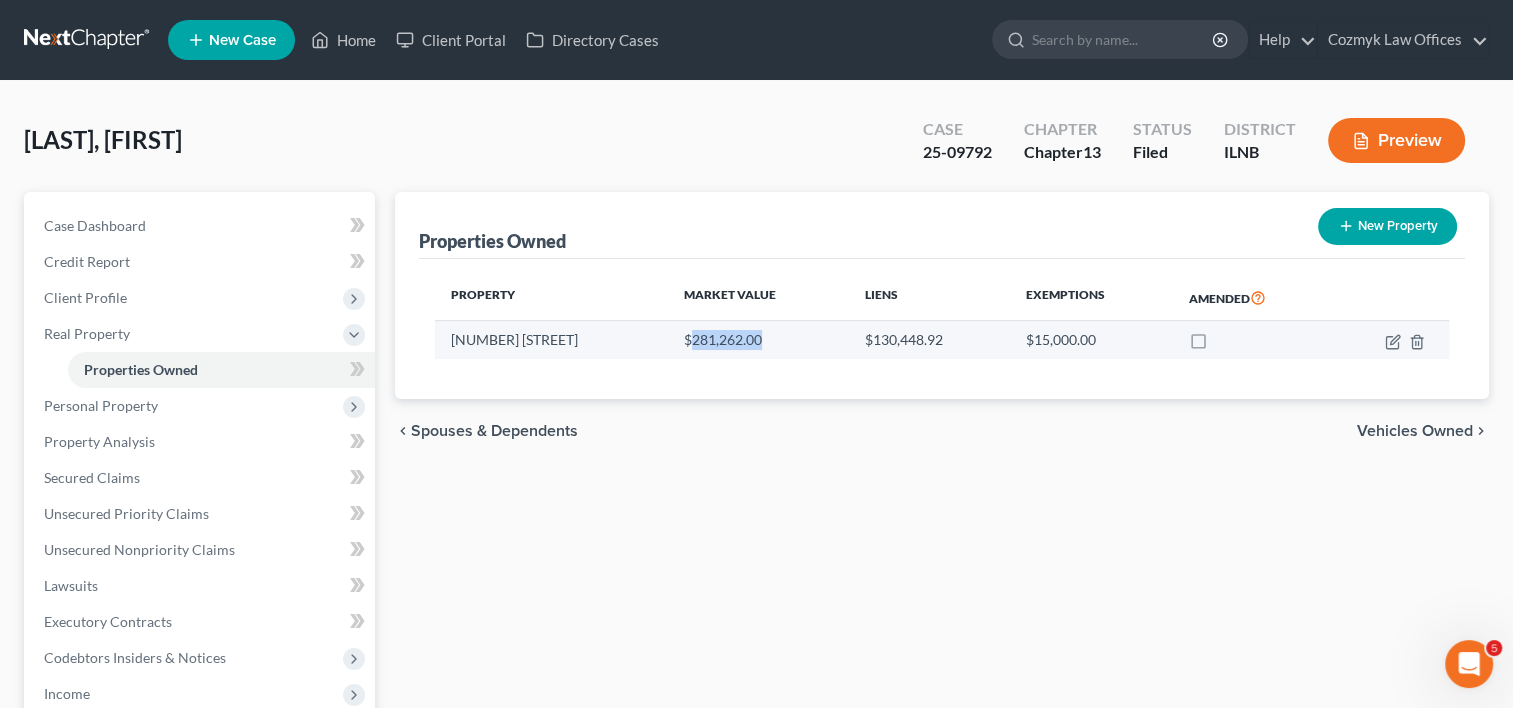 drag, startPoint x: 665, startPoint y: 342, endPoint x: 740, endPoint y: 355, distance: 76.11833 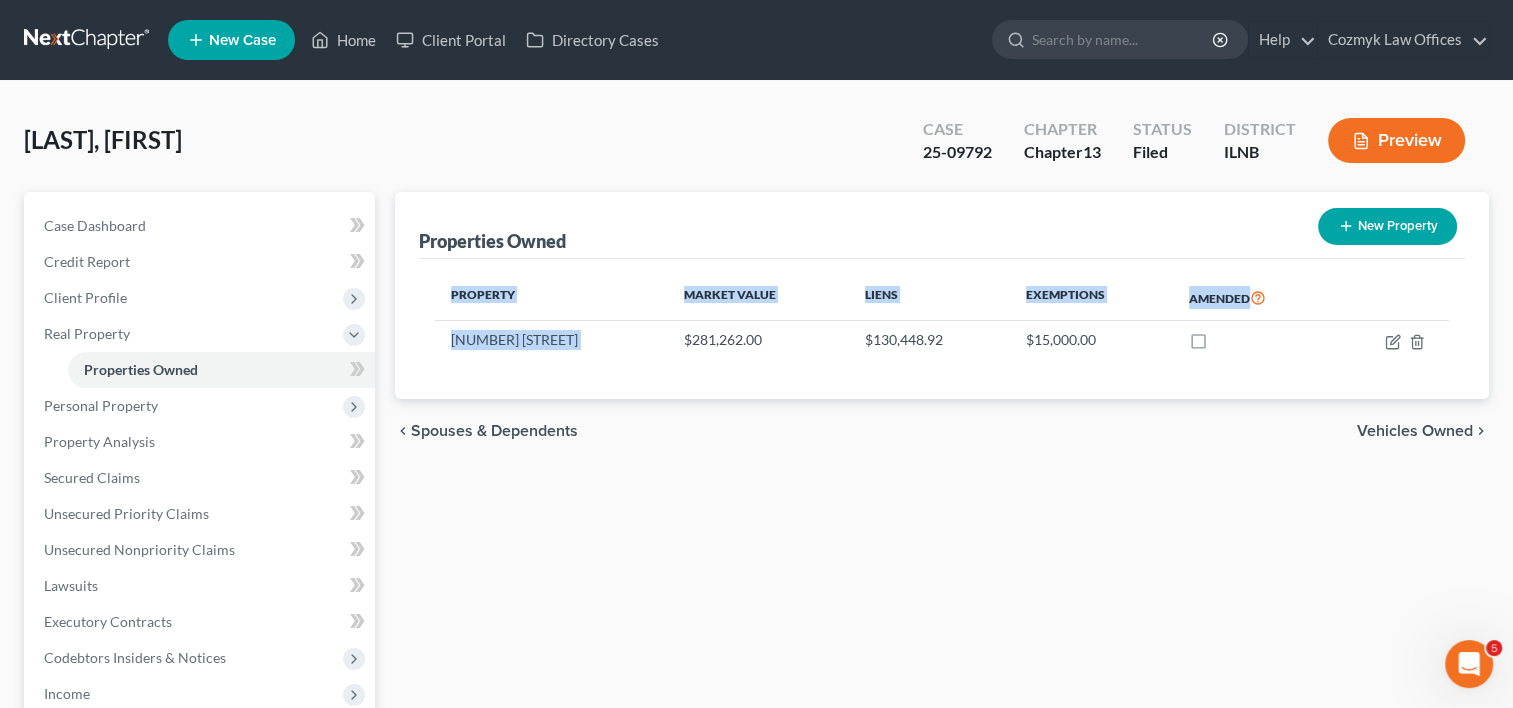 drag, startPoint x: 740, startPoint y: 355, endPoint x: 645, endPoint y: 359, distance: 95.084175 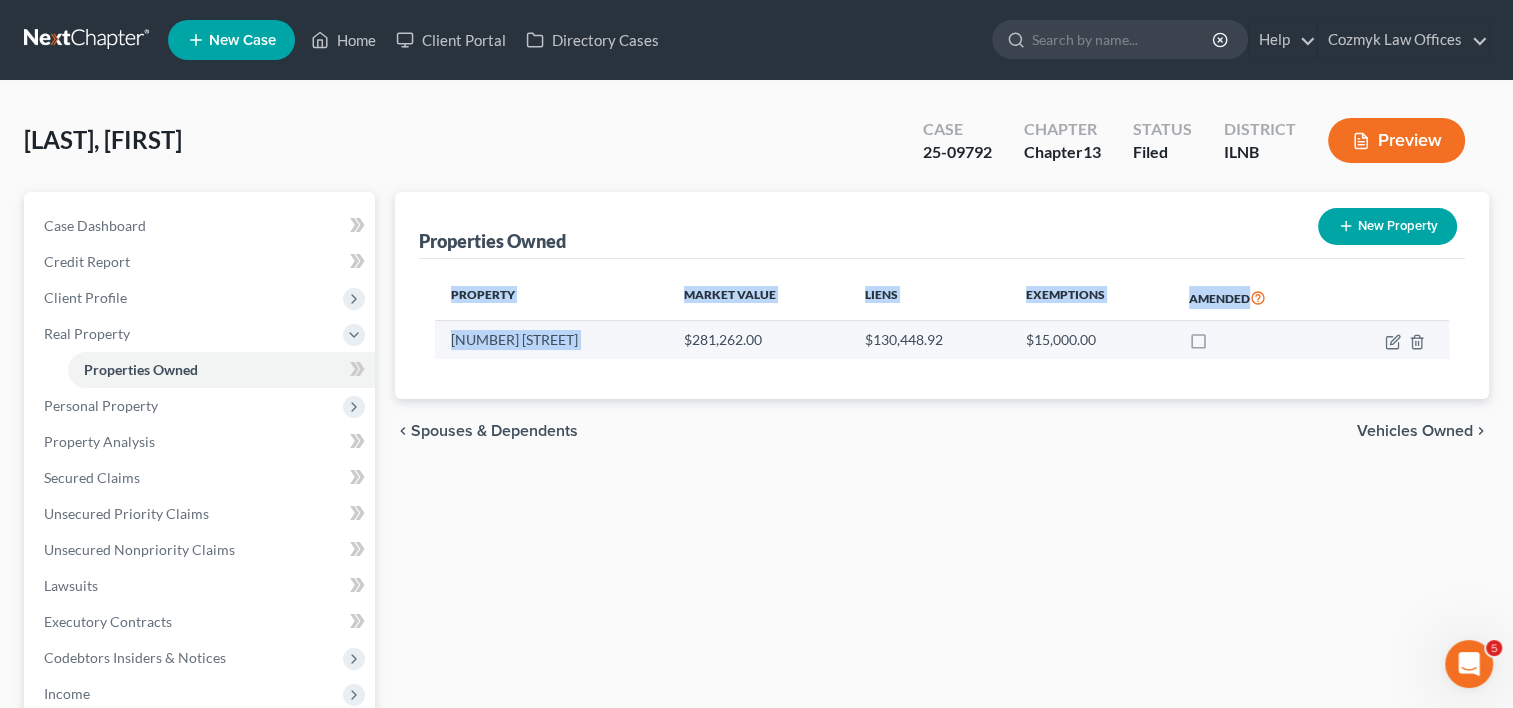 click on "$281,262.00" at bounding box center [758, 340] 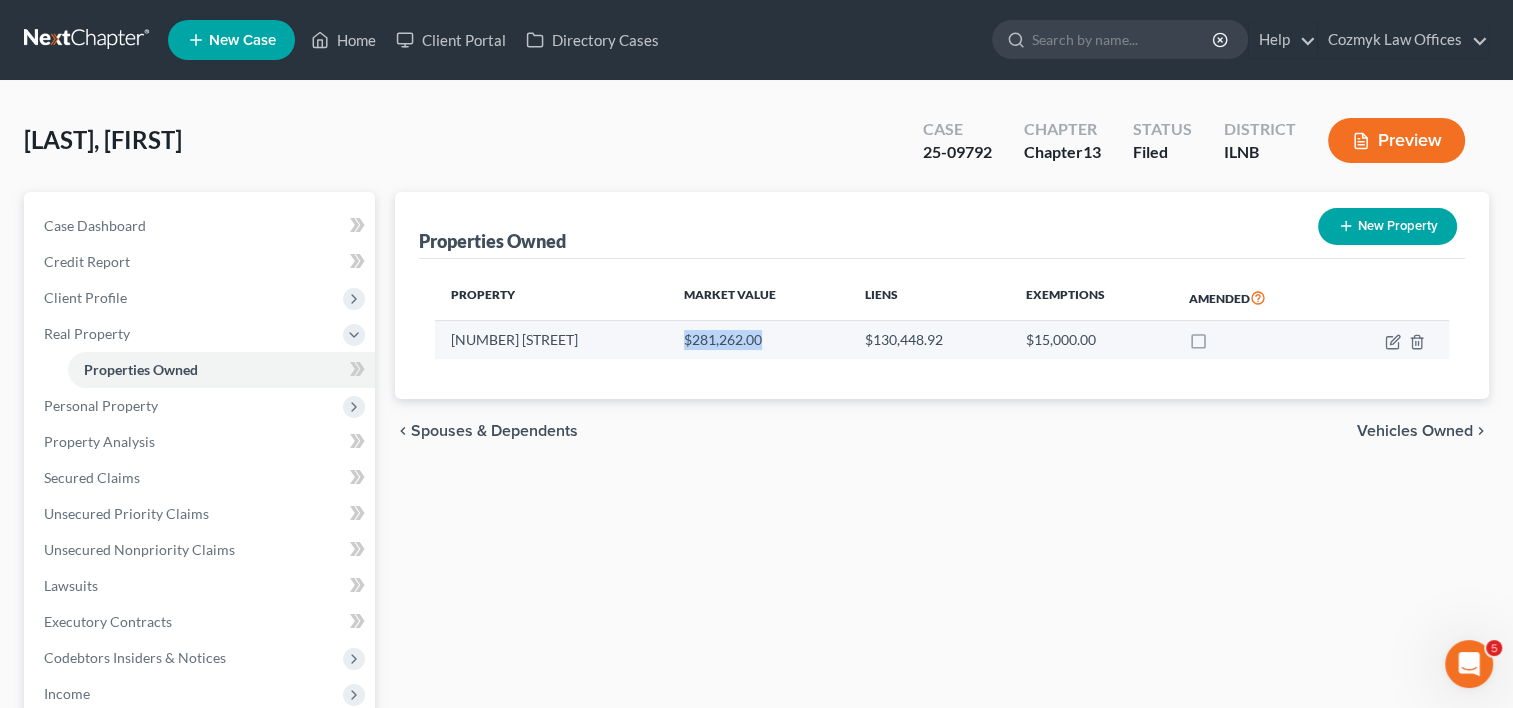 drag, startPoint x: 657, startPoint y: 341, endPoint x: 741, endPoint y: 340, distance: 84.00595 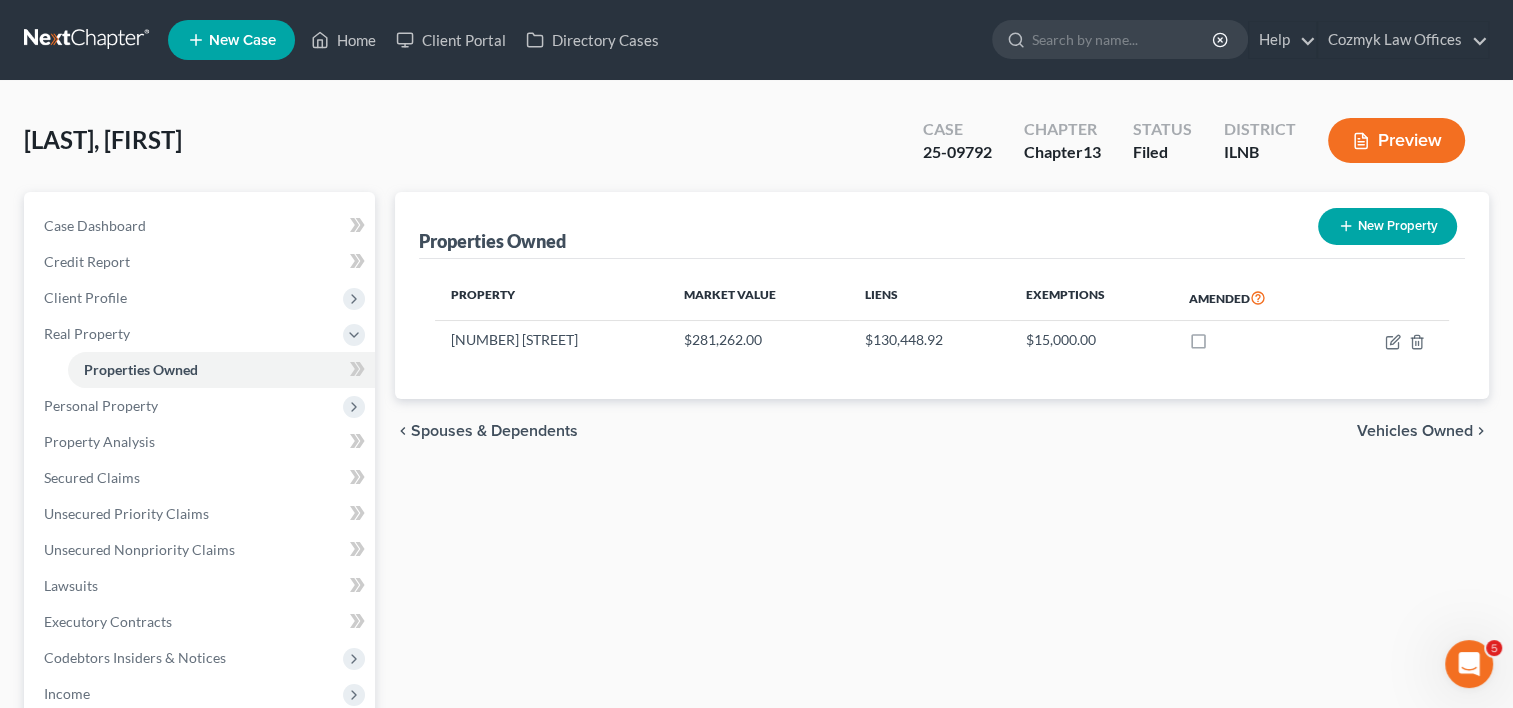 drag, startPoint x: 741, startPoint y: 340, endPoint x: 665, endPoint y: 369, distance: 81.34495 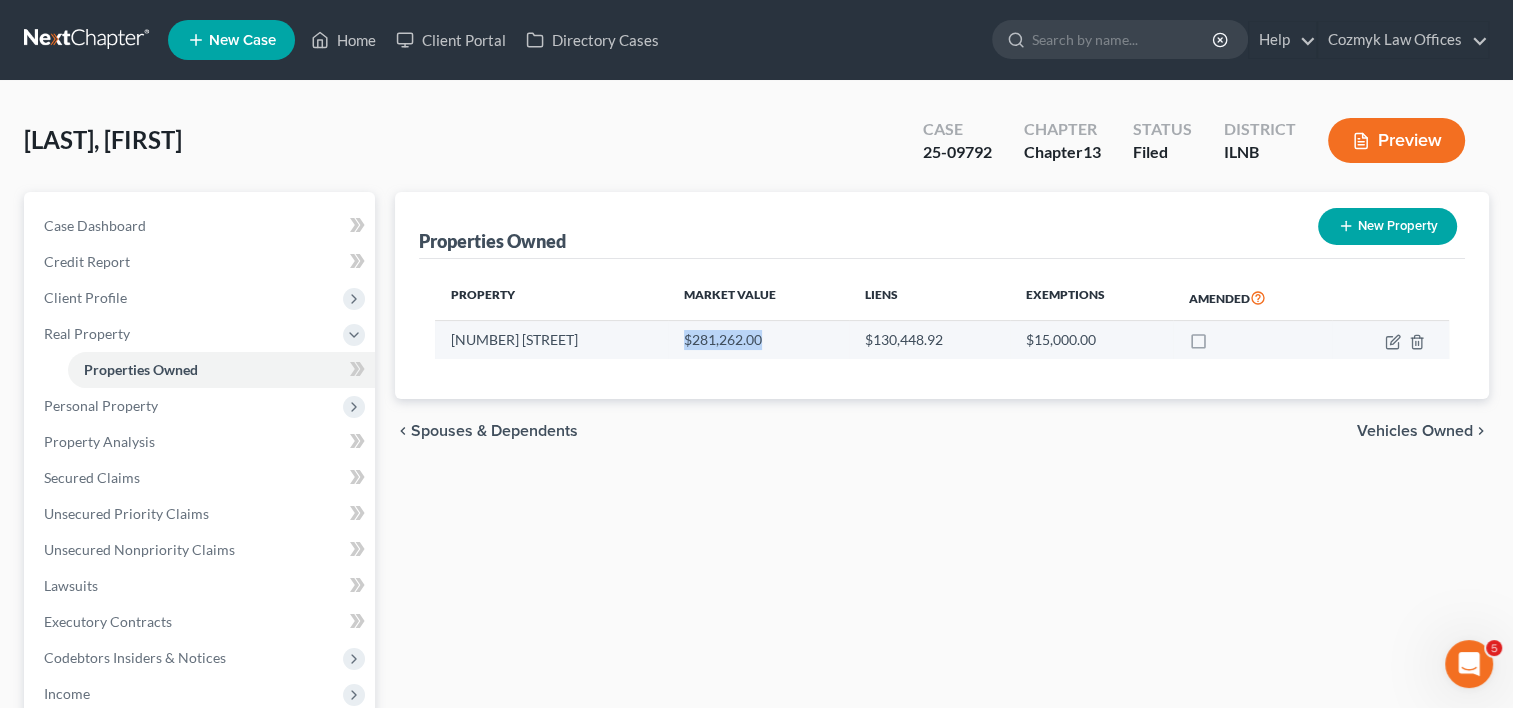 drag, startPoint x: 644, startPoint y: 327, endPoint x: 756, endPoint y: 342, distance: 113 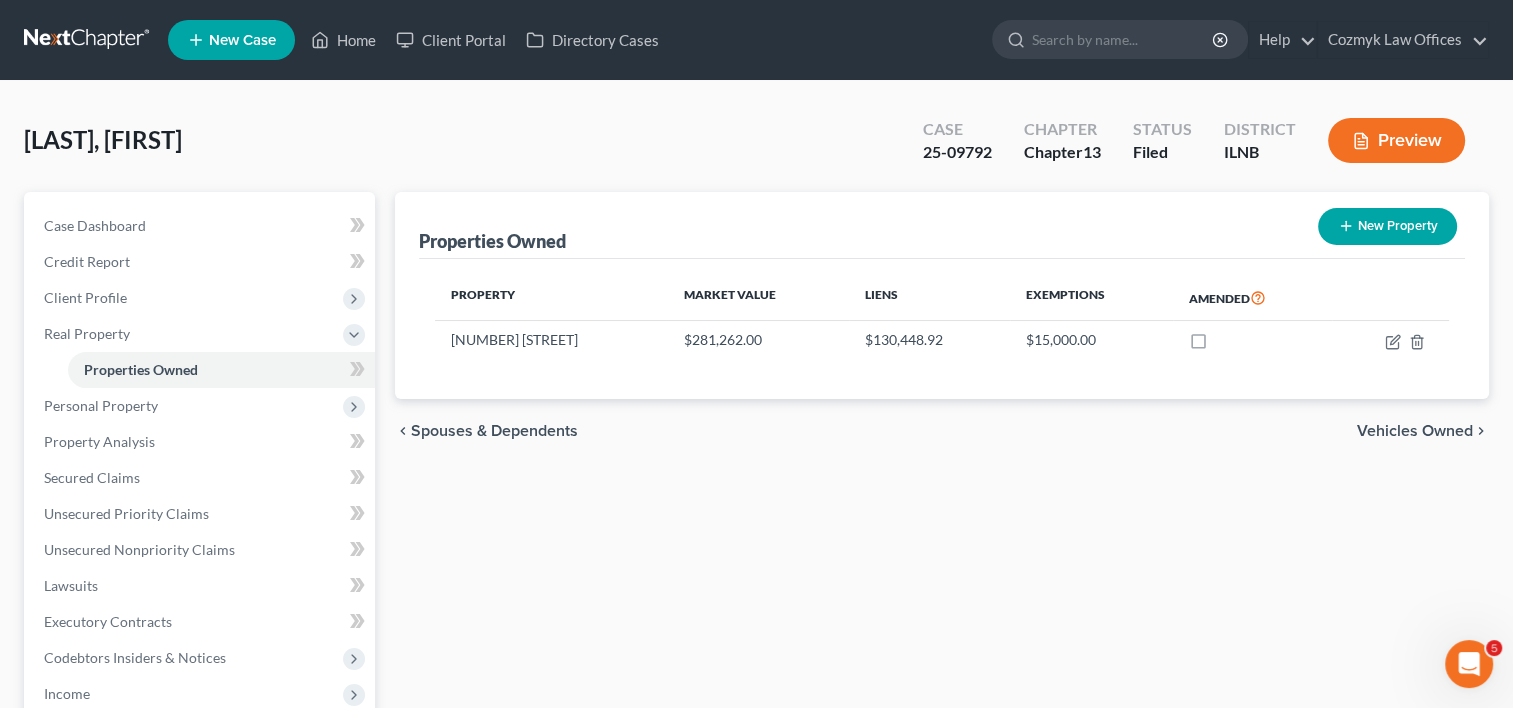 drag, startPoint x: 756, startPoint y: 342, endPoint x: 657, endPoint y: 372, distance: 103.44564 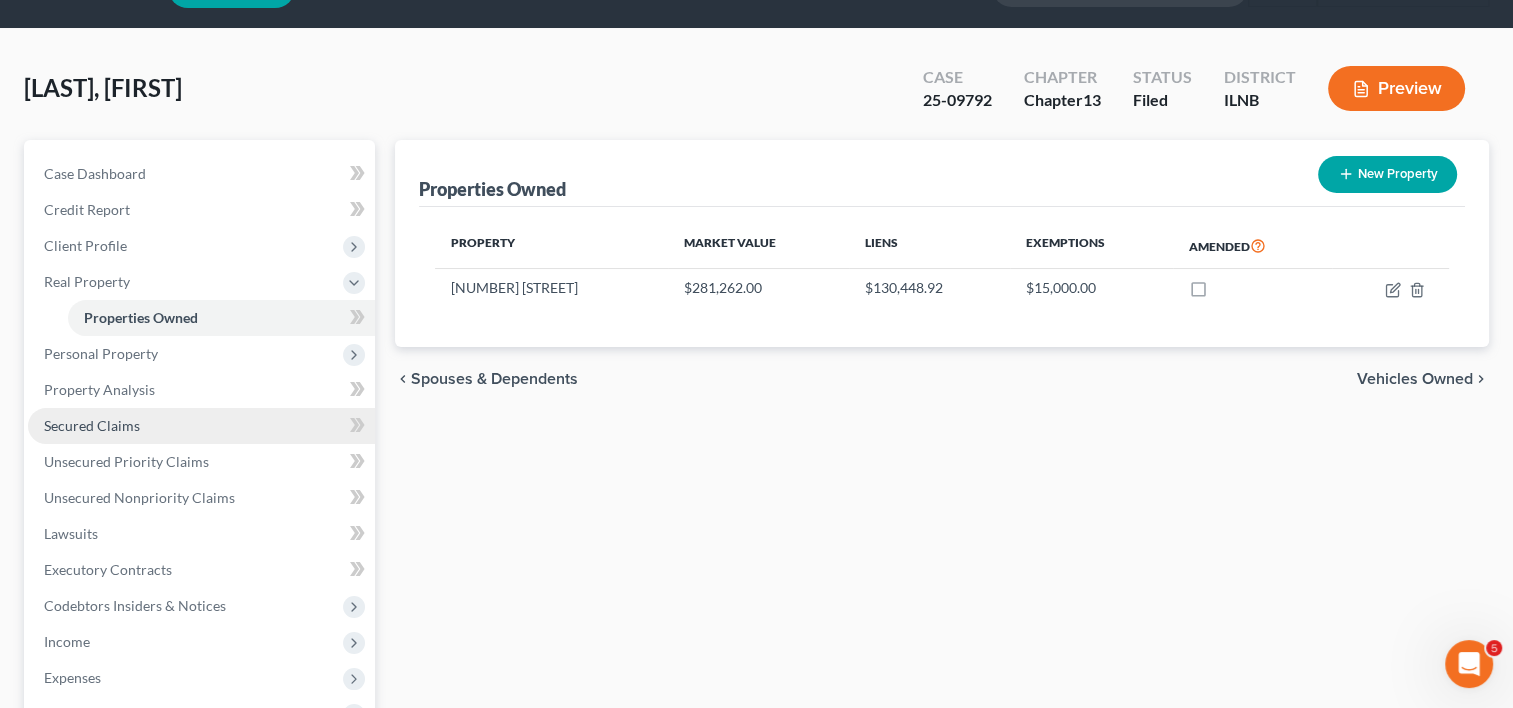 scroll, scrollTop: 100, scrollLeft: 0, axis: vertical 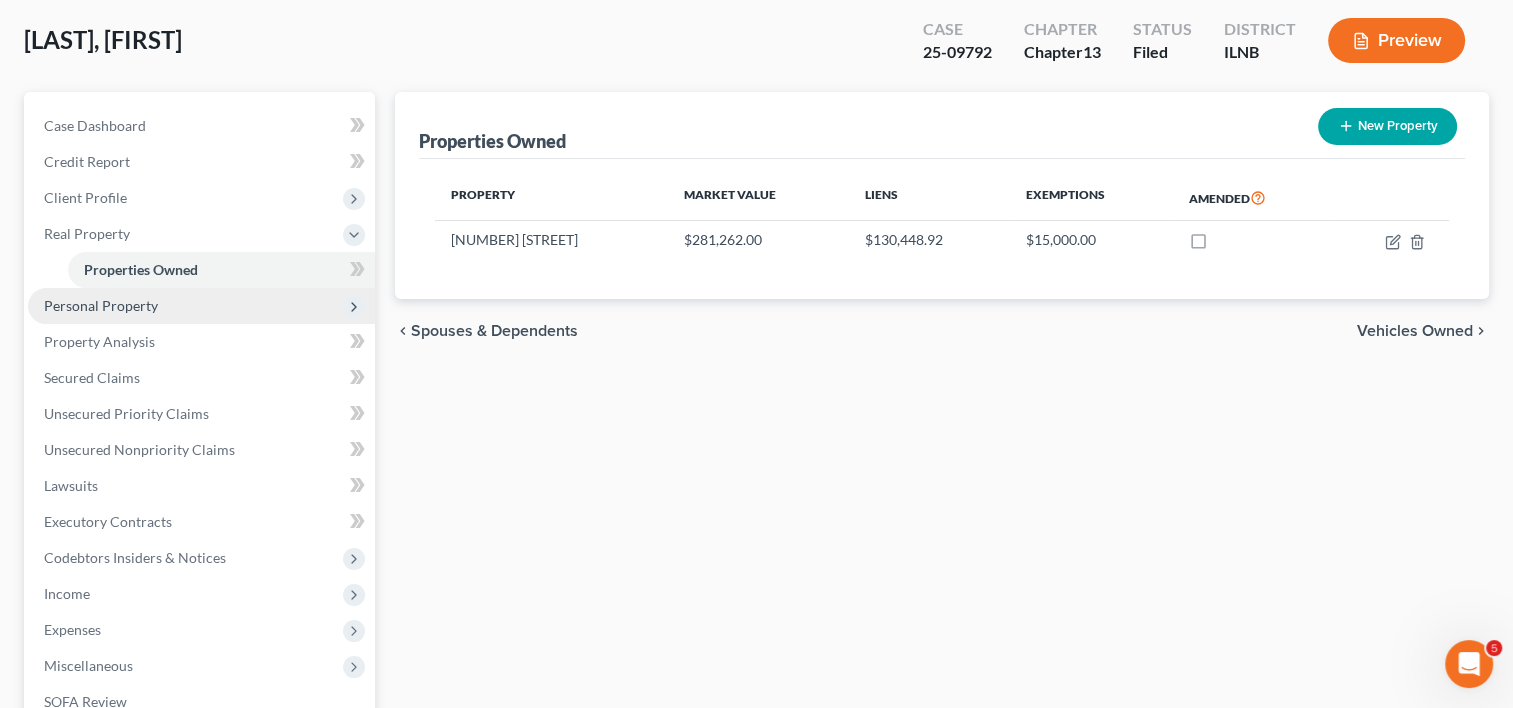 click on "Personal Property" at bounding box center [101, 305] 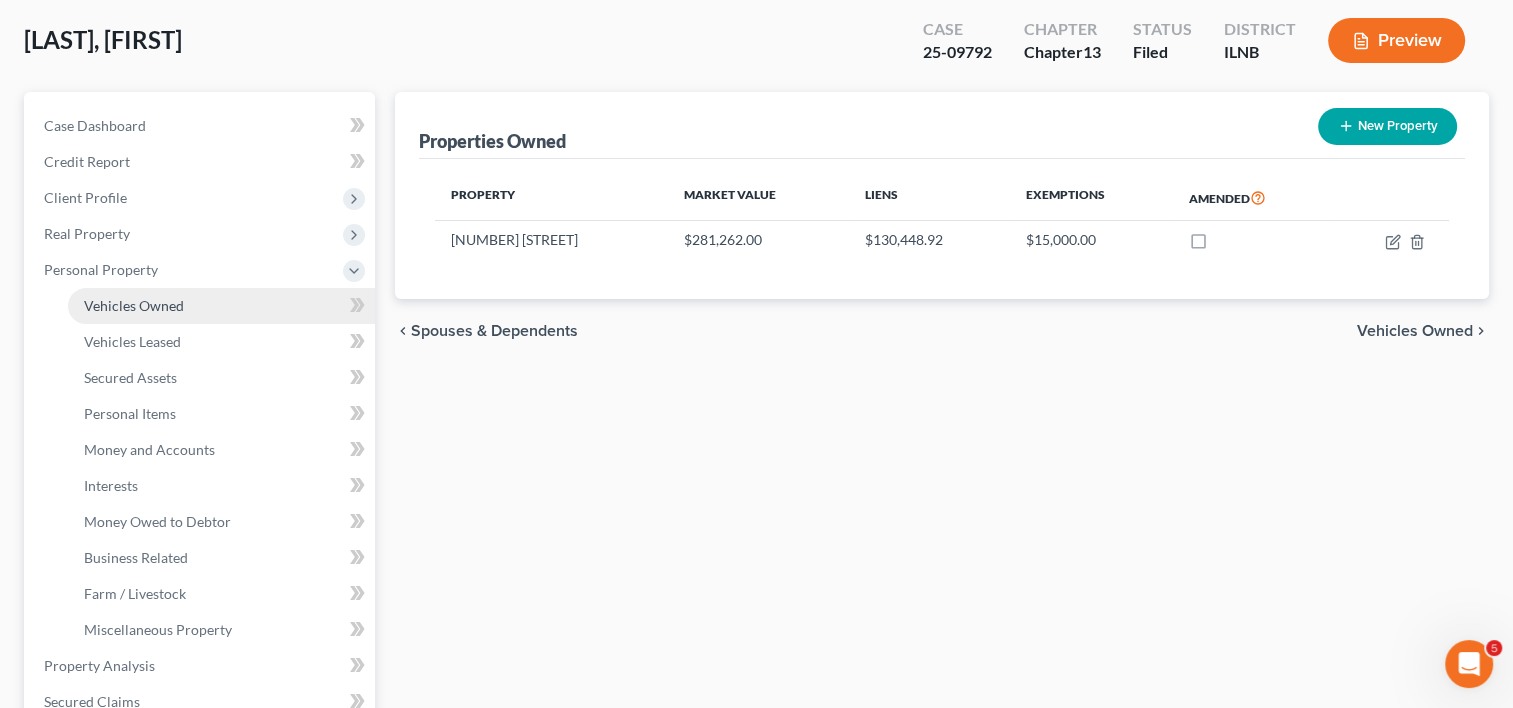 click on "Vehicles Owned" at bounding box center (134, 305) 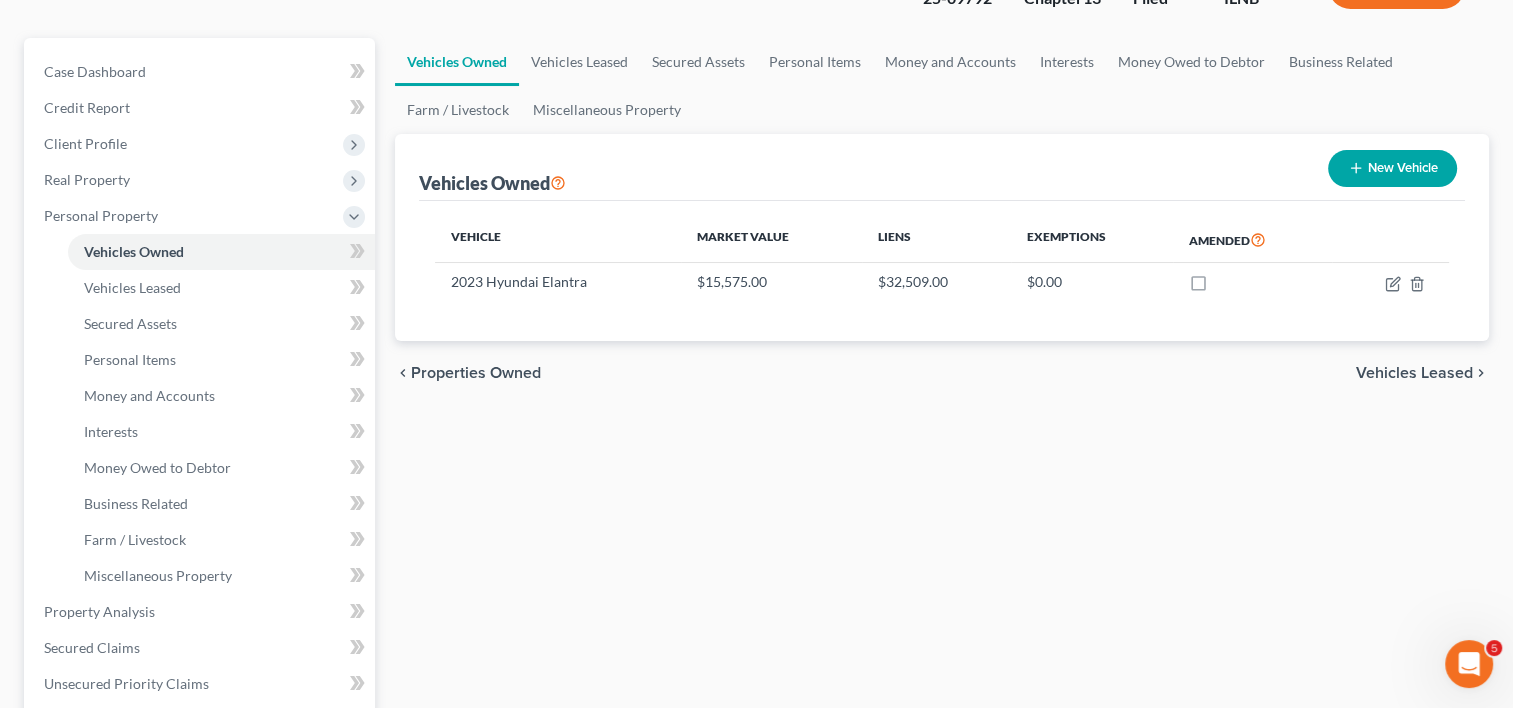 scroll, scrollTop: 200, scrollLeft: 0, axis: vertical 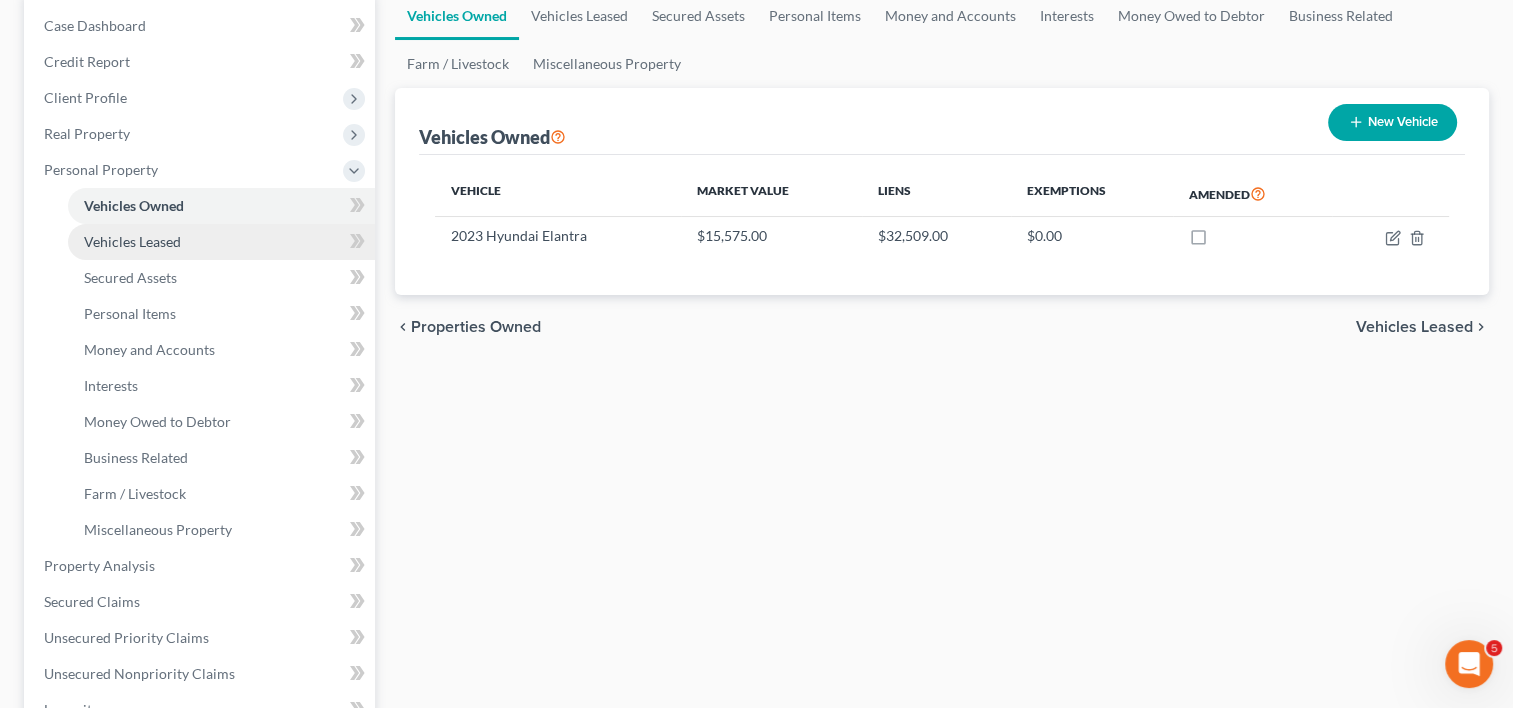 click on "Vehicles Leased" at bounding box center (132, 241) 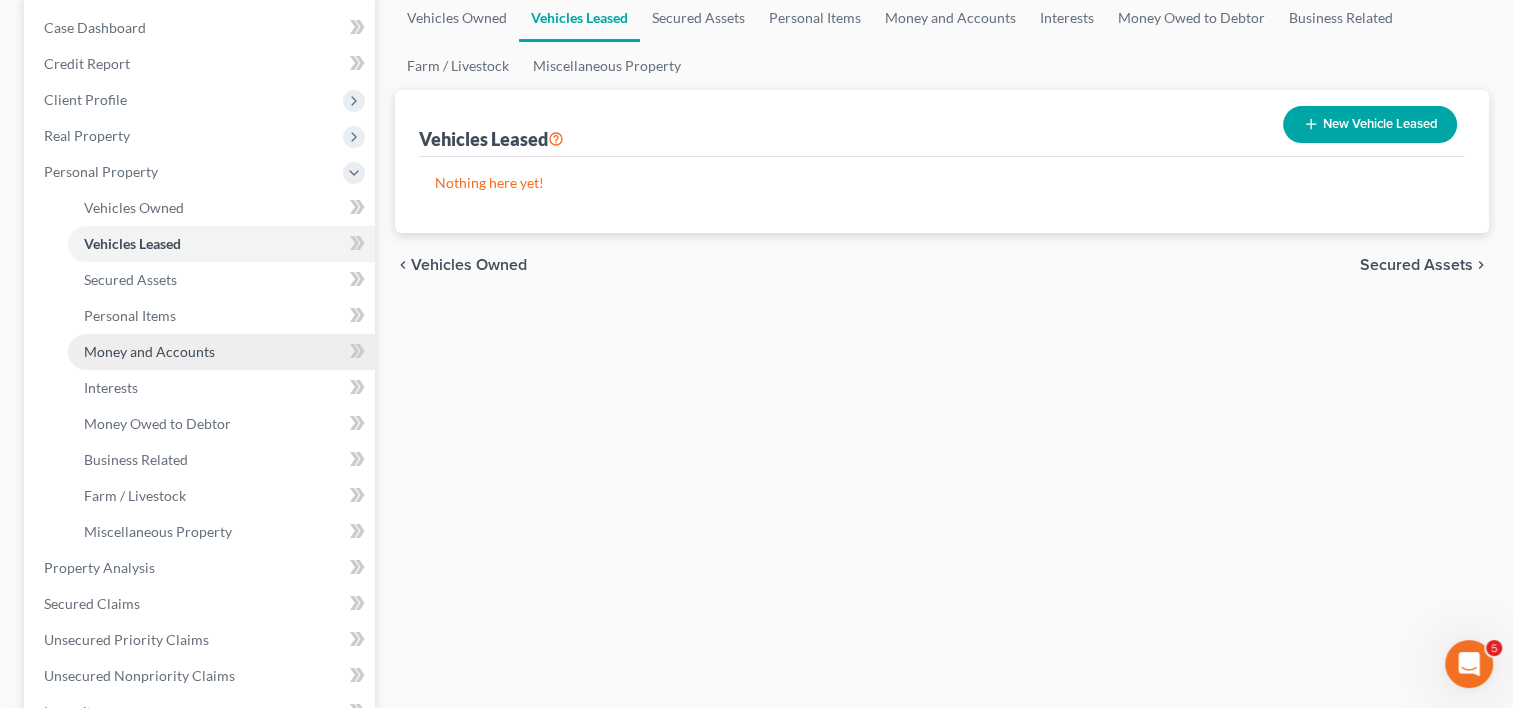 scroll, scrollTop: 200, scrollLeft: 0, axis: vertical 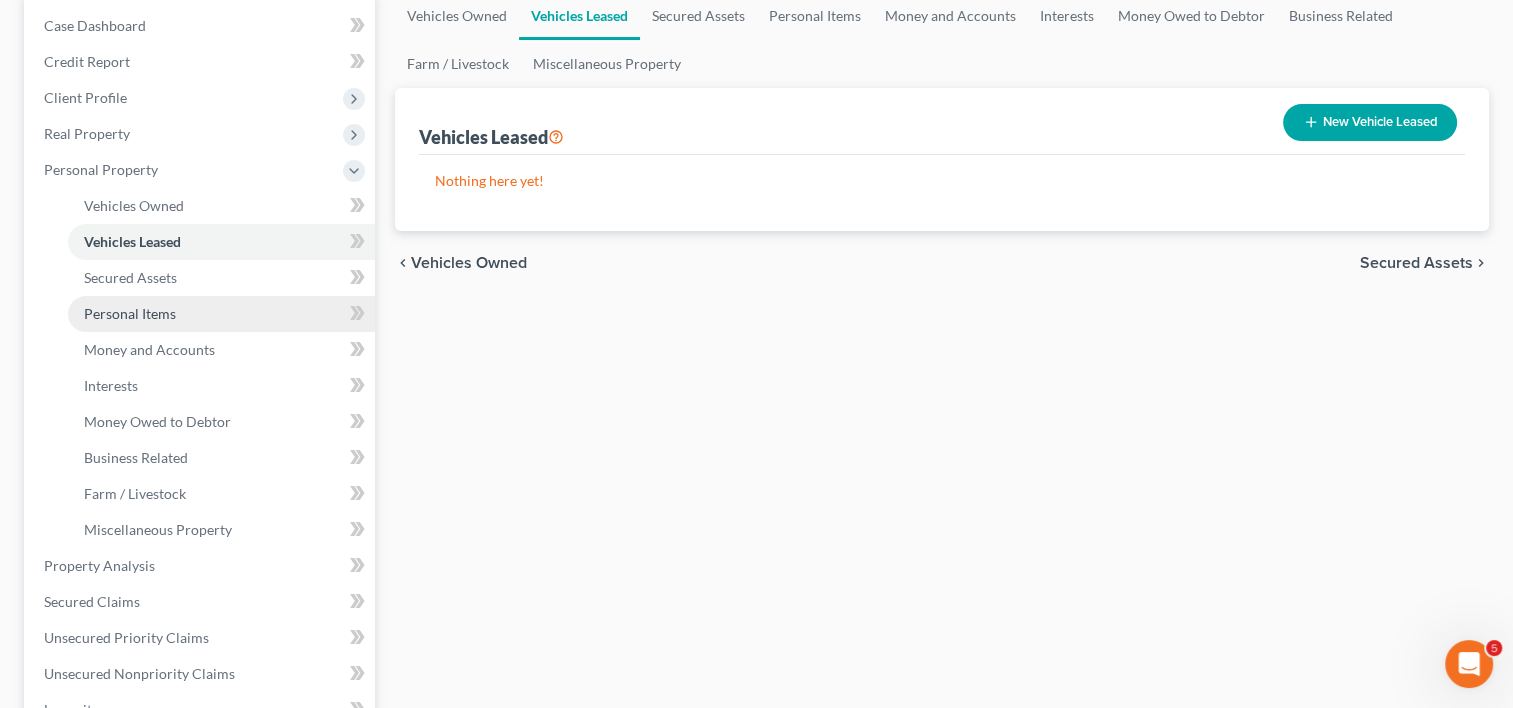 click on "Personal Items" at bounding box center [130, 313] 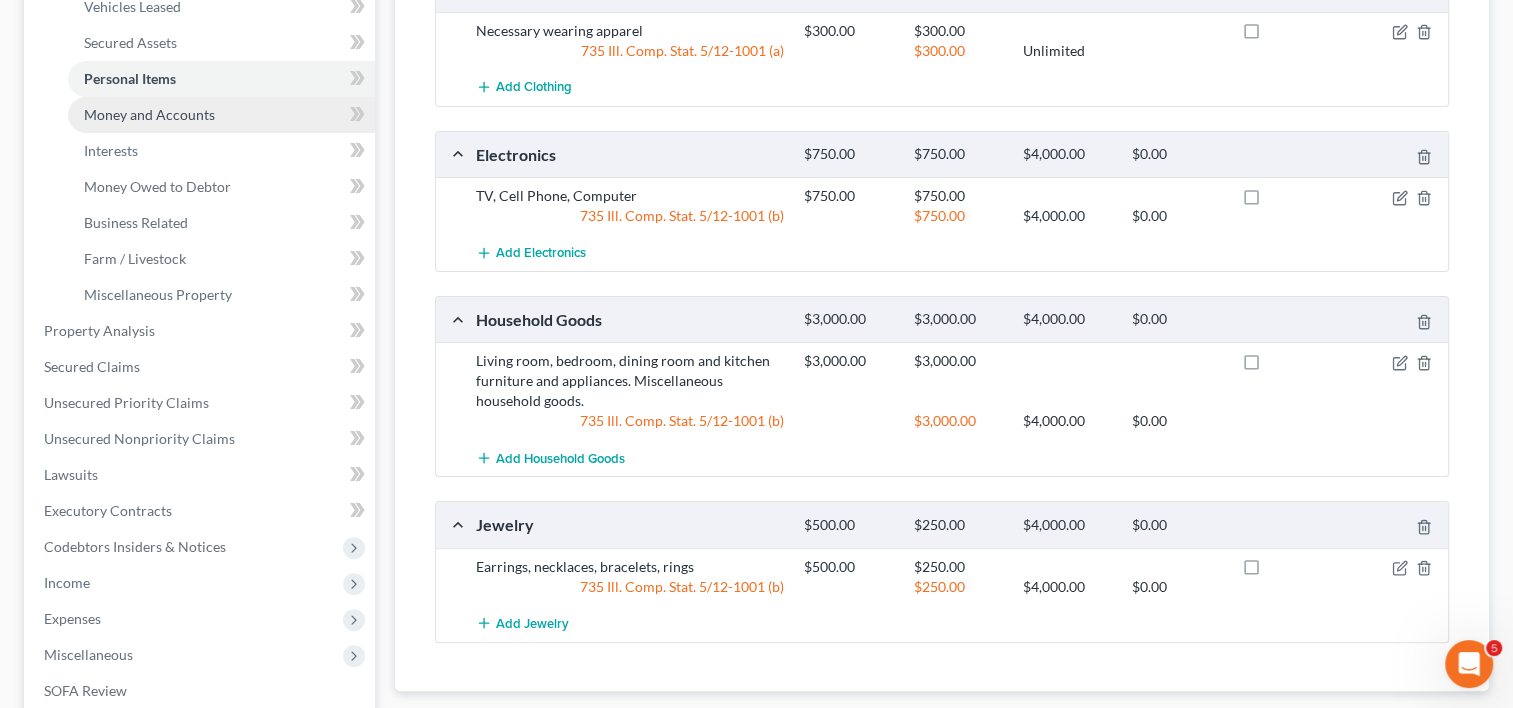 scroll, scrollTop: 400, scrollLeft: 0, axis: vertical 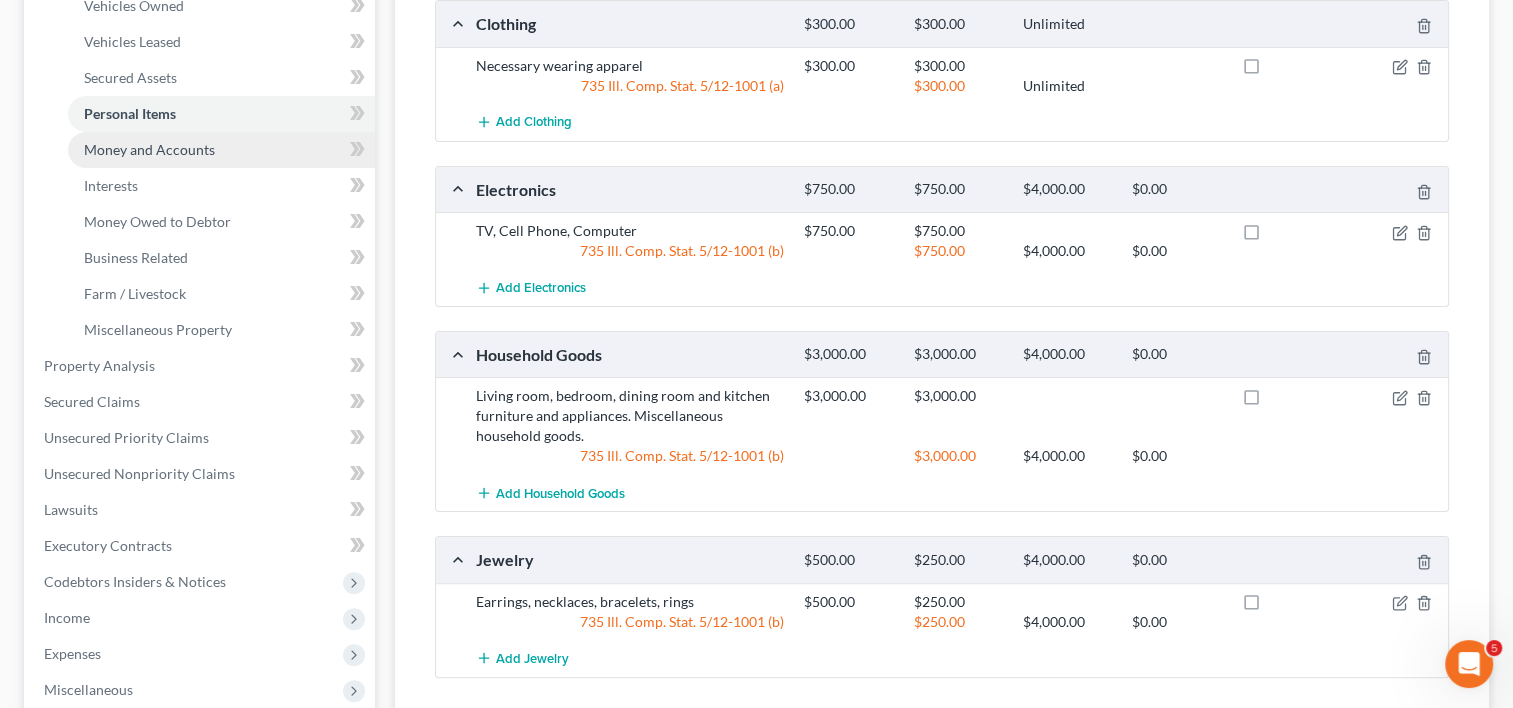 click on "Money and Accounts" at bounding box center [149, 149] 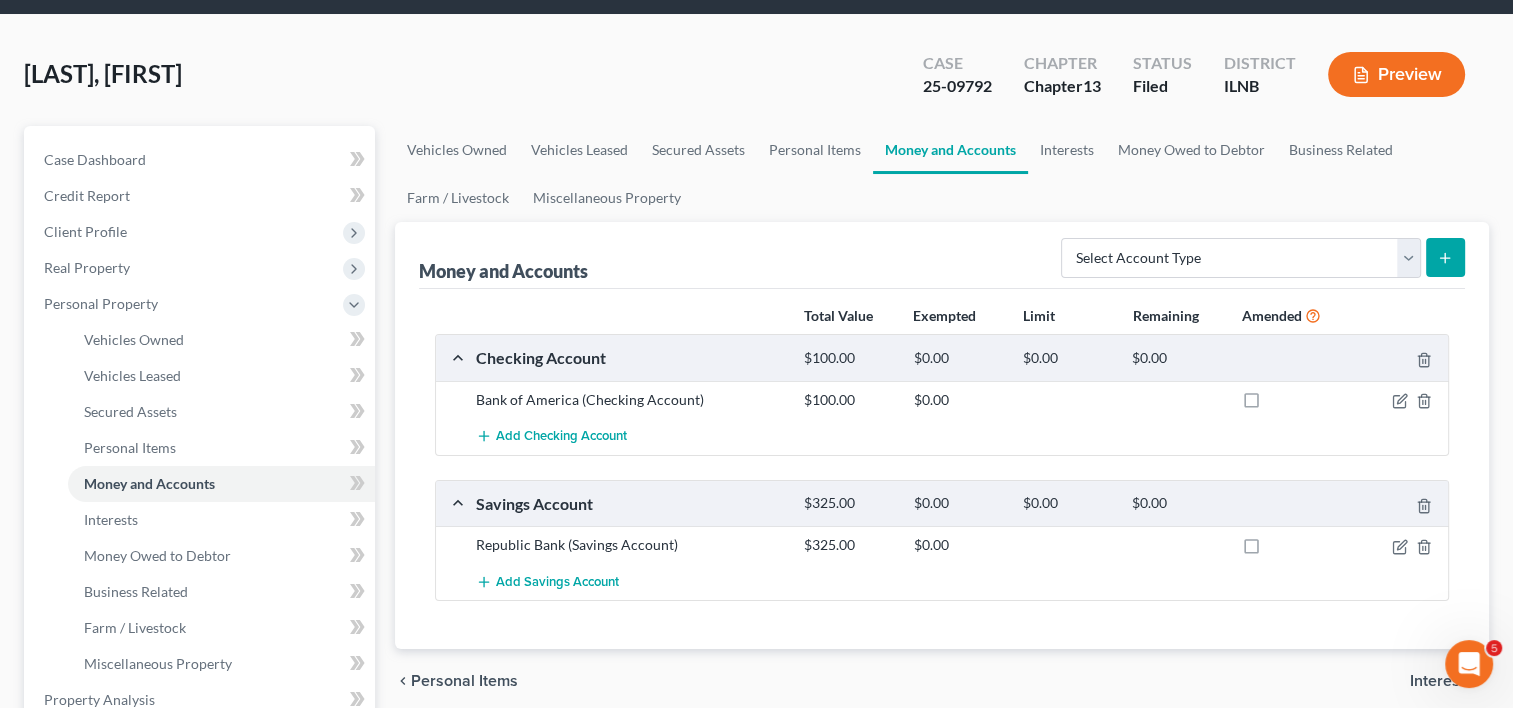 scroll, scrollTop: 200, scrollLeft: 0, axis: vertical 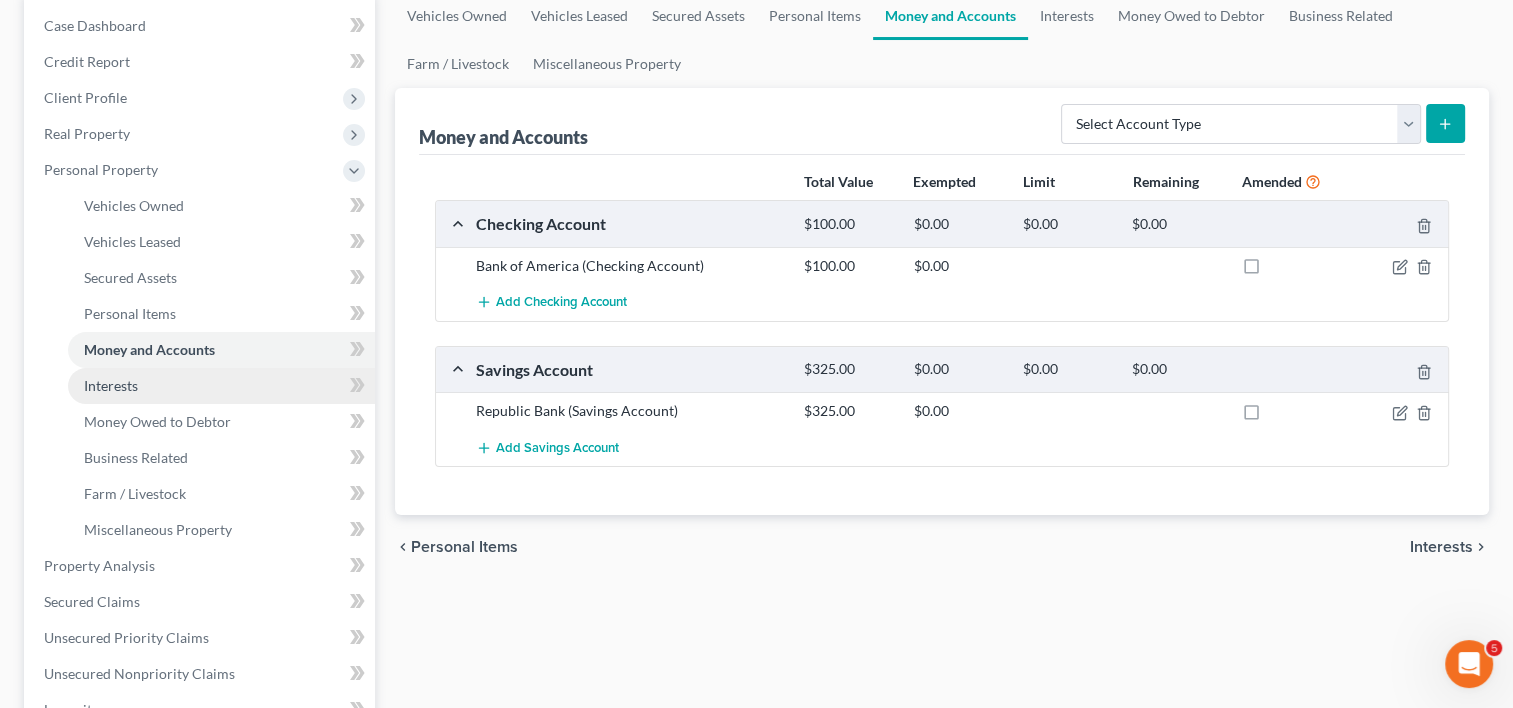 click on "Interests" at bounding box center (111, 385) 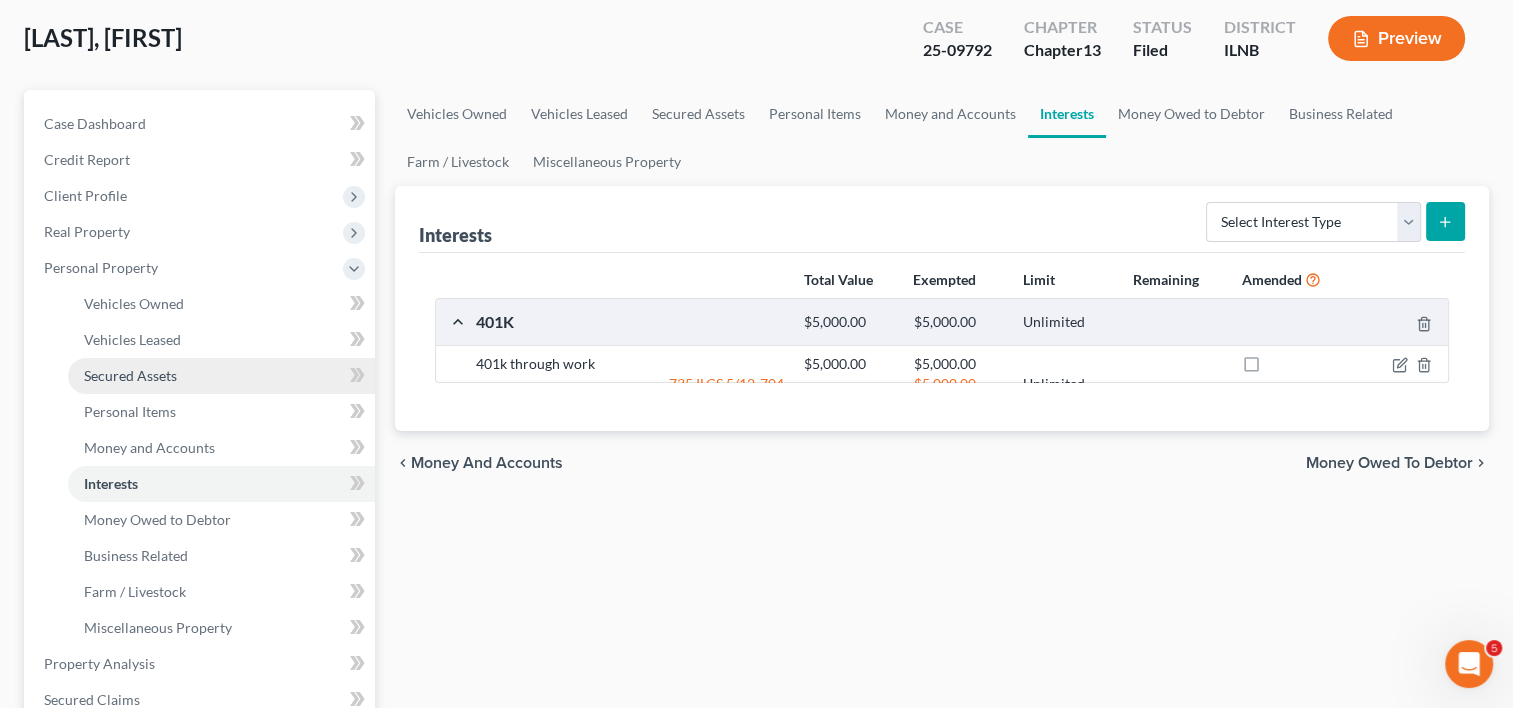 scroll, scrollTop: 200, scrollLeft: 0, axis: vertical 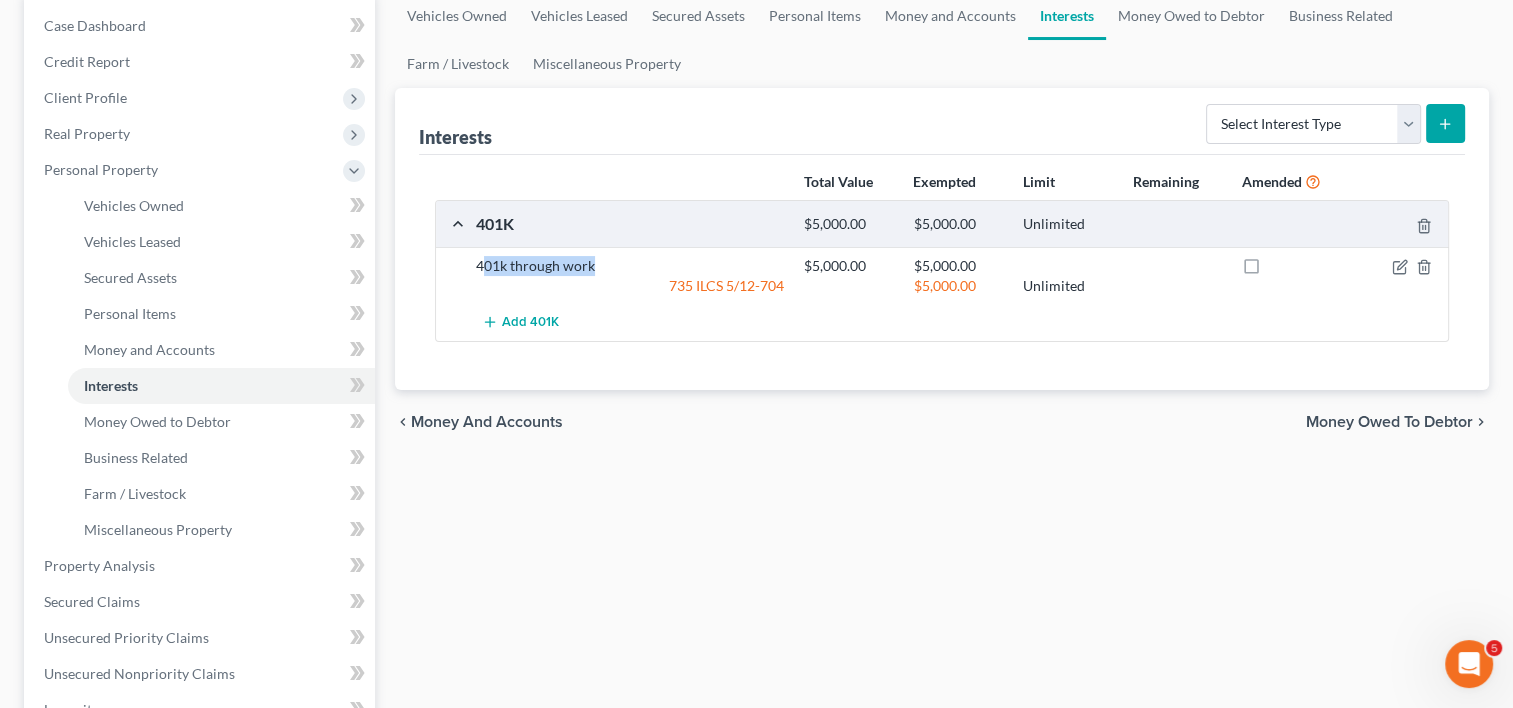 drag, startPoint x: 609, startPoint y: 270, endPoint x: 481, endPoint y: 272, distance: 128.01562 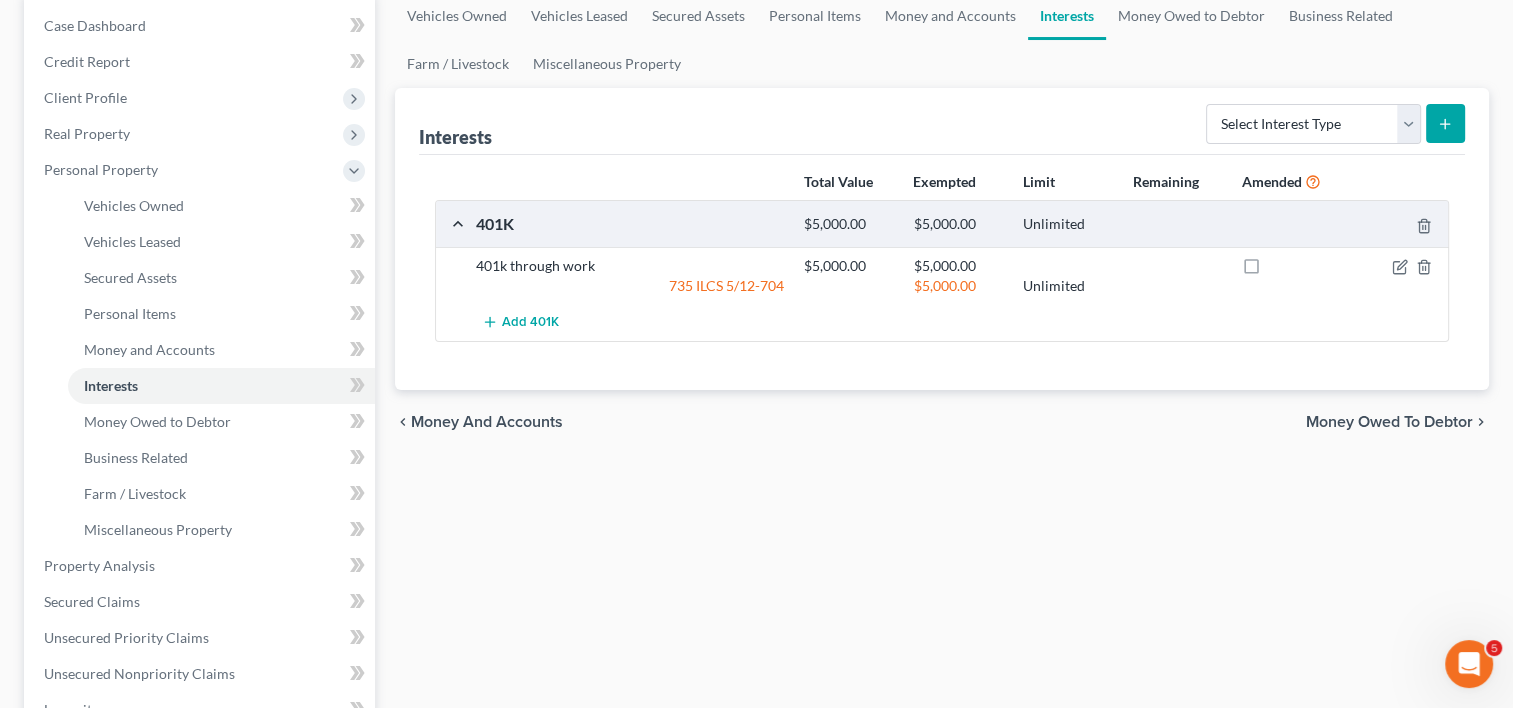 click on "Vehicles Owned
Vehicles Leased
Secured Assets
Personal Items
Money and Accounts
Interests
Money Owed to Debtor
Business Related
Farm / Livestock
Miscellaneous Property
Interests Select Interest Type 401K Annuity Bond Education IRA Government Bond Government Pension Plan Incorporated Business IRA Joint Venture (Active) Joint Venture (Inactive) Keogh Mutual Fund Other Retirement Plan Partnership (Active) Partnership (Inactive) Pension Plan Stock Term Life Insurance Unincorporated Business Whole Life Insurance
Total Value Exempted Limit Remaining Amended
401K $[AMOUNT] $[AMOUNT] Unlimited
401k through work $[AMOUNT] $[AMOUNT] [STATUTE] $[AMOUNT] Unlimited Add 401K
chevron_left
Money and Accounts
Money Owed to Debtor
chevron_right" at bounding box center (942, 587) 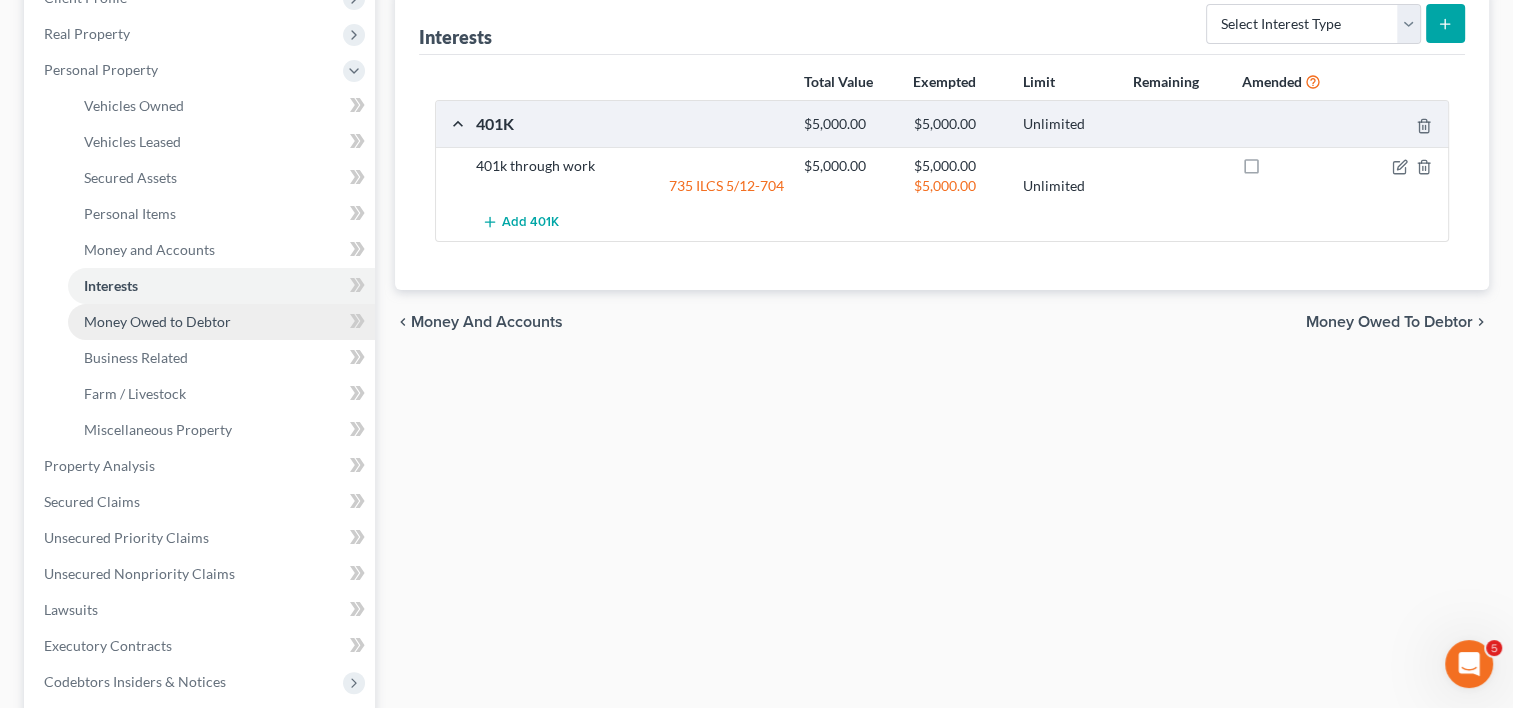 click on "Money Owed to Debtor" at bounding box center (157, 321) 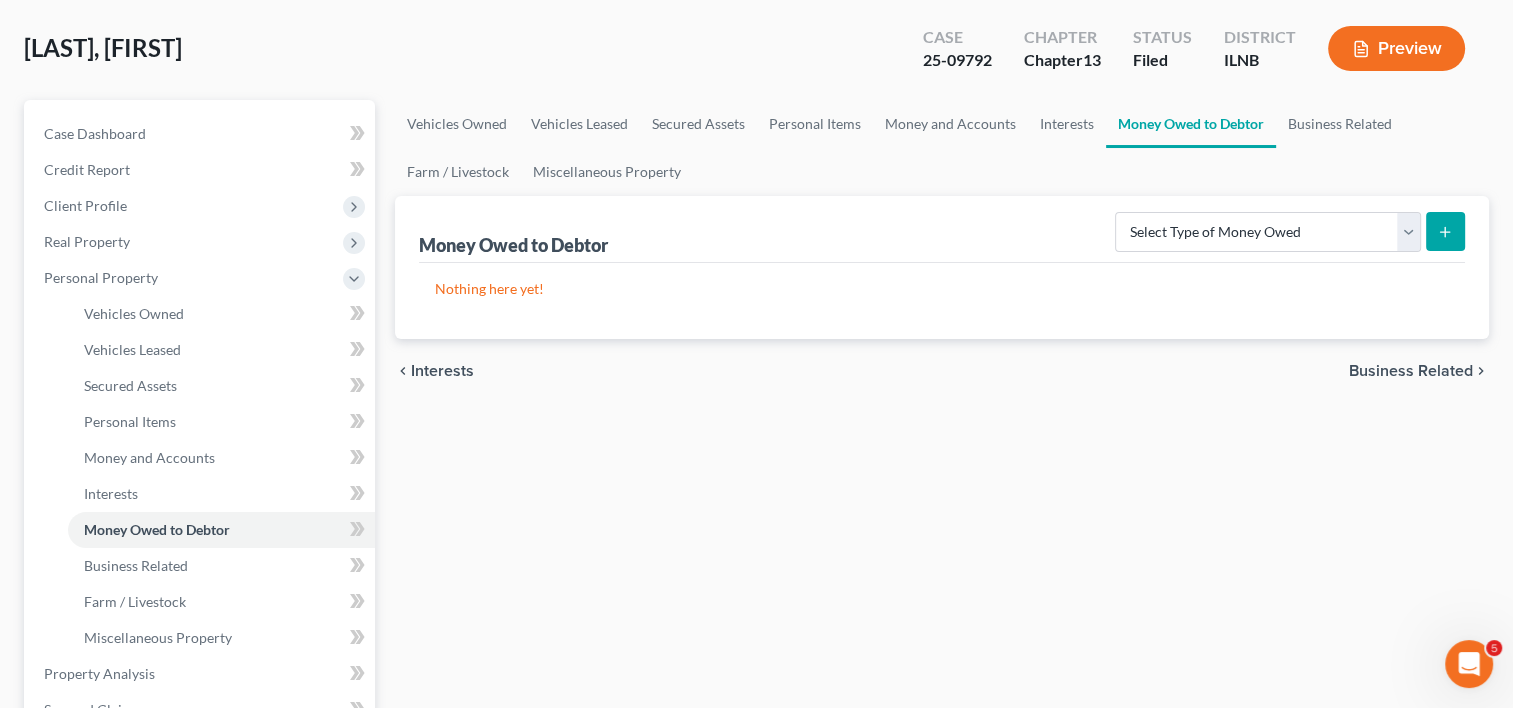 scroll, scrollTop: 200, scrollLeft: 0, axis: vertical 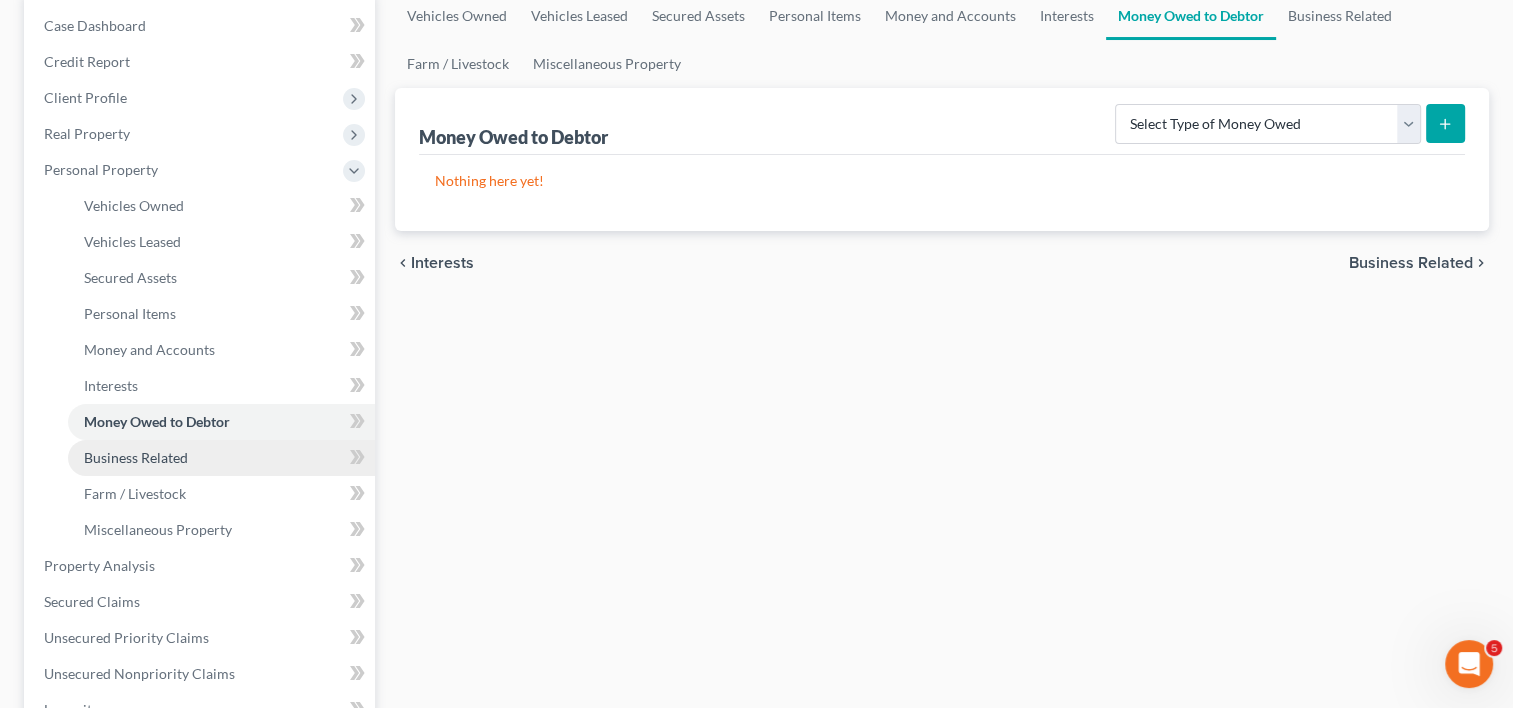 click on "Business Related" at bounding box center (136, 457) 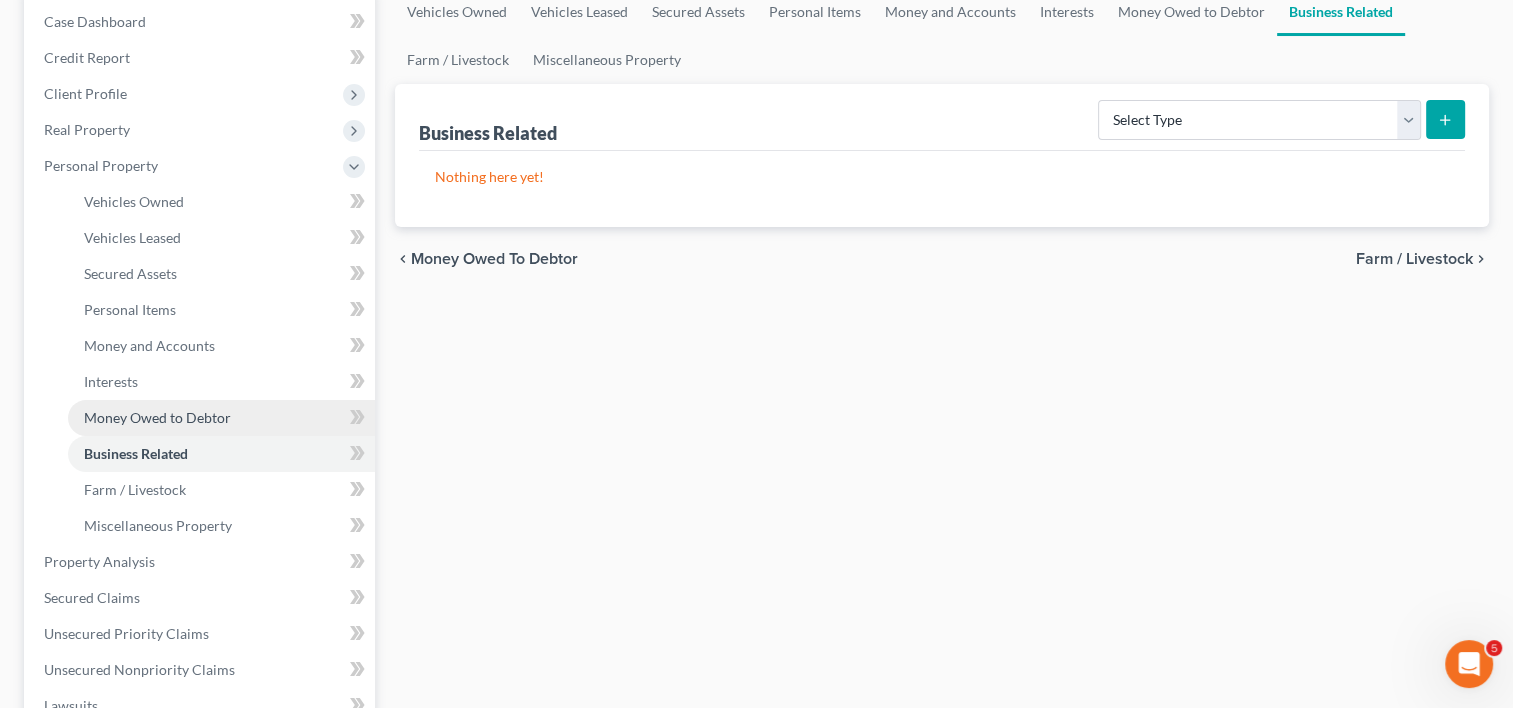 scroll, scrollTop: 200, scrollLeft: 0, axis: vertical 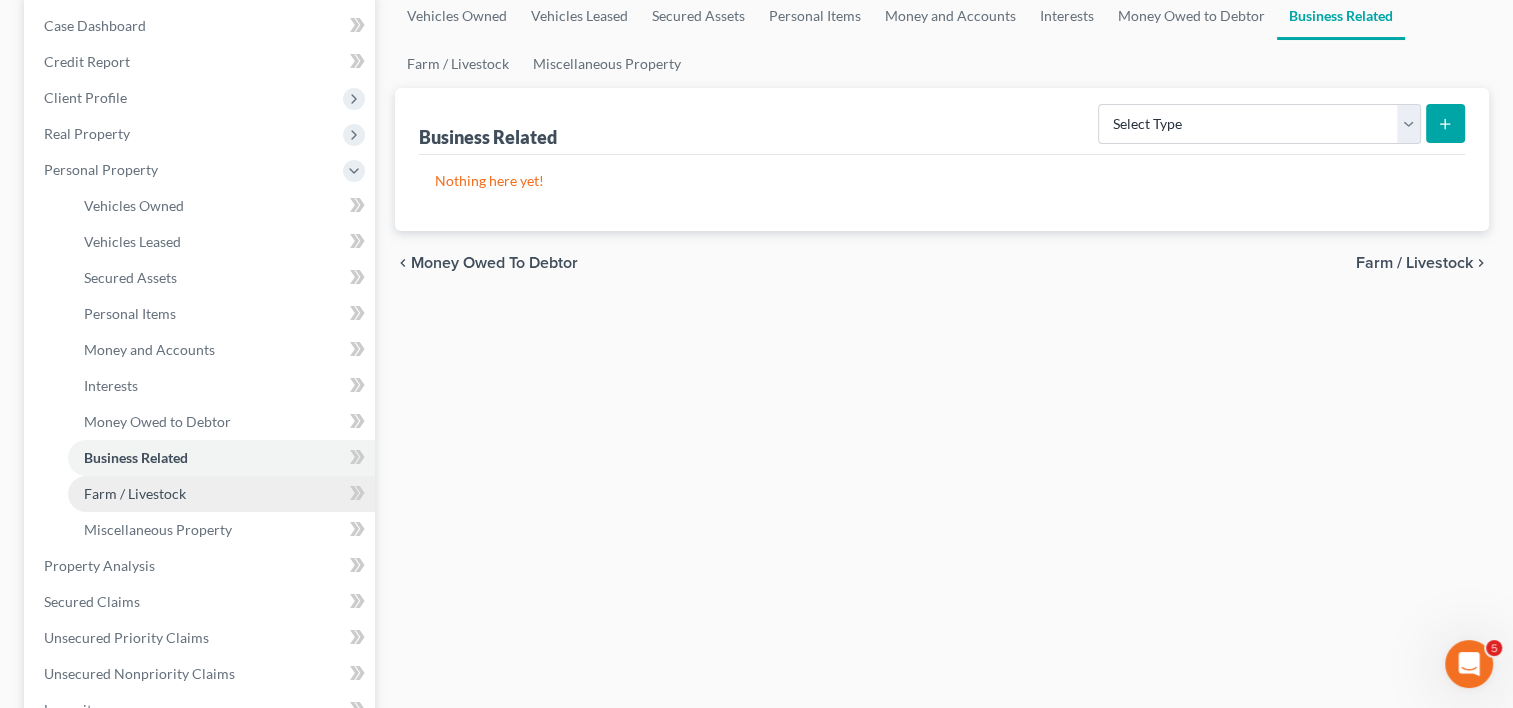 click on "Farm / Livestock" at bounding box center (135, 493) 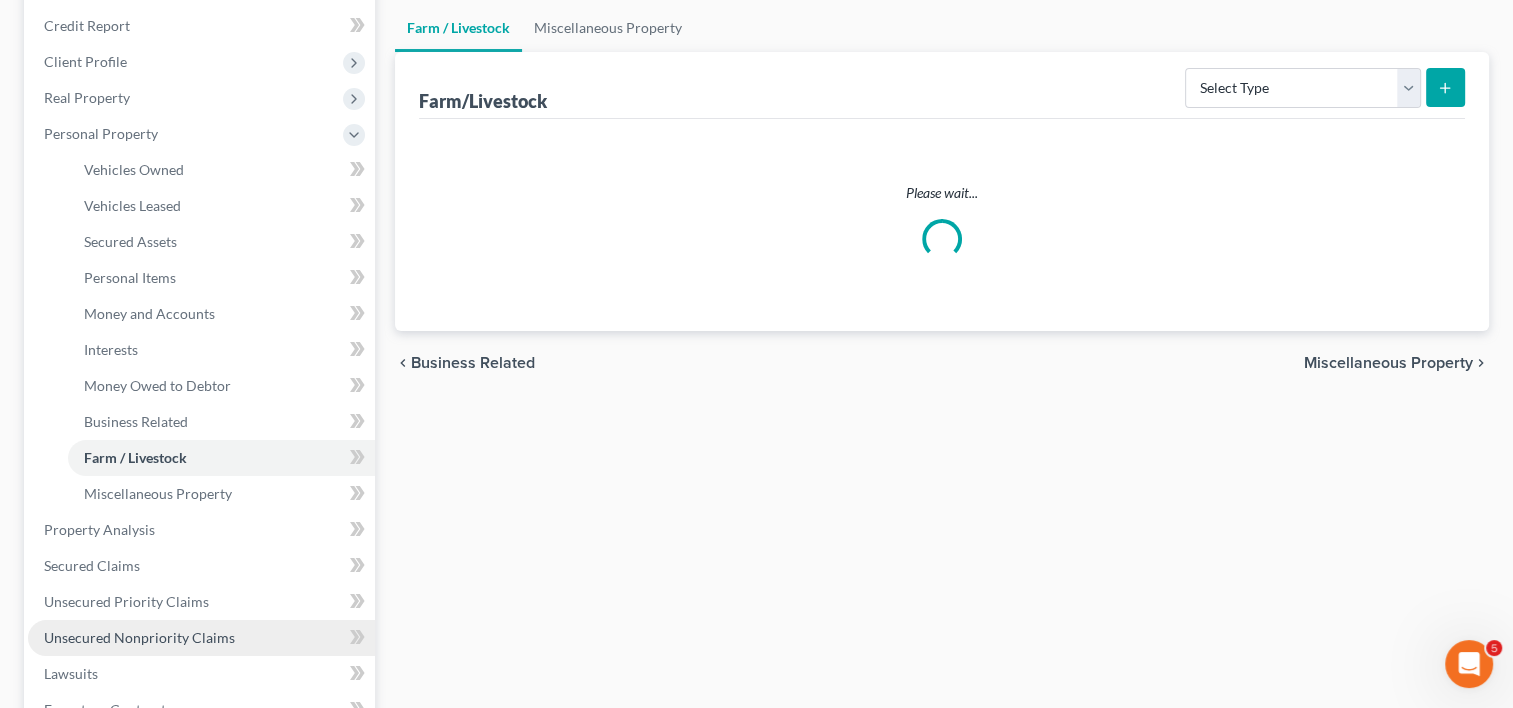 scroll, scrollTop: 400, scrollLeft: 0, axis: vertical 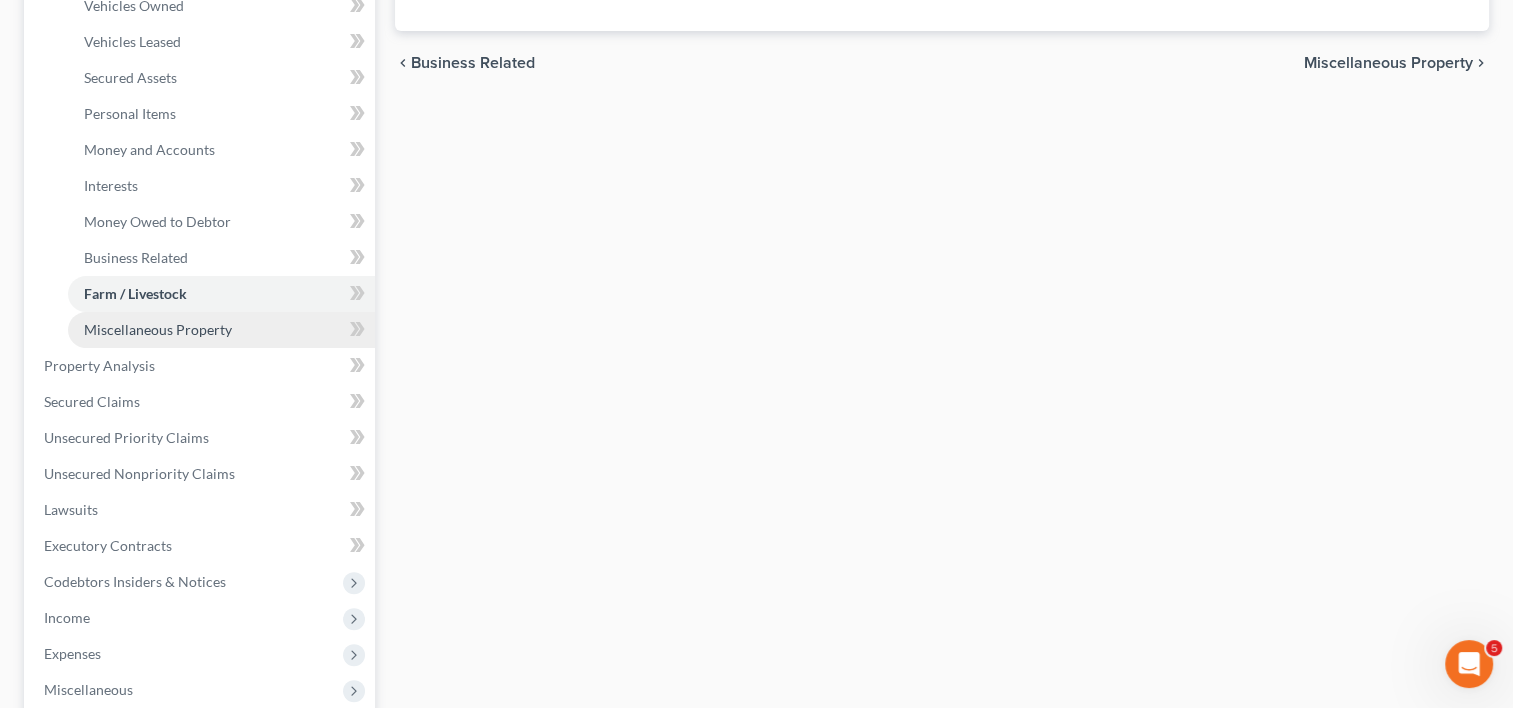 click on "Miscellaneous Property" at bounding box center (158, 329) 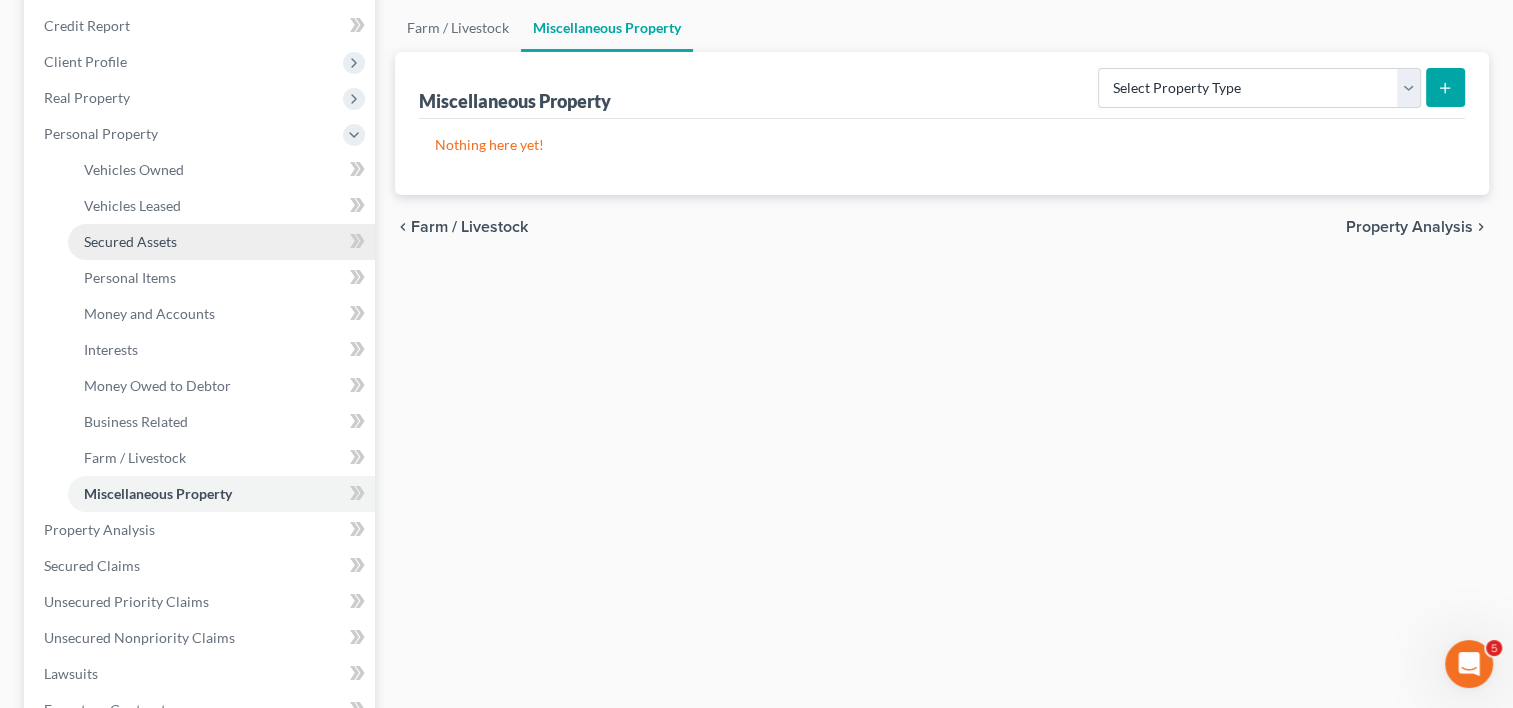 scroll, scrollTop: 48, scrollLeft: 0, axis: vertical 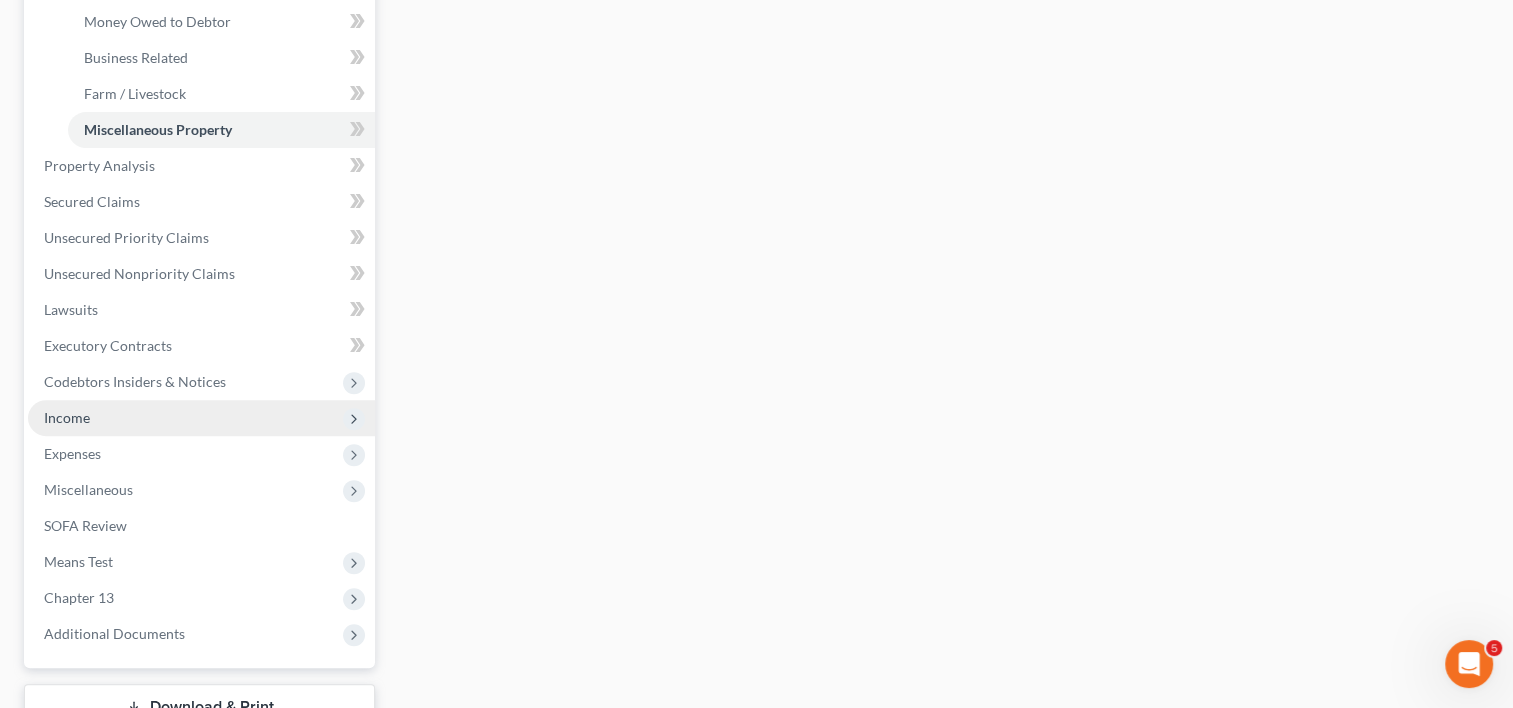 click on "Income" at bounding box center [201, 418] 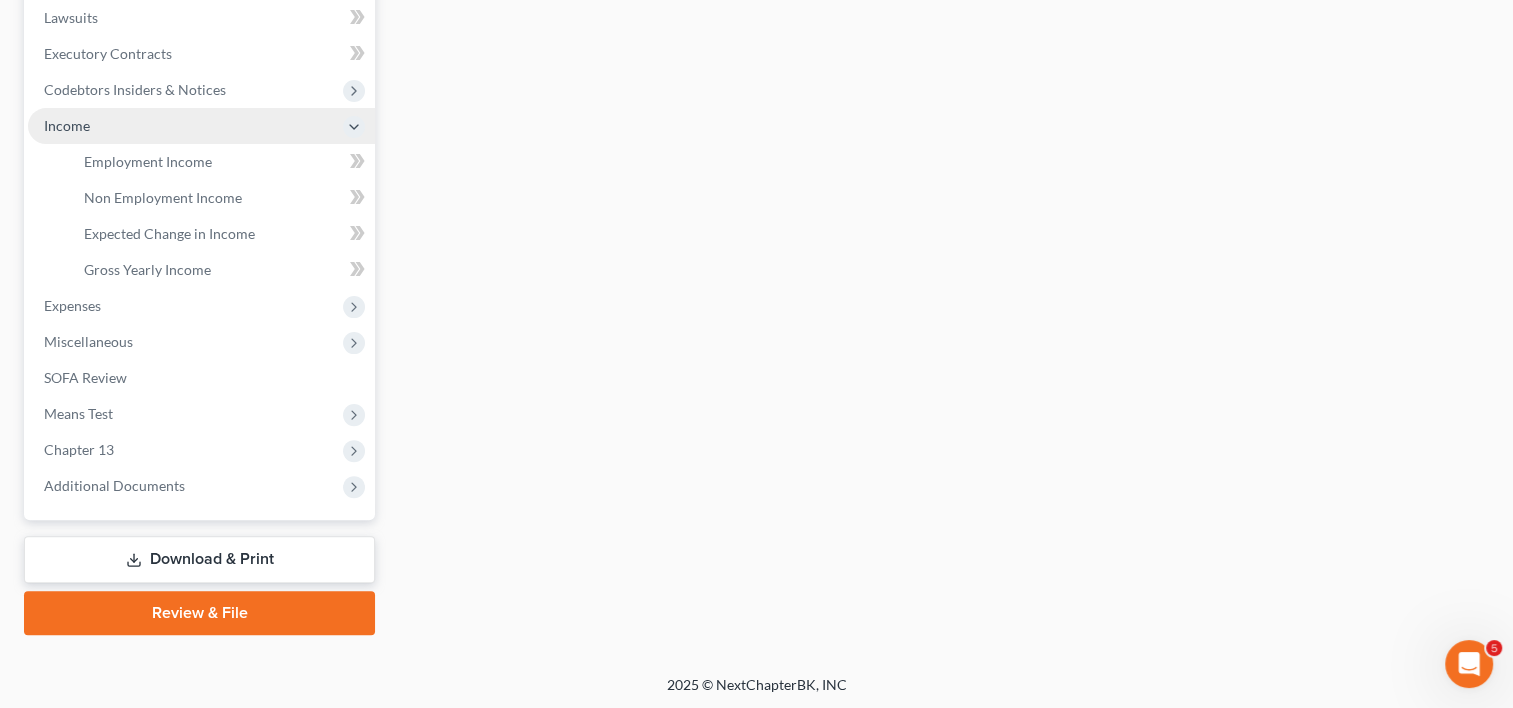click on "Income" at bounding box center [201, 126] 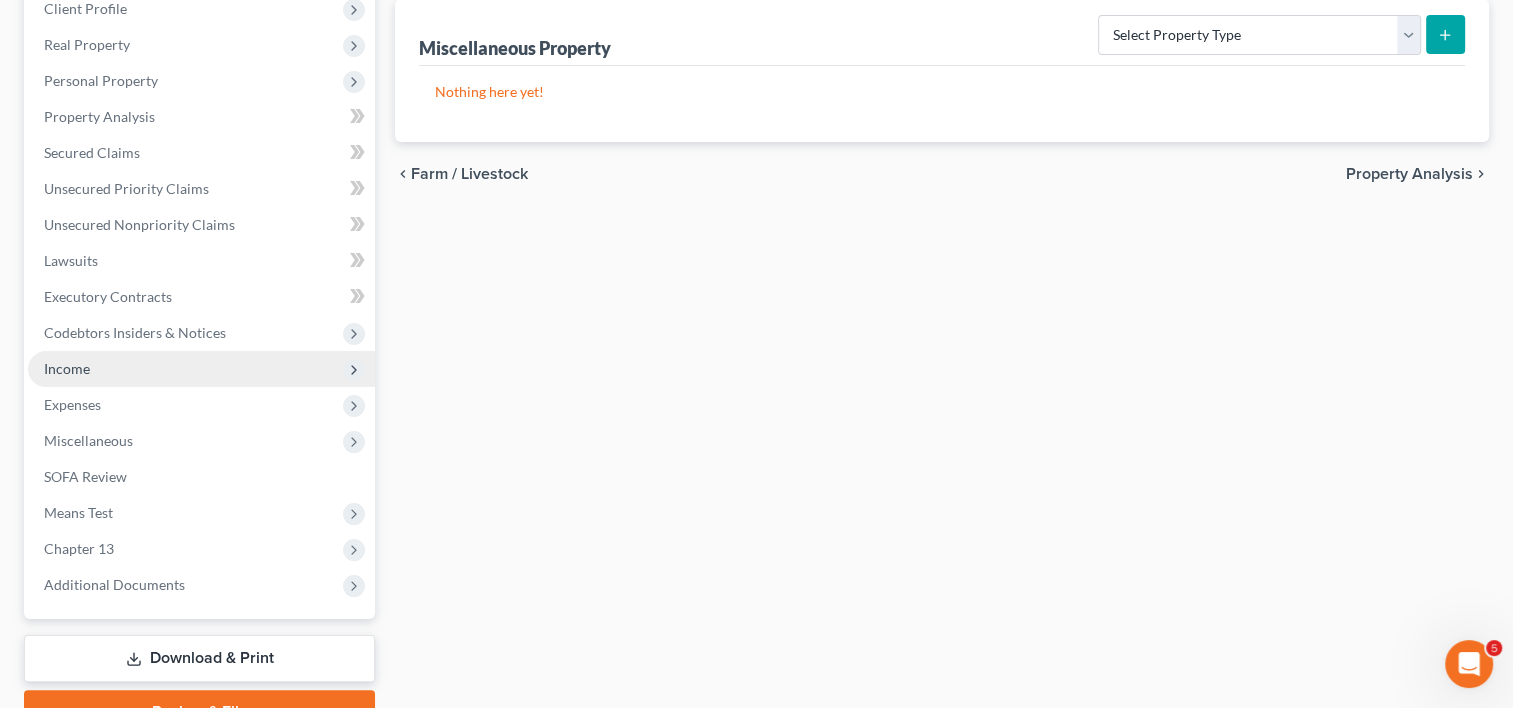 click on "Income" at bounding box center (67, 368) 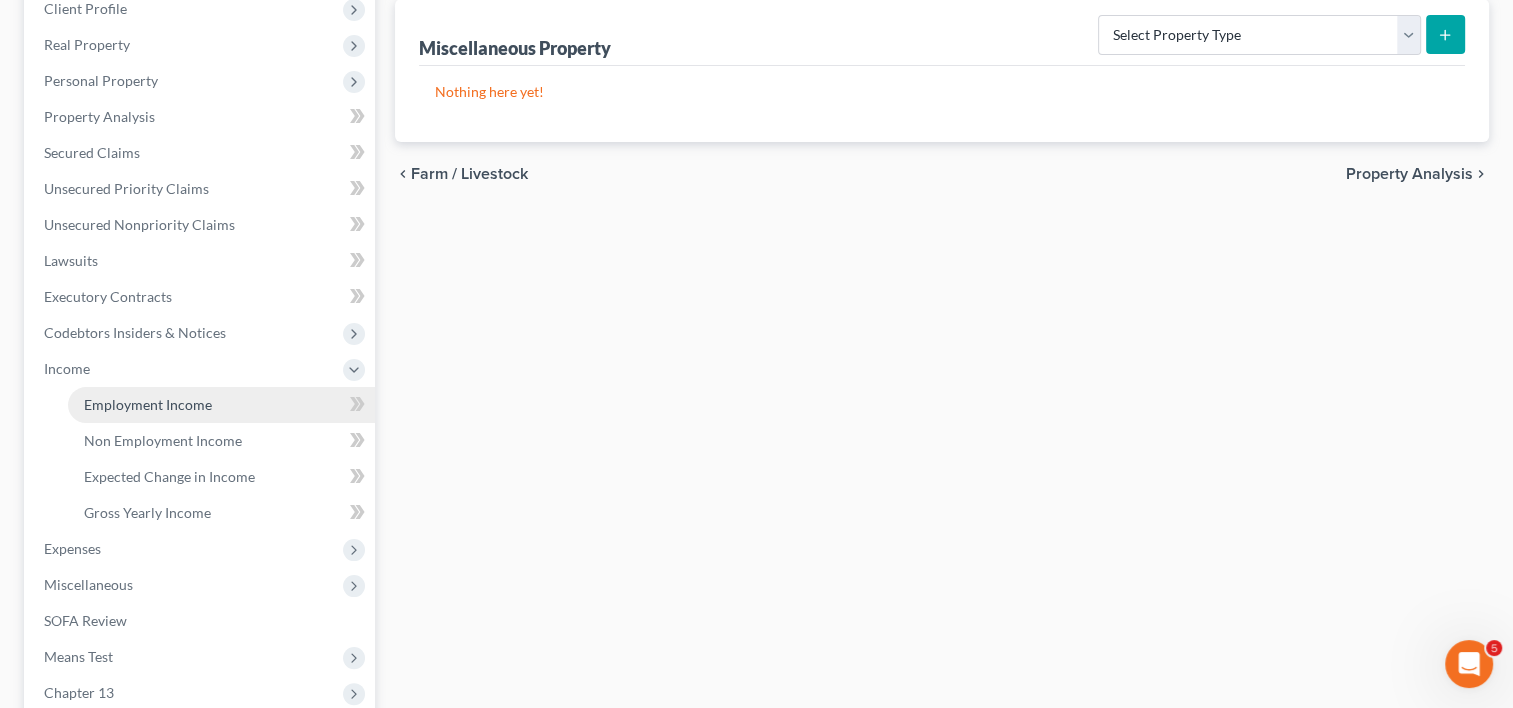 click on "Employment Income" at bounding box center [148, 404] 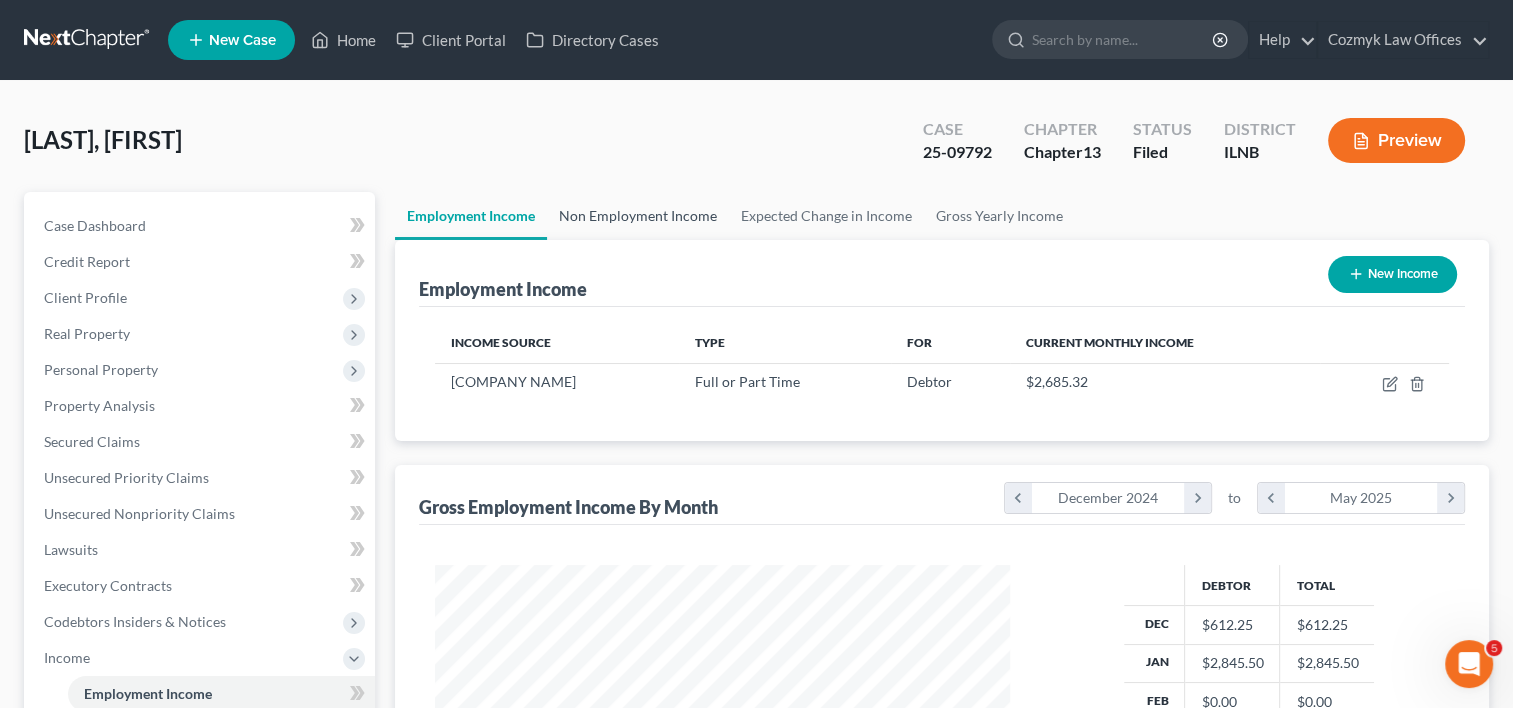 click on "Non Employment Income" at bounding box center [638, 216] 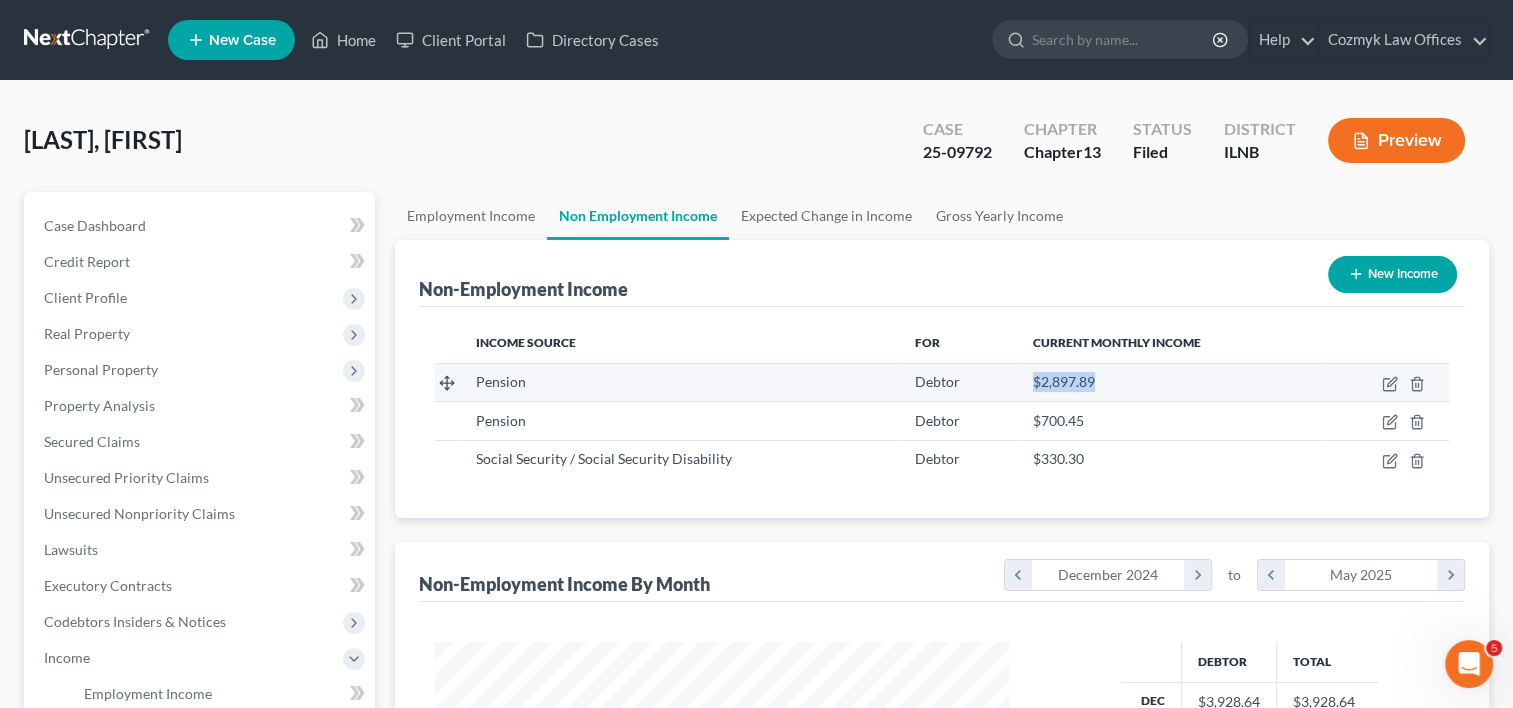 drag, startPoint x: 1098, startPoint y: 376, endPoint x: 1018, endPoint y: 372, distance: 80.09994 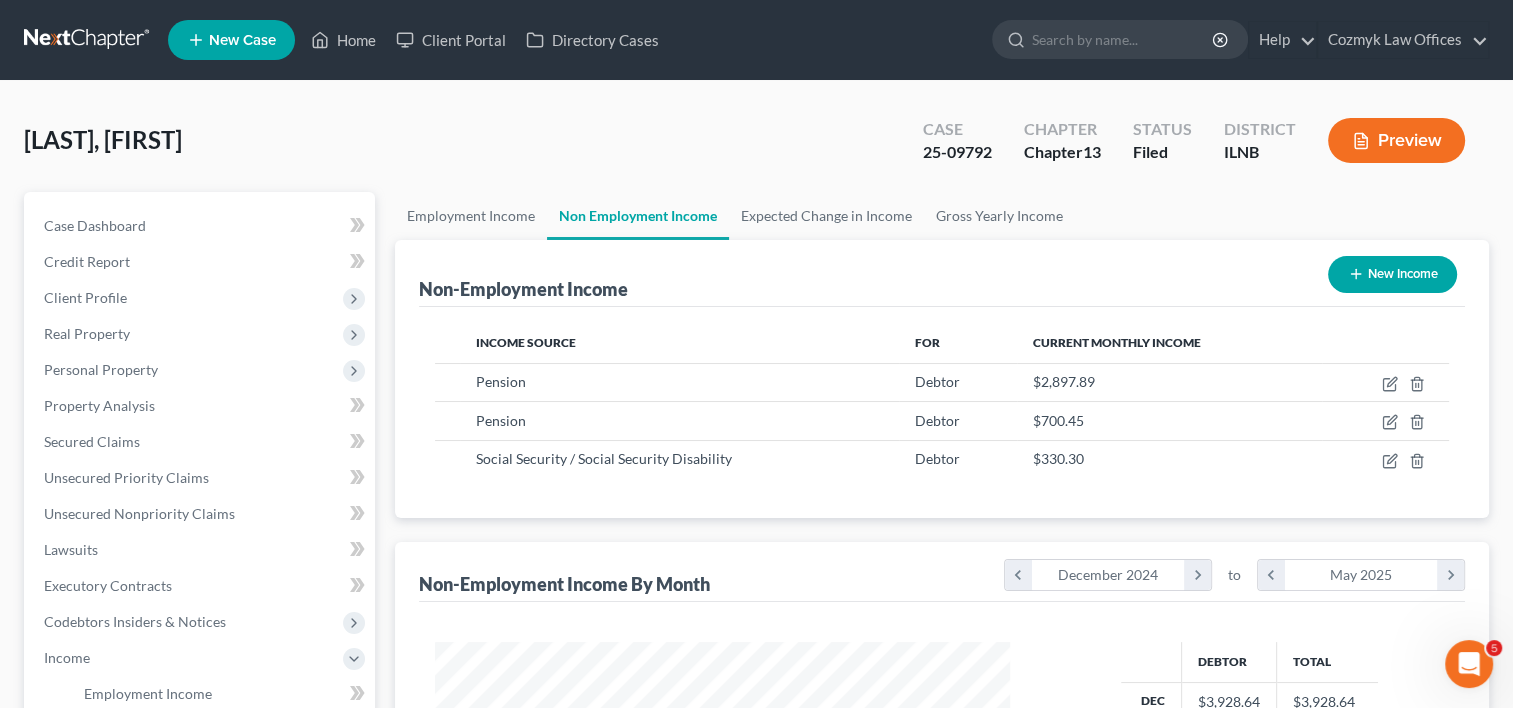 click on "Non-Employment Income New Income" at bounding box center (942, 273) 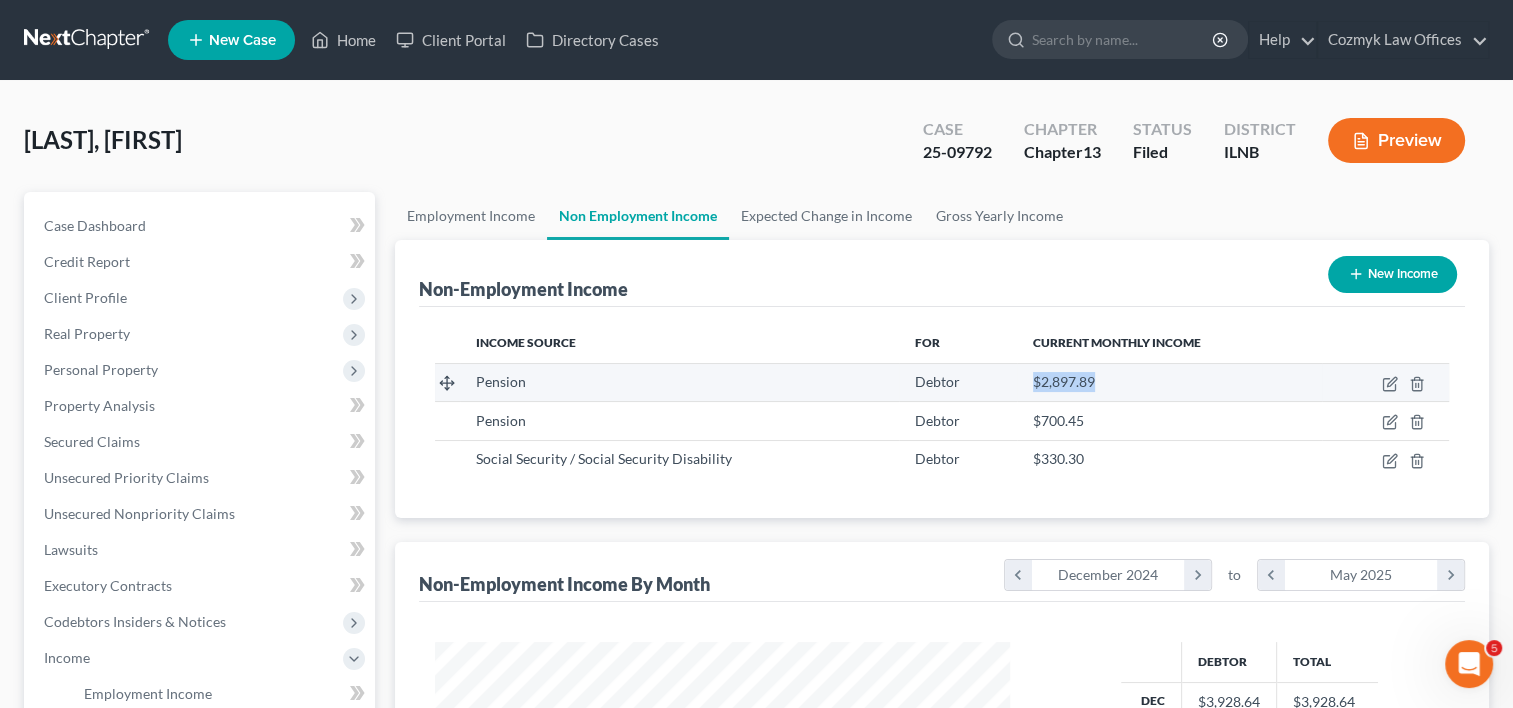 drag, startPoint x: 1090, startPoint y: 385, endPoint x: 1029, endPoint y: 376, distance: 61.66036 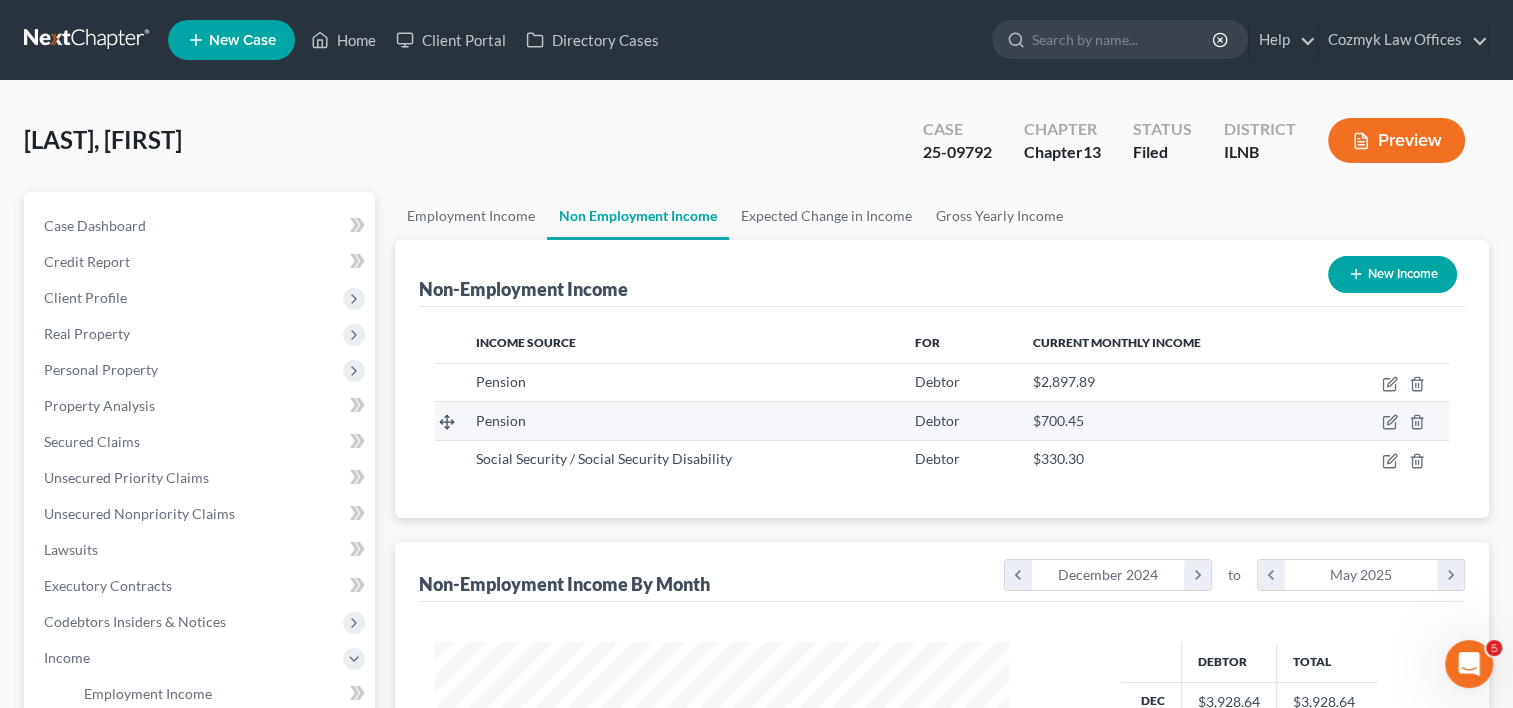 drag, startPoint x: 1014, startPoint y: 390, endPoint x: 1085, endPoint y: 415, distance: 75.272835 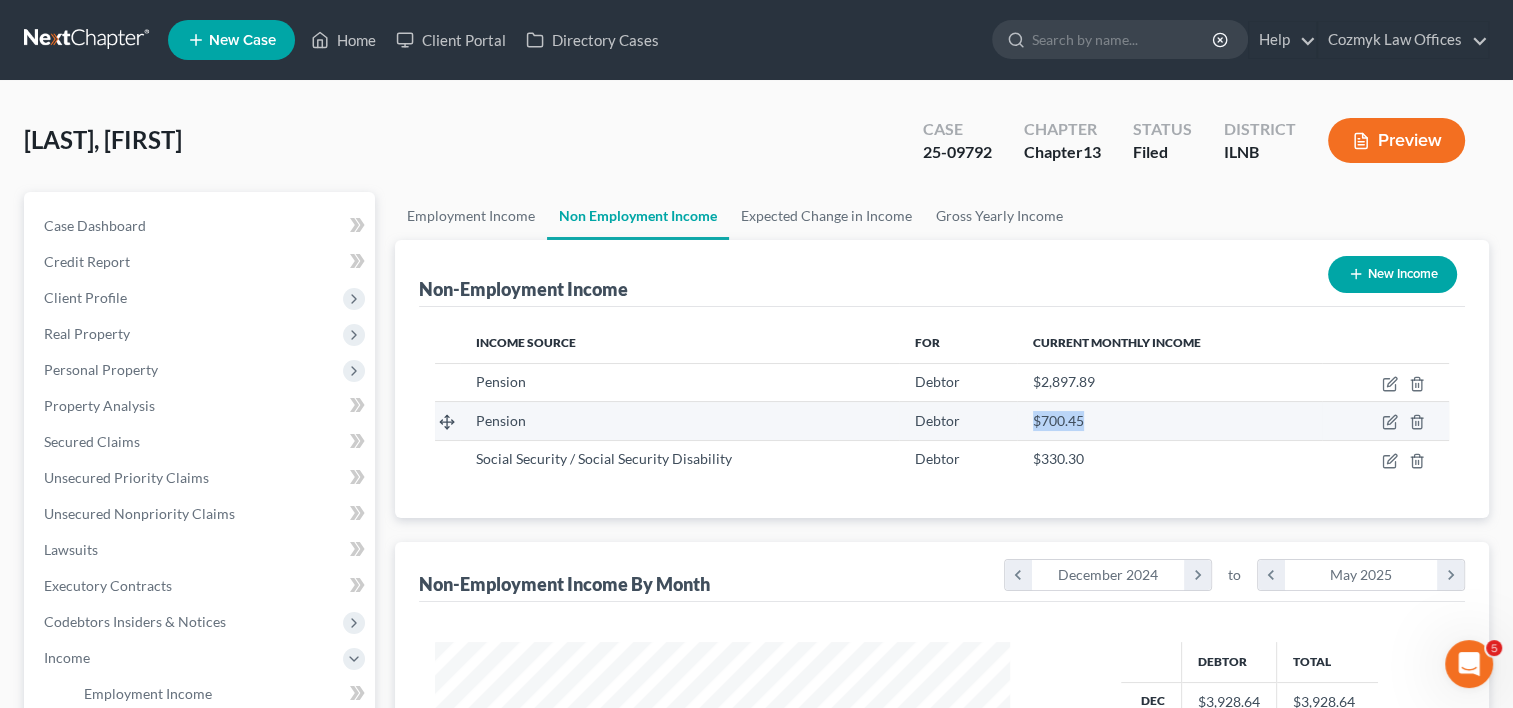 drag, startPoint x: 1088, startPoint y: 418, endPoint x: 1031, endPoint y: 414, distance: 57.14018 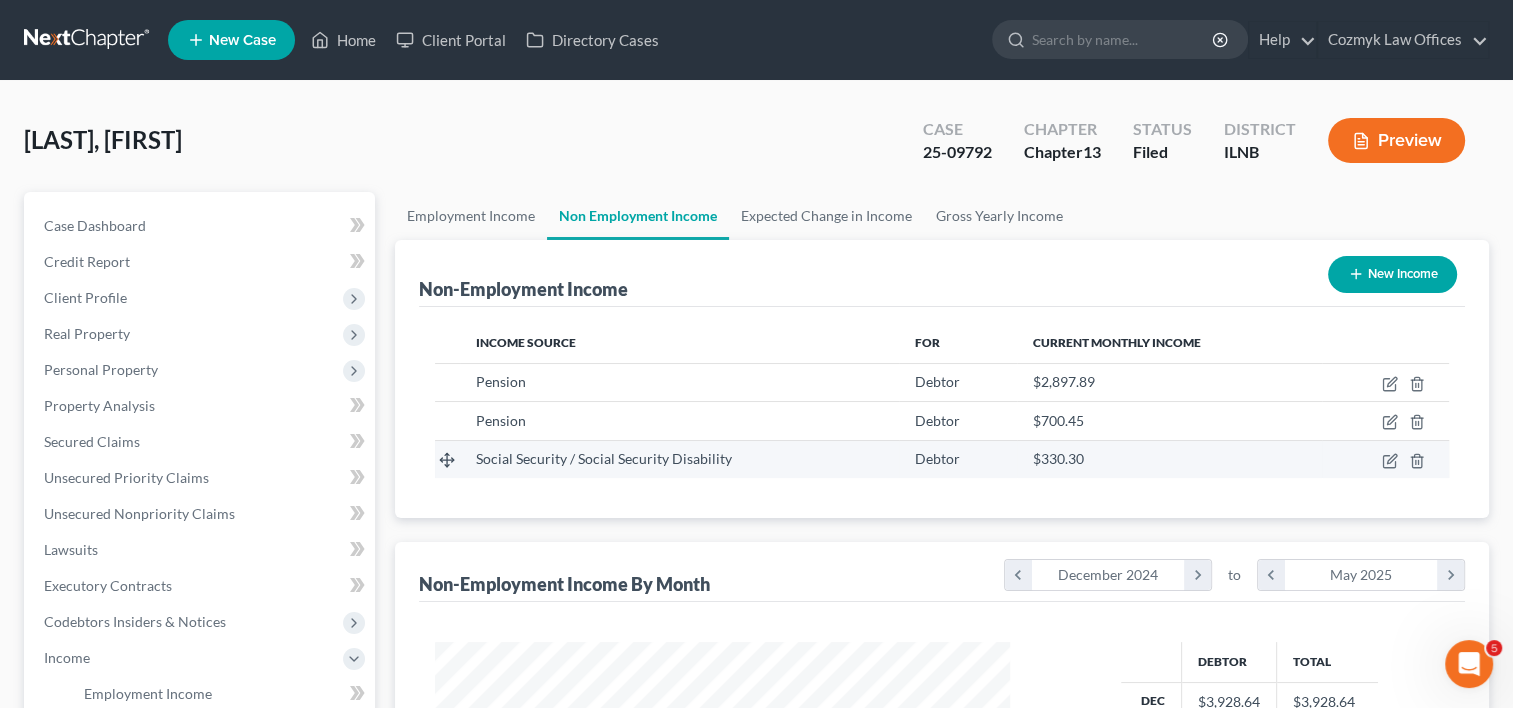 click on "Social Security / Social Security Disability" at bounding box center (680, 459) 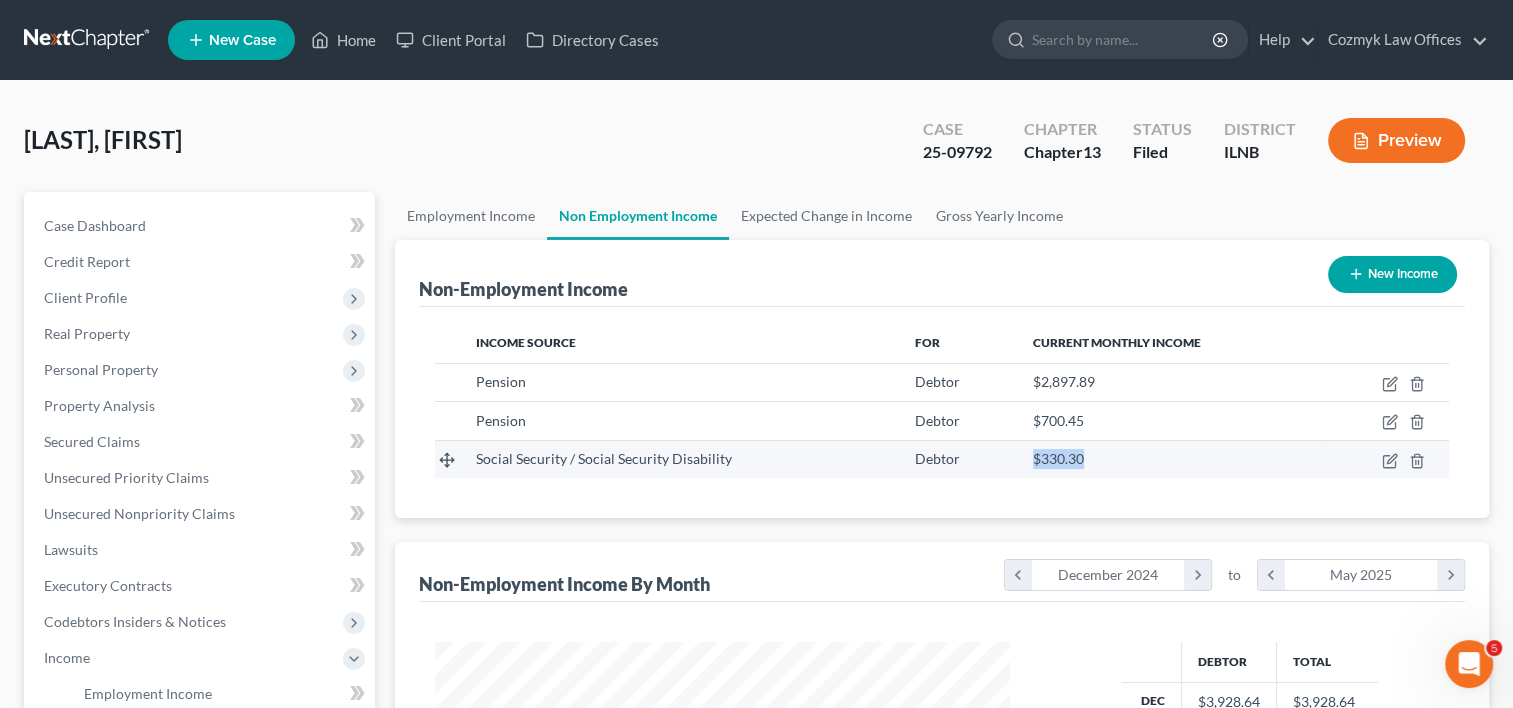 drag, startPoint x: 1092, startPoint y: 460, endPoint x: 1026, endPoint y: 463, distance: 66.068146 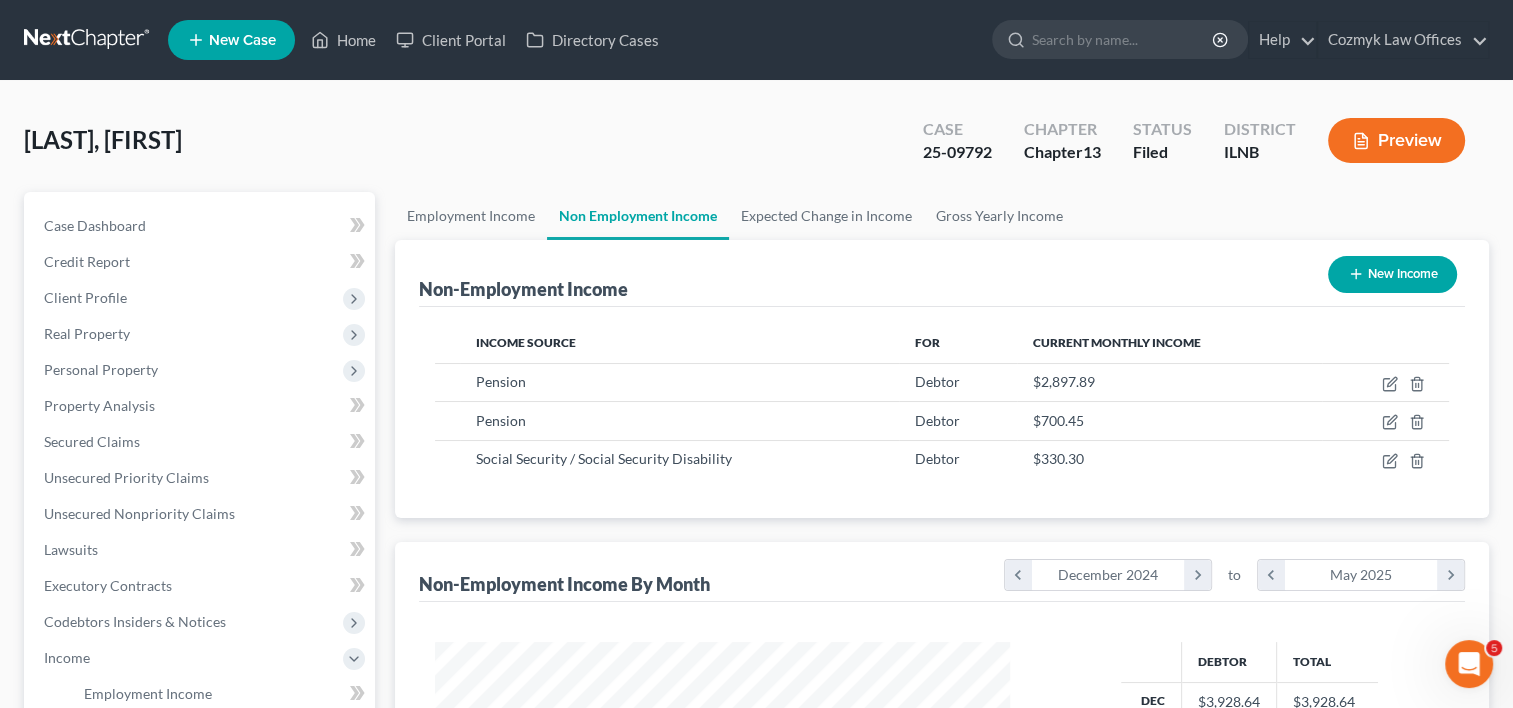 drag, startPoint x: 1022, startPoint y: 464, endPoint x: 979, endPoint y: 489, distance: 49.73932 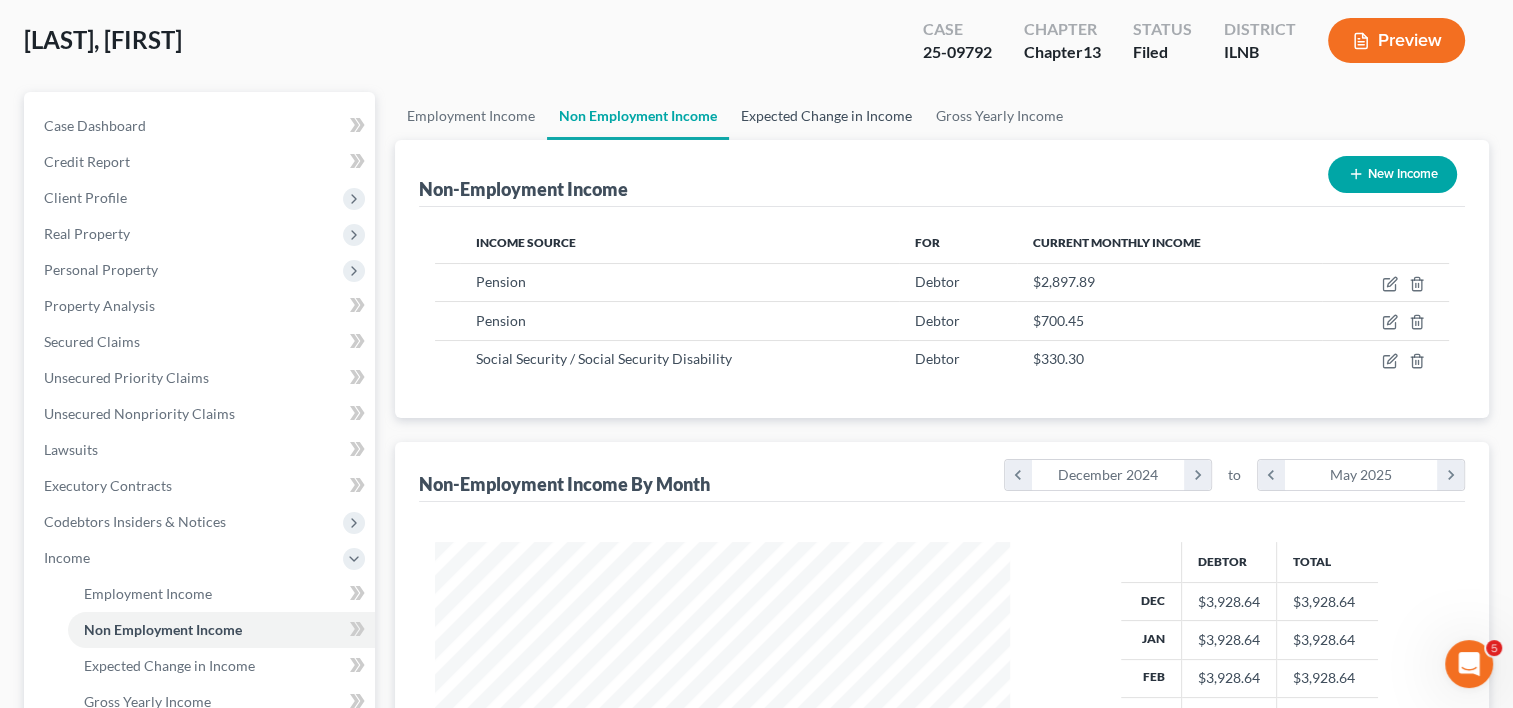 click on "Expected Change in Income" at bounding box center (826, 116) 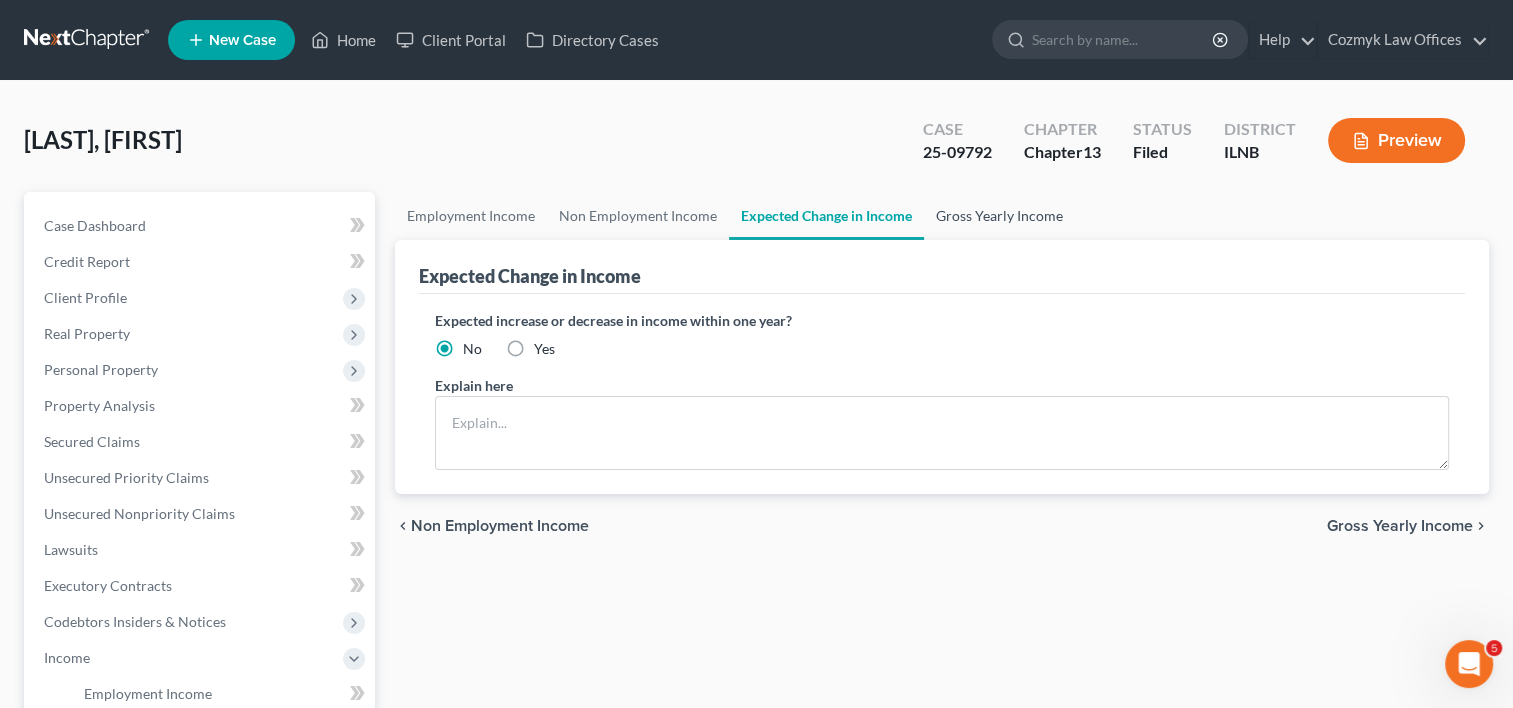 click on "Gross Yearly Income" at bounding box center (999, 216) 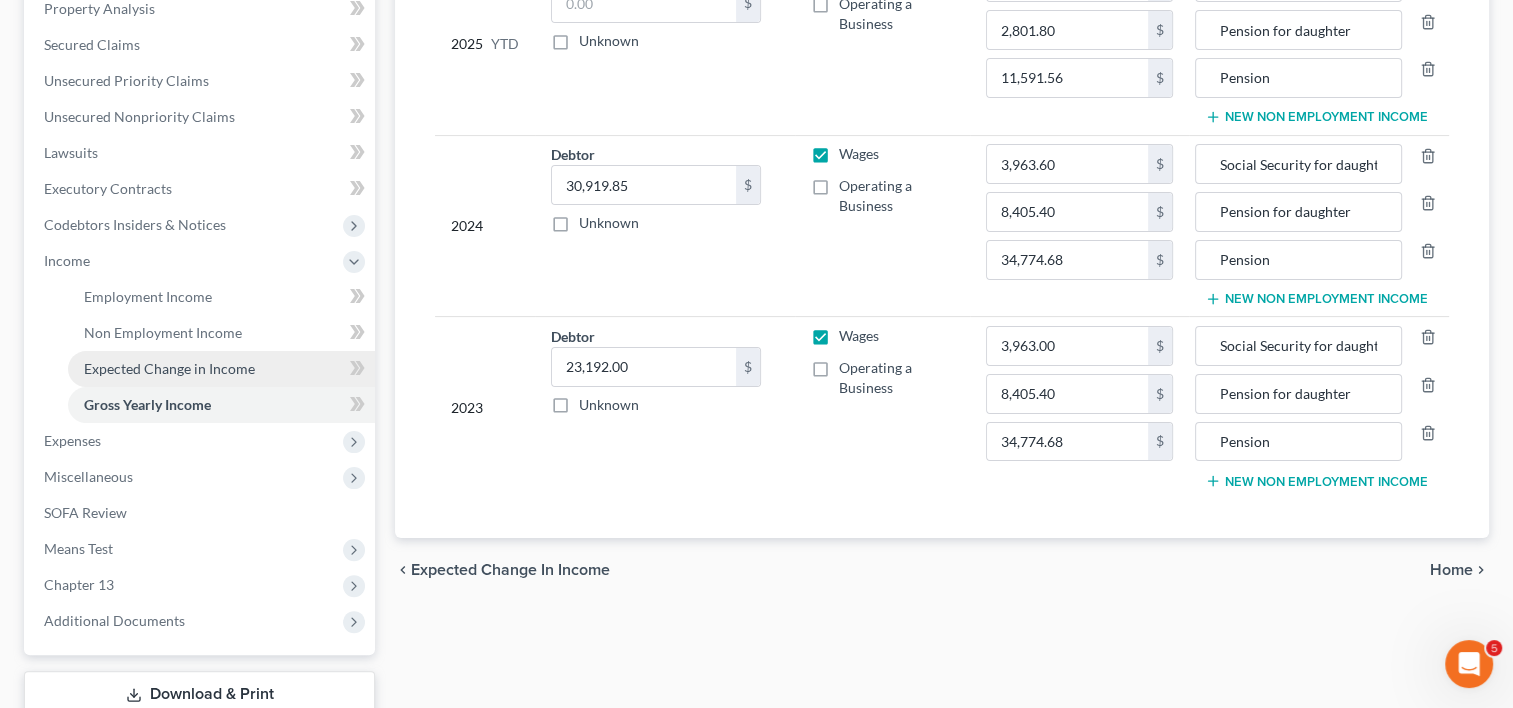 scroll, scrollTop: 400, scrollLeft: 0, axis: vertical 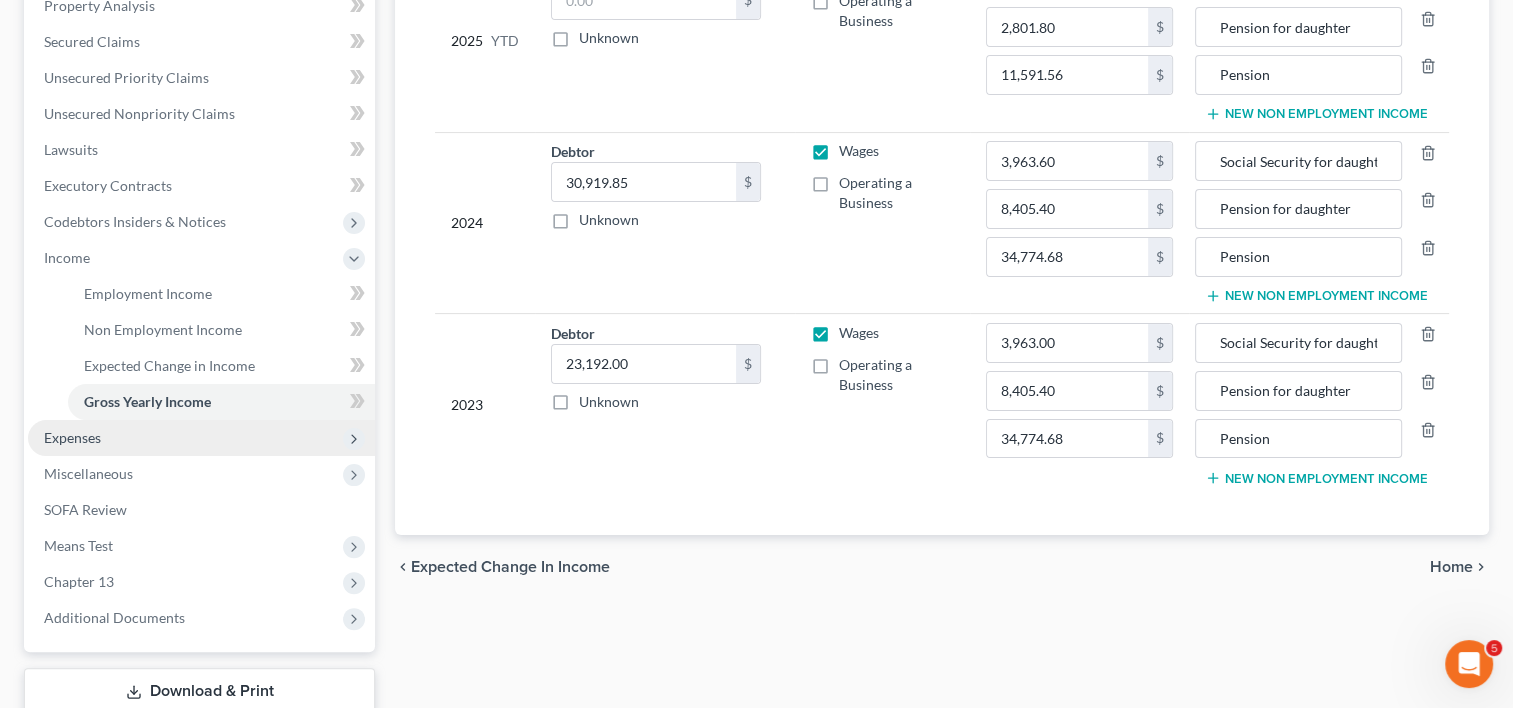 click on "Expenses" at bounding box center (201, 438) 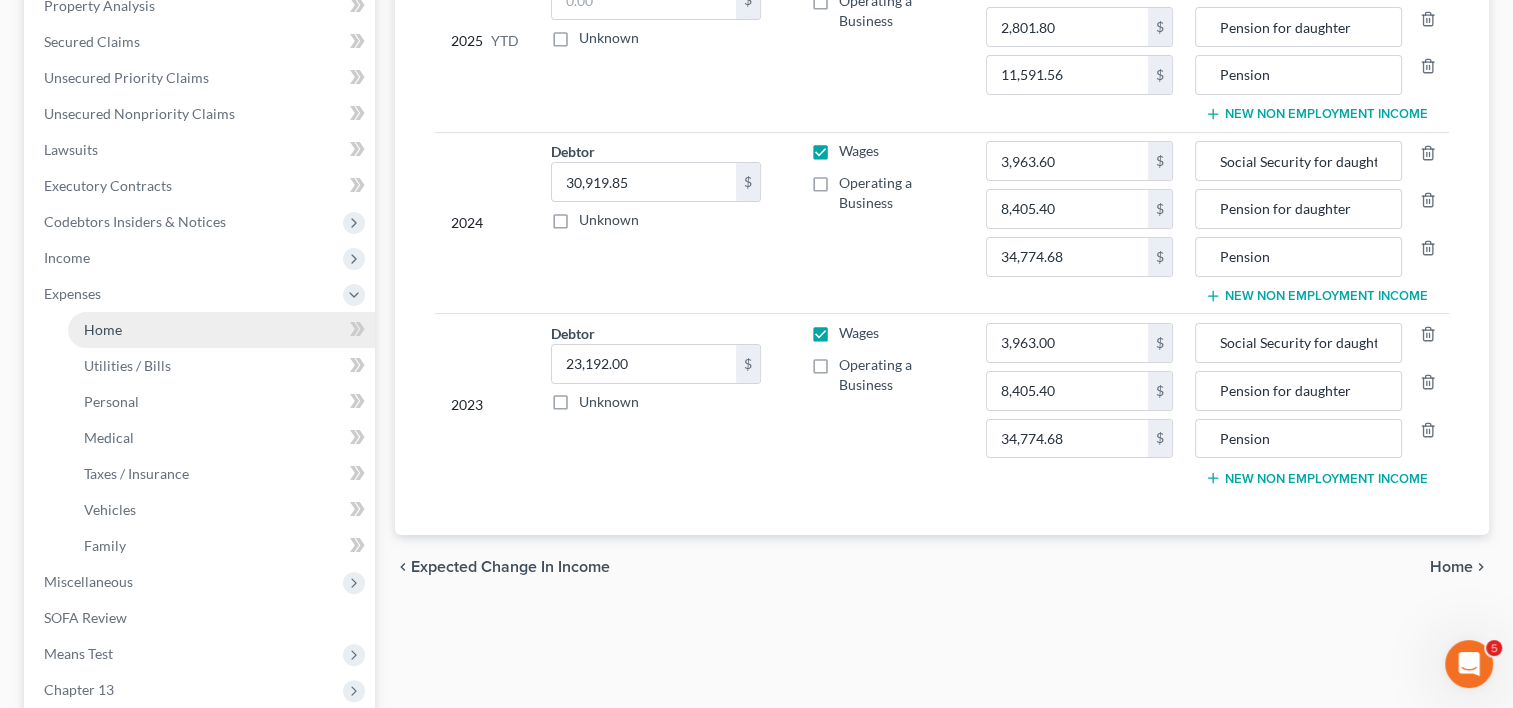 click on "Home" at bounding box center [221, 330] 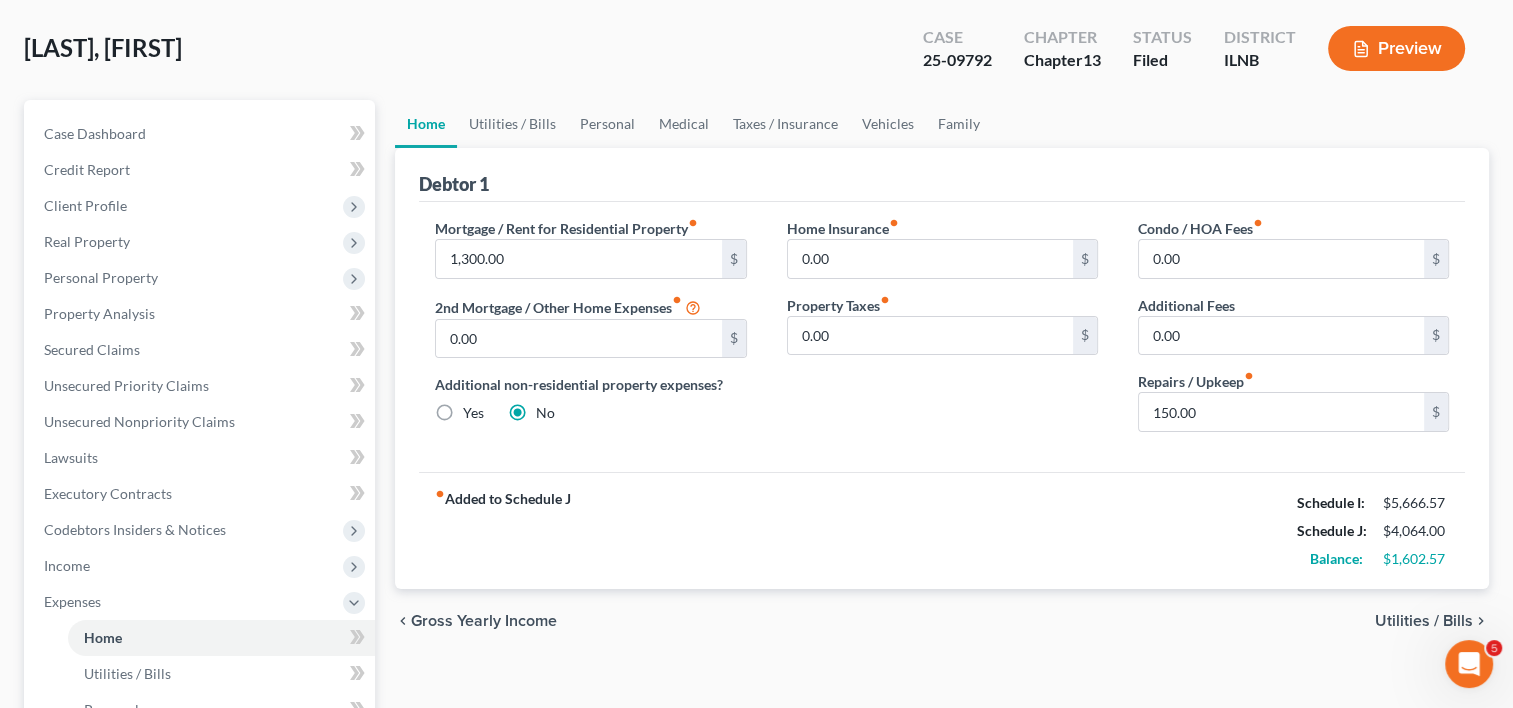 scroll, scrollTop: 0, scrollLeft: 0, axis: both 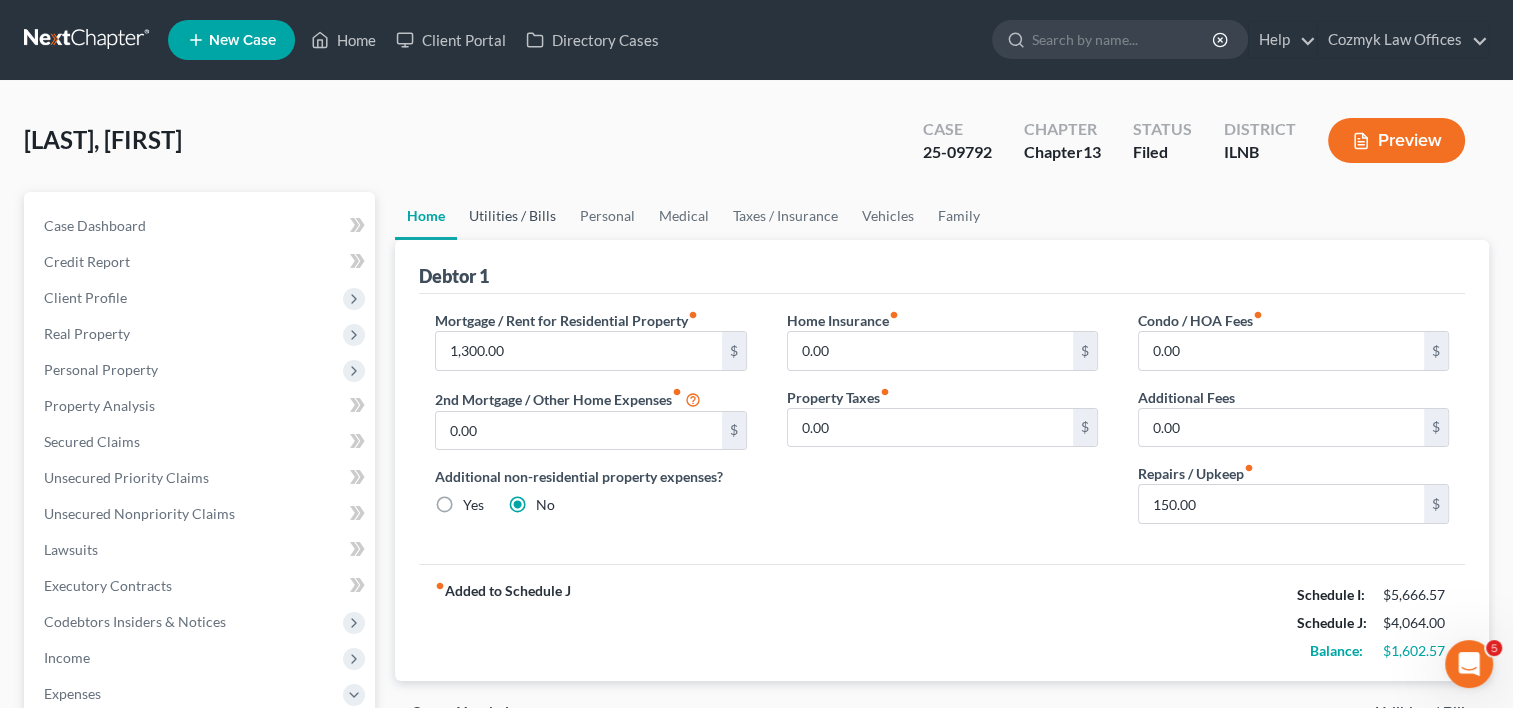 click on "Utilities / Bills" at bounding box center [512, 216] 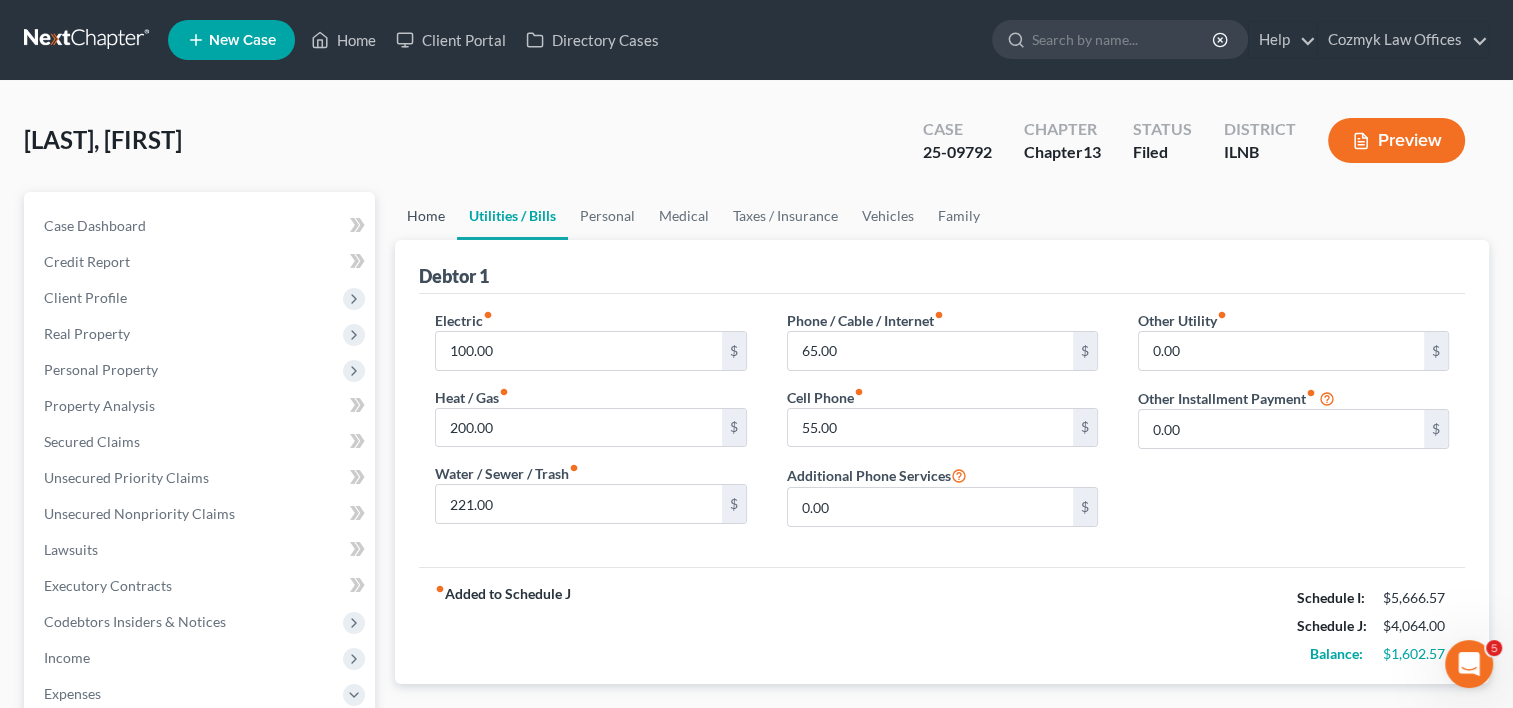 click on "Home" at bounding box center (426, 216) 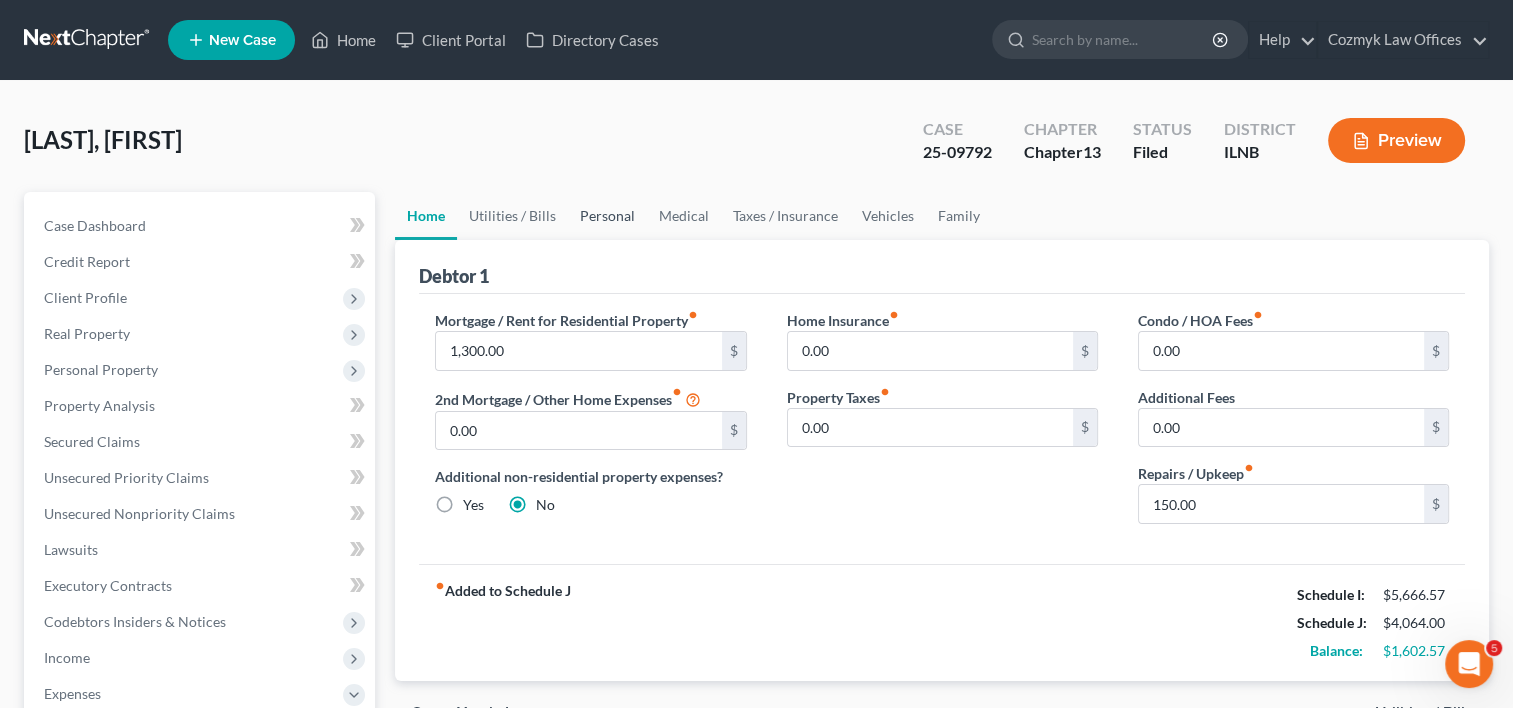 drag, startPoint x: 582, startPoint y: 210, endPoint x: 606, endPoint y: 210, distance: 24 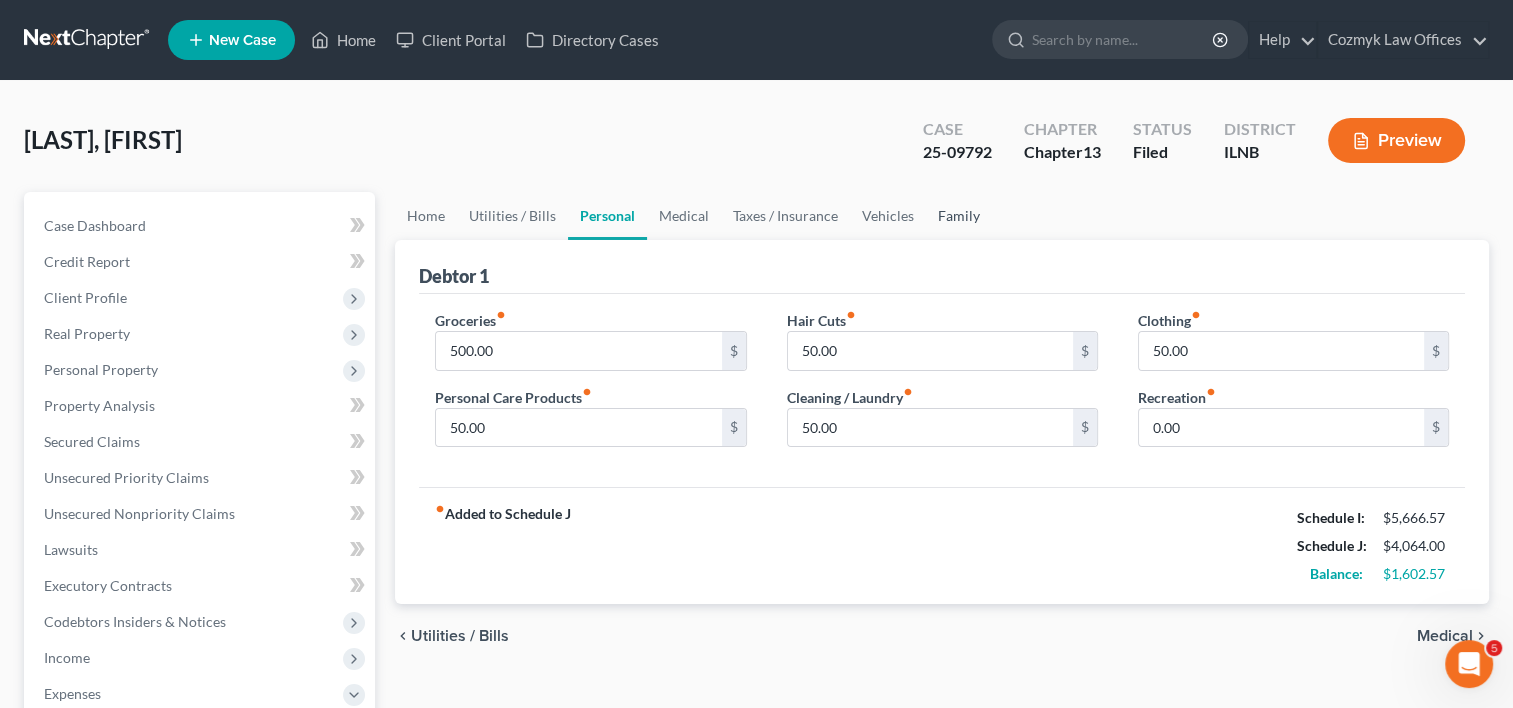 click on "Family" at bounding box center (959, 216) 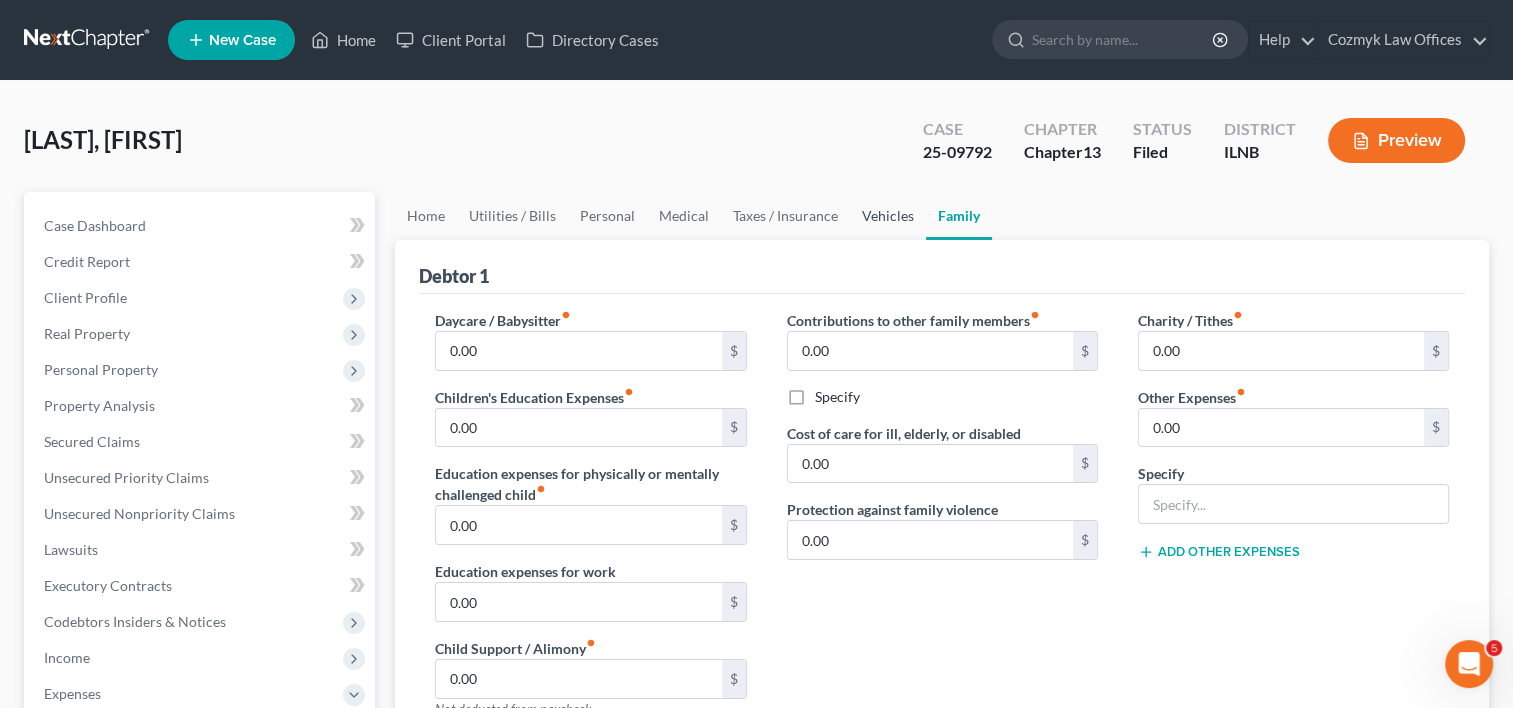 click on "Vehicles" at bounding box center [888, 216] 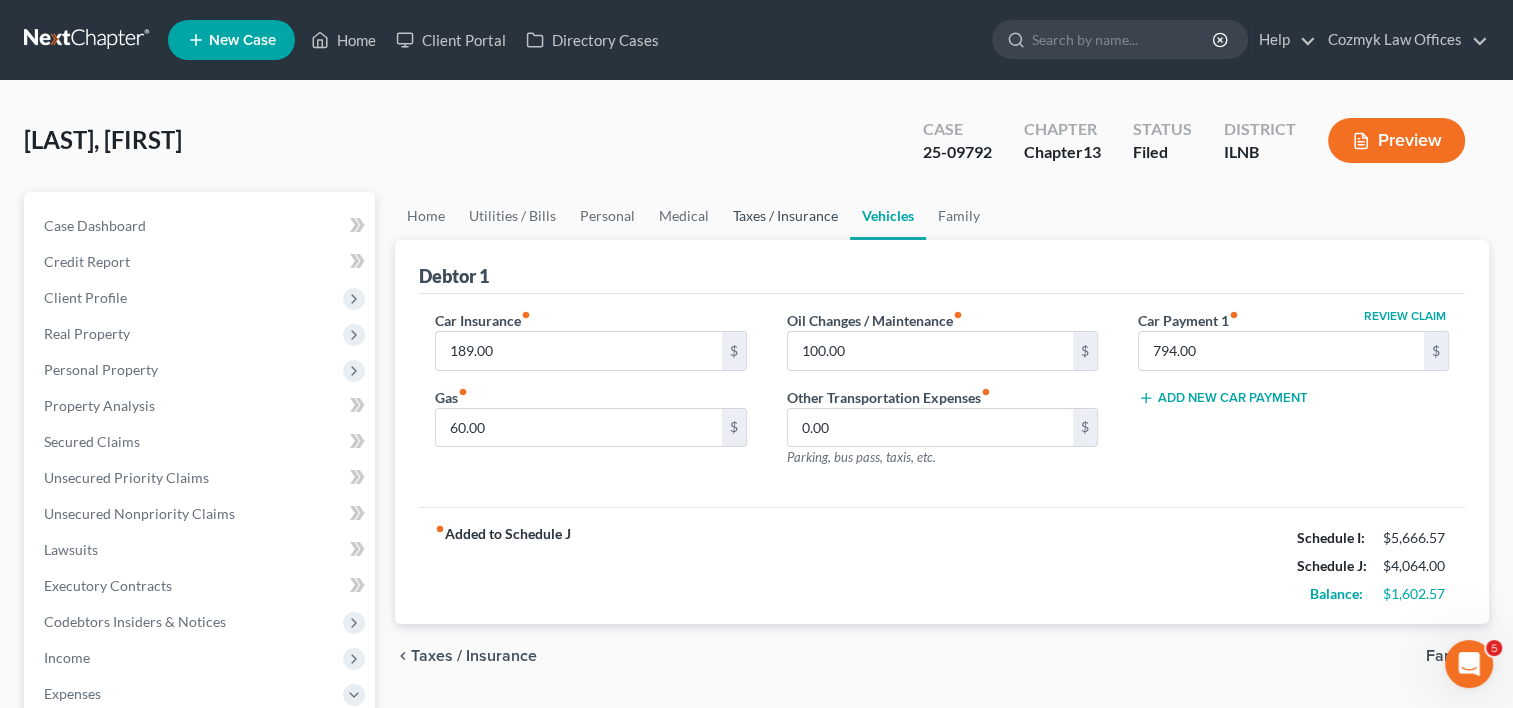 click on "Taxes / Insurance" at bounding box center [785, 216] 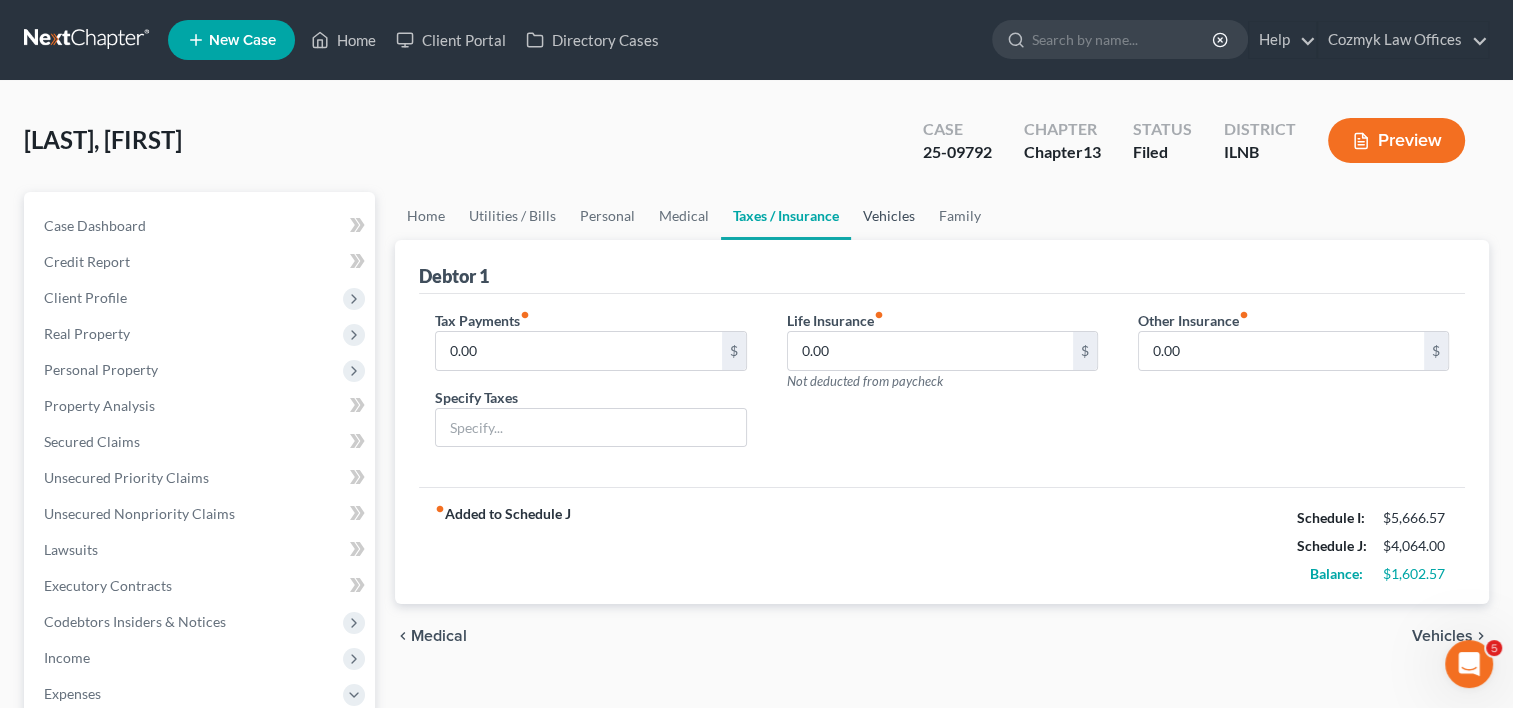 click on "Vehicles" at bounding box center (889, 216) 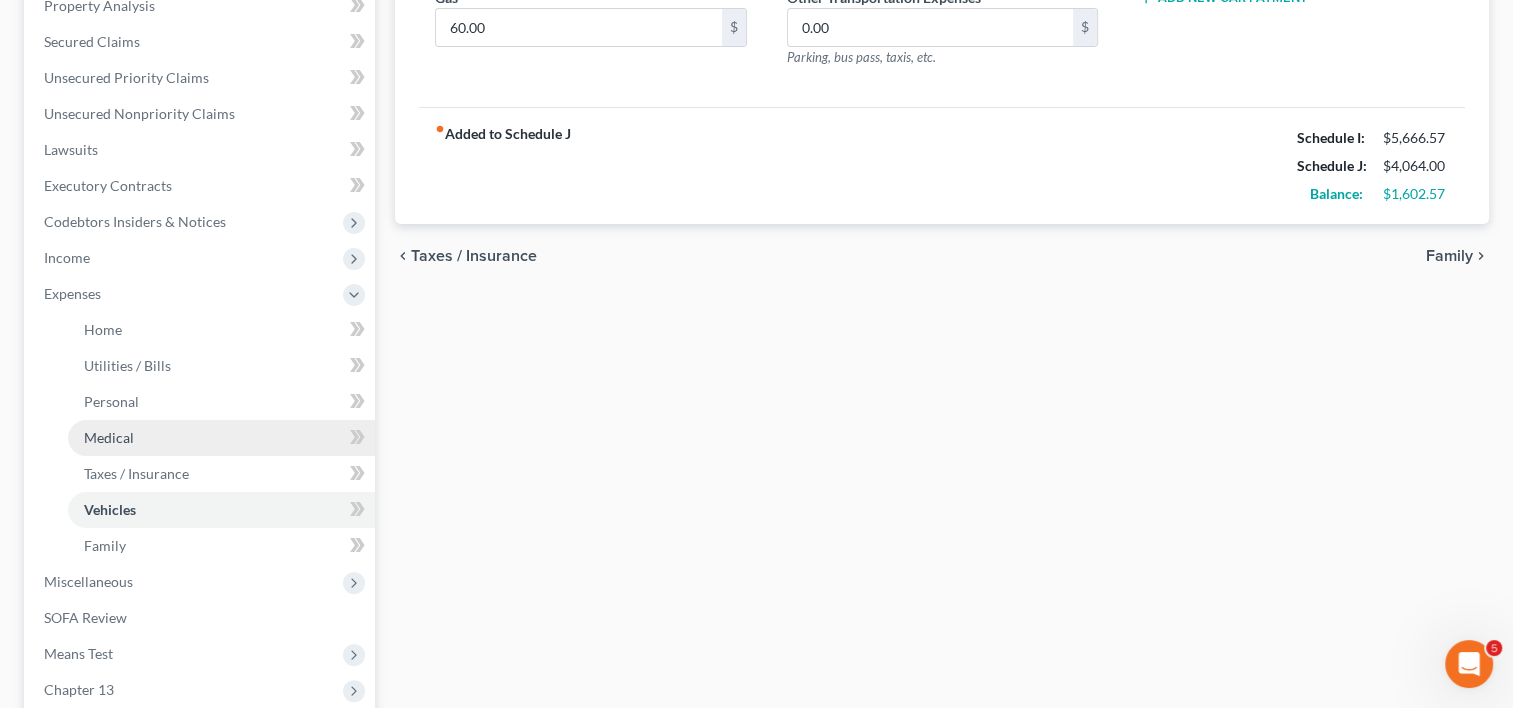 scroll, scrollTop: 500, scrollLeft: 0, axis: vertical 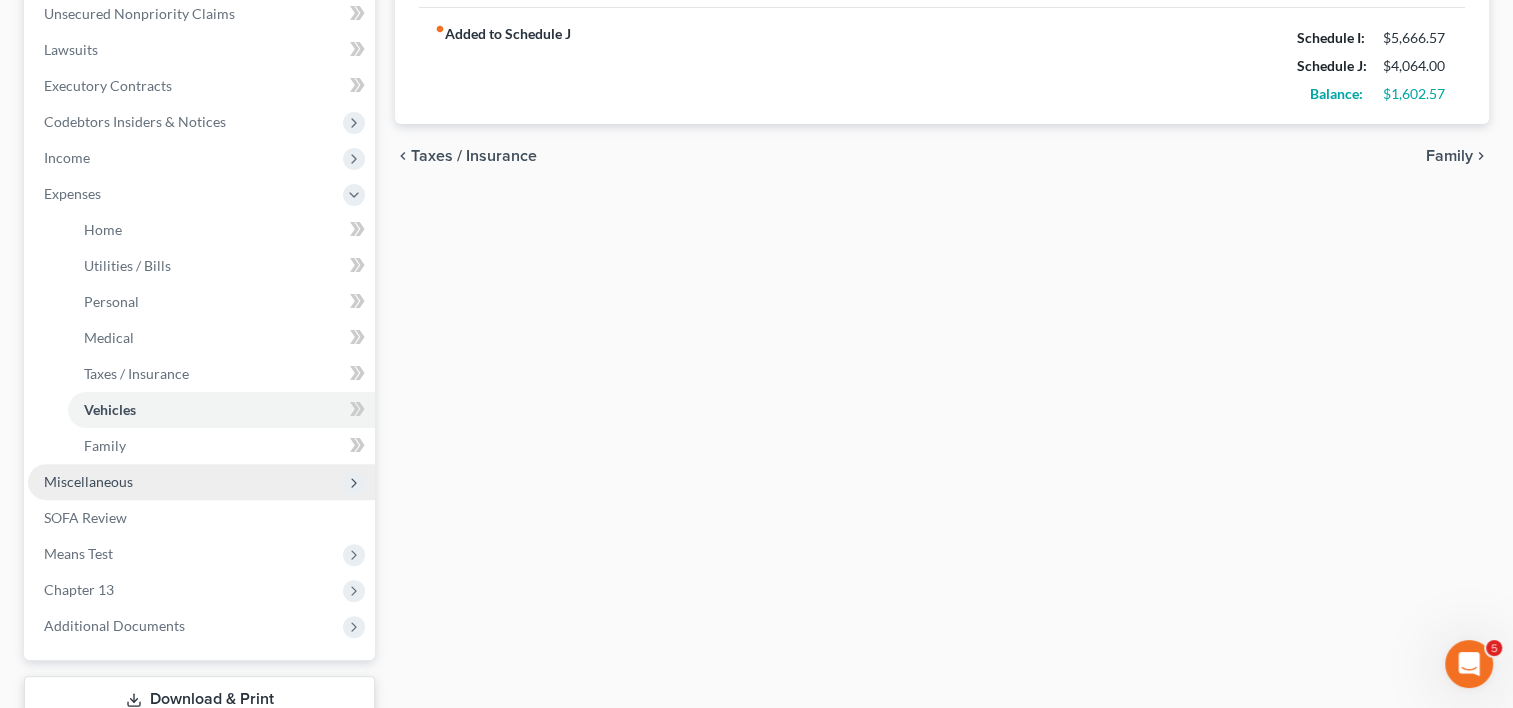 click on "Miscellaneous" at bounding box center [88, 481] 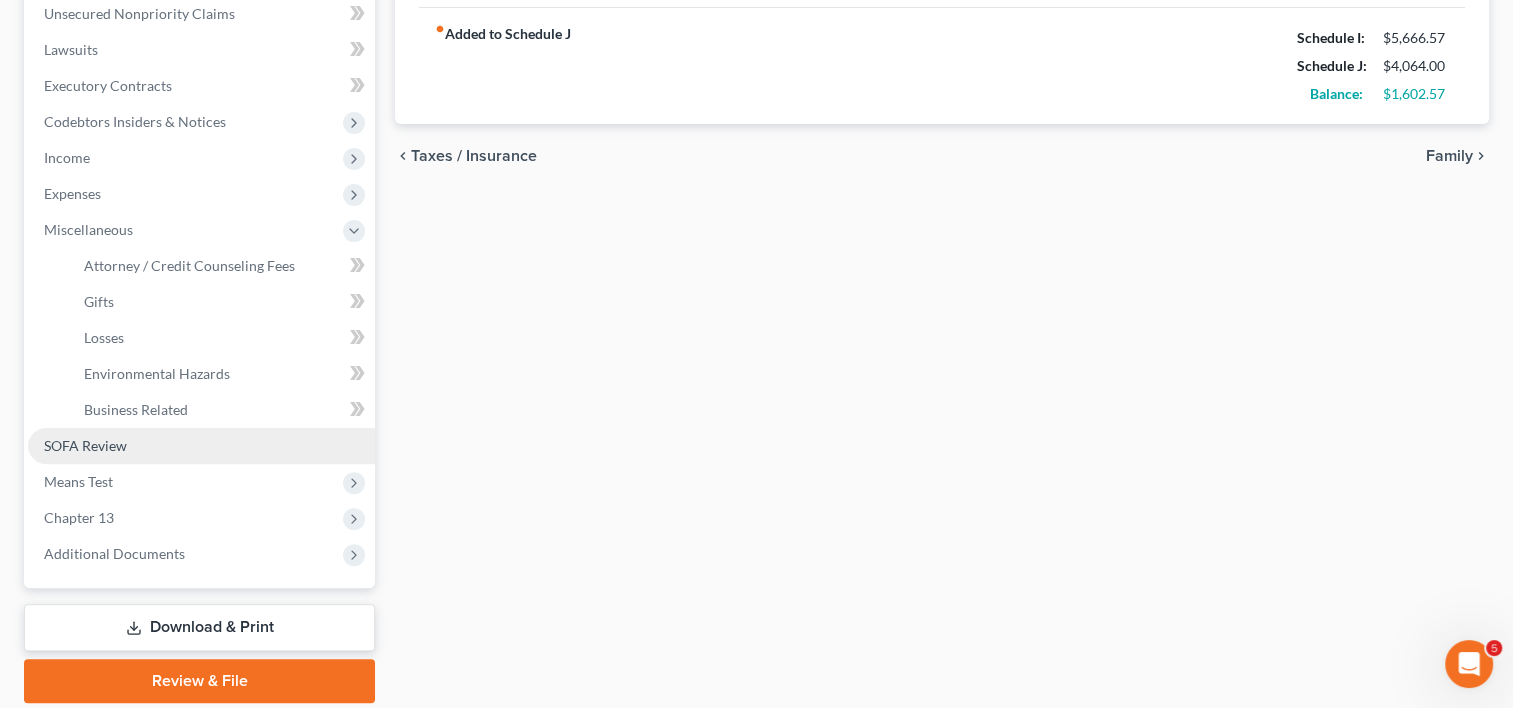 click on "SOFA Review" at bounding box center (85, 445) 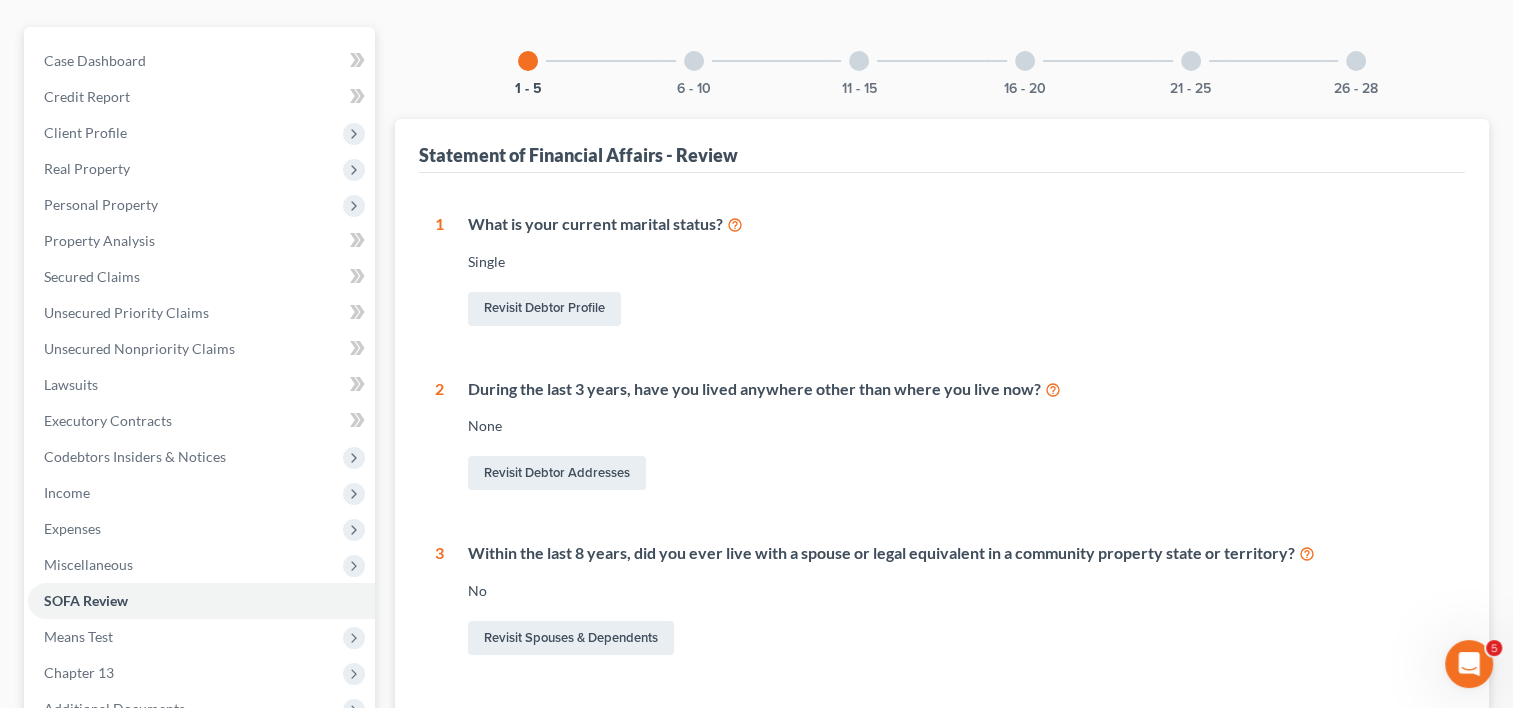 scroll, scrollTop: 0, scrollLeft: 0, axis: both 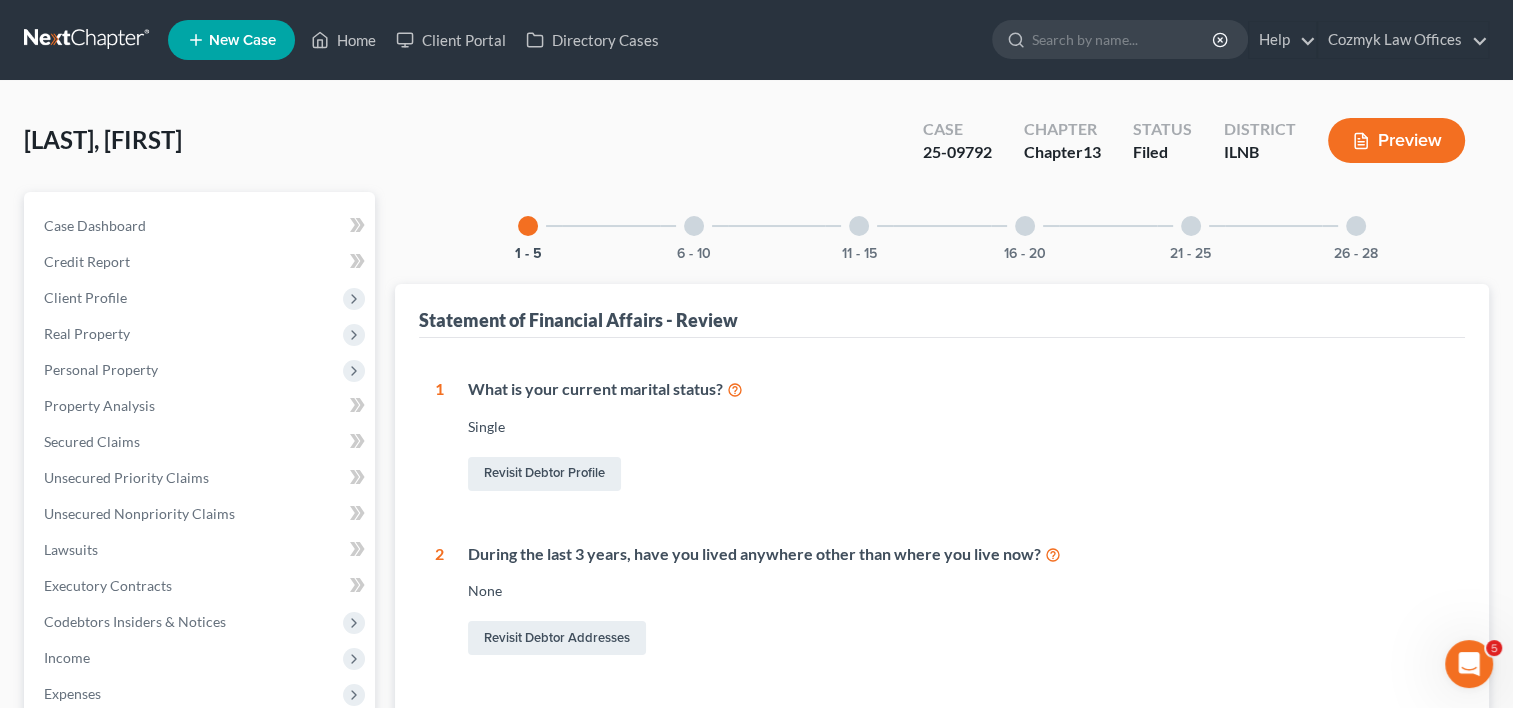 click at bounding box center (694, 226) 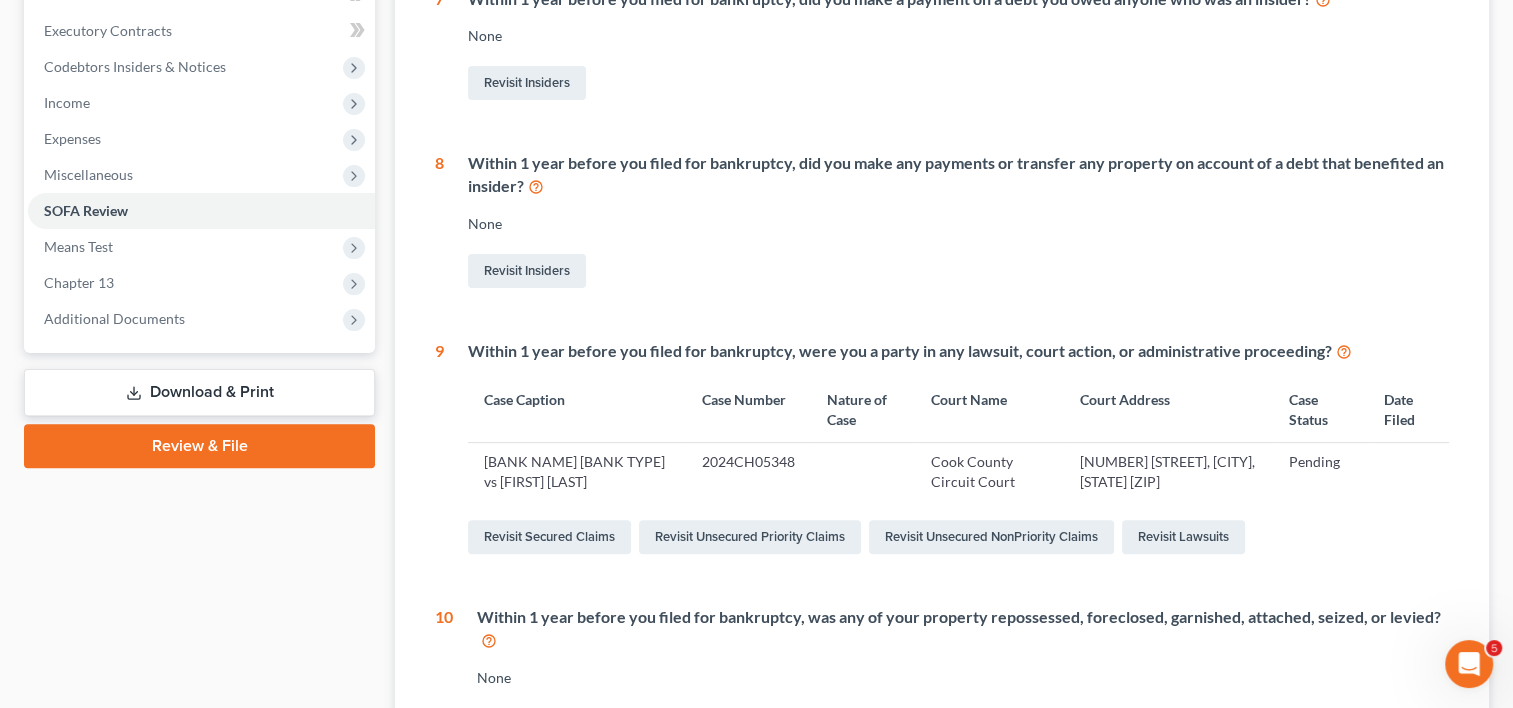 scroll, scrollTop: 600, scrollLeft: 0, axis: vertical 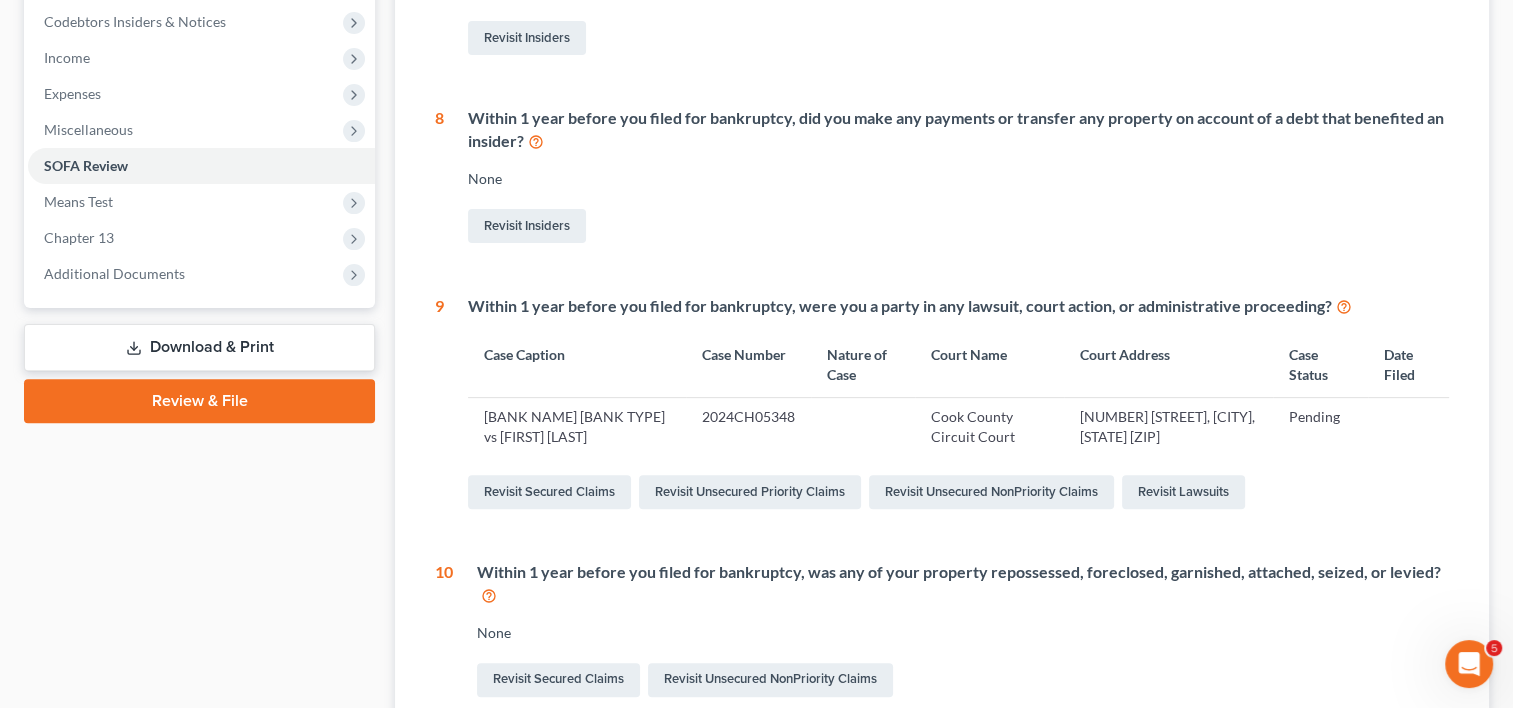 drag, startPoint x: 681, startPoint y: 436, endPoint x: 474, endPoint y: 416, distance: 207.96394 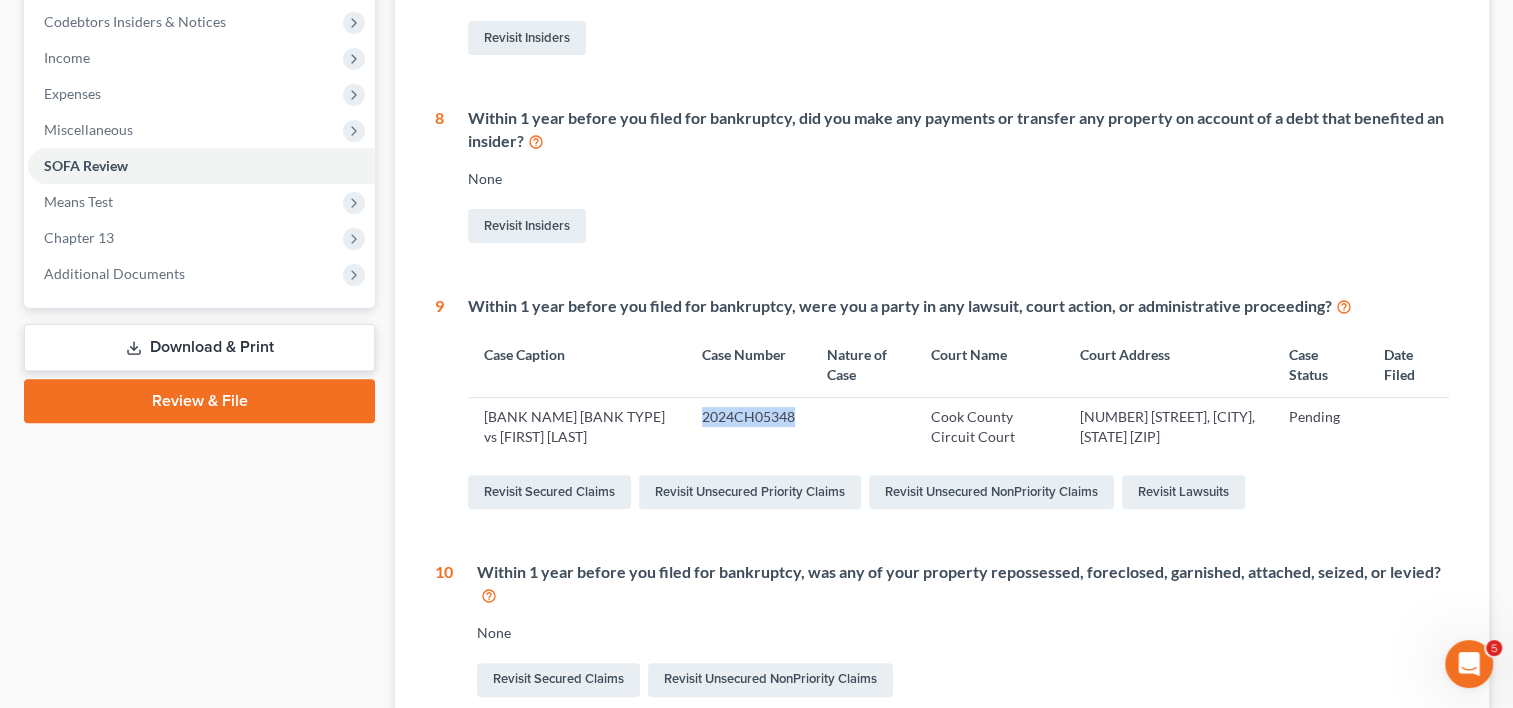 drag, startPoint x: 840, startPoint y: 417, endPoint x: 728, endPoint y: 406, distance: 112.53888 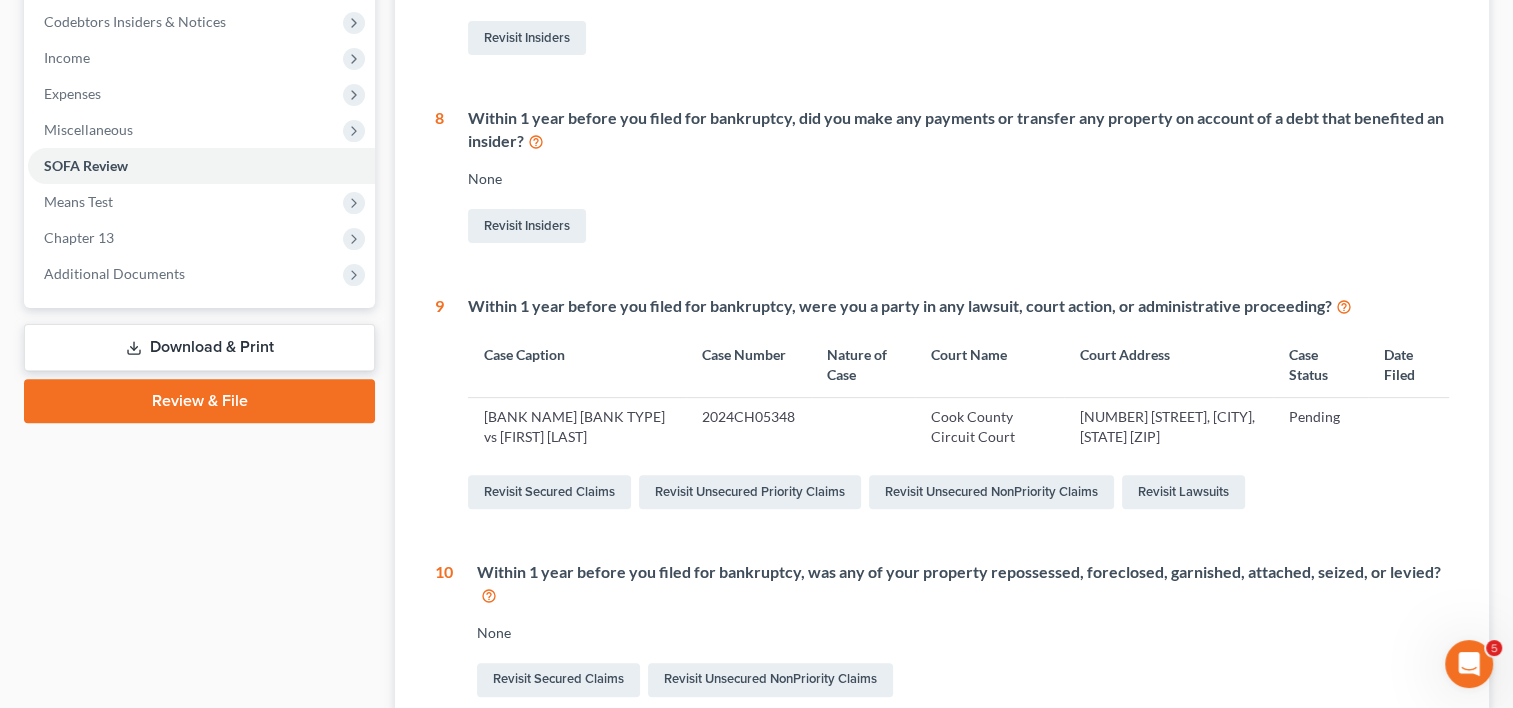 click on "[BANK NAME] [BANK TYPE] vs [FIRST] [LAST]" at bounding box center [577, 426] 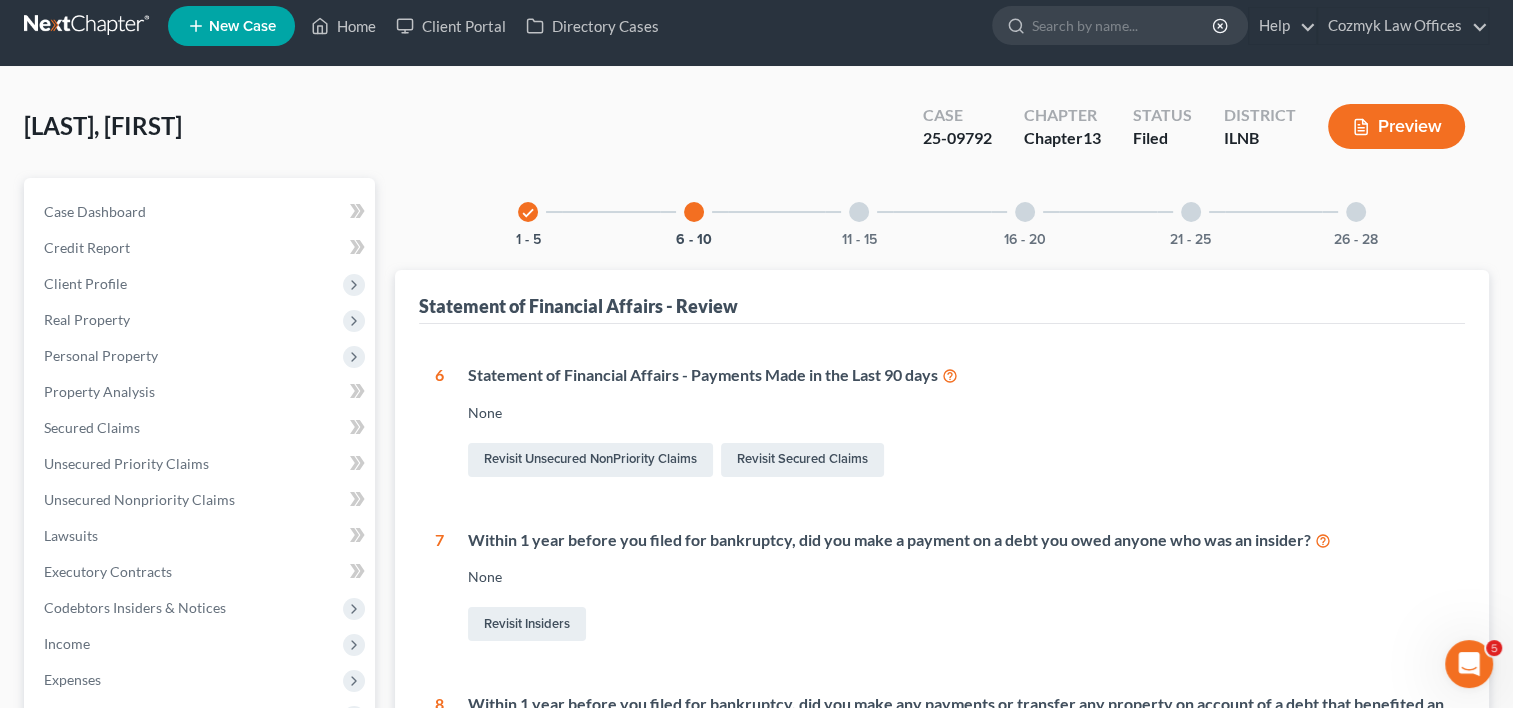 scroll, scrollTop: 4, scrollLeft: 0, axis: vertical 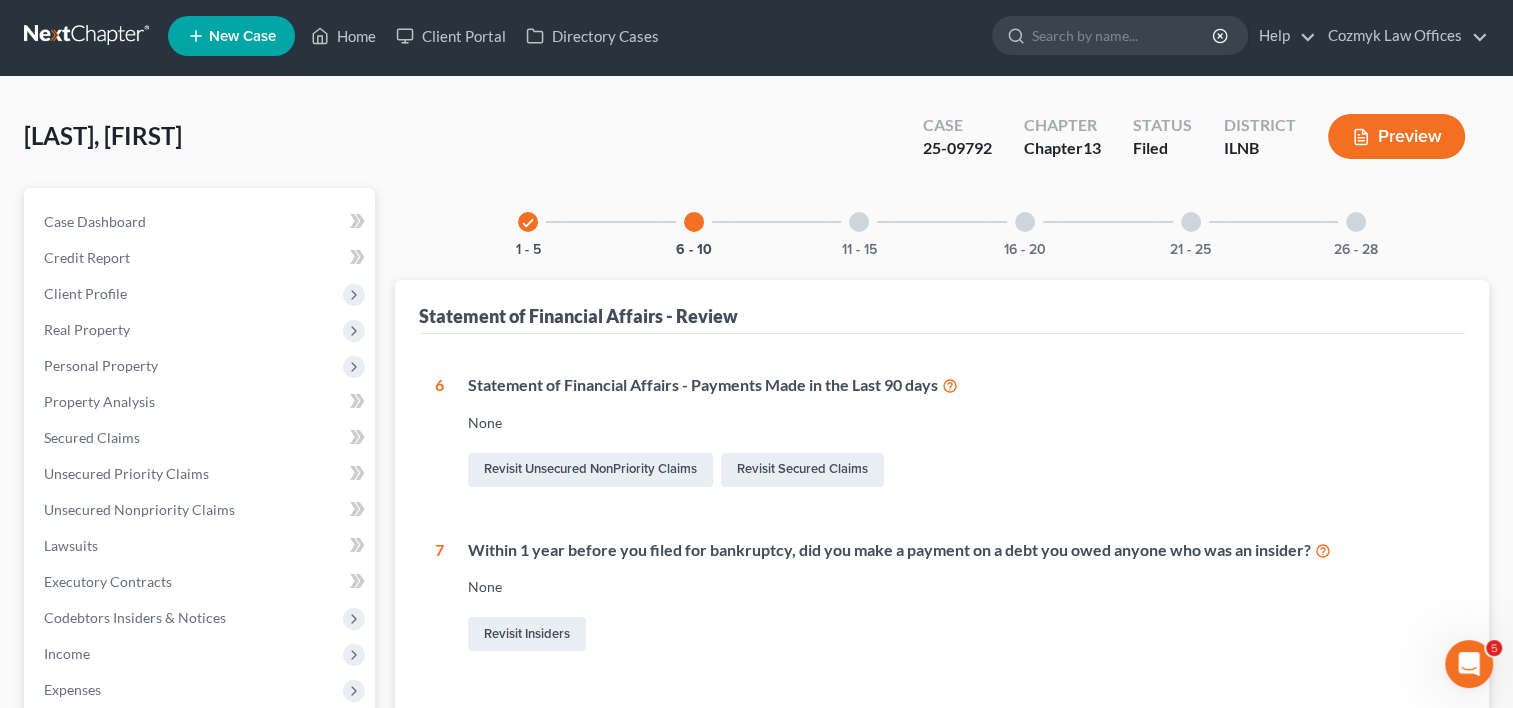 click at bounding box center (859, 222) 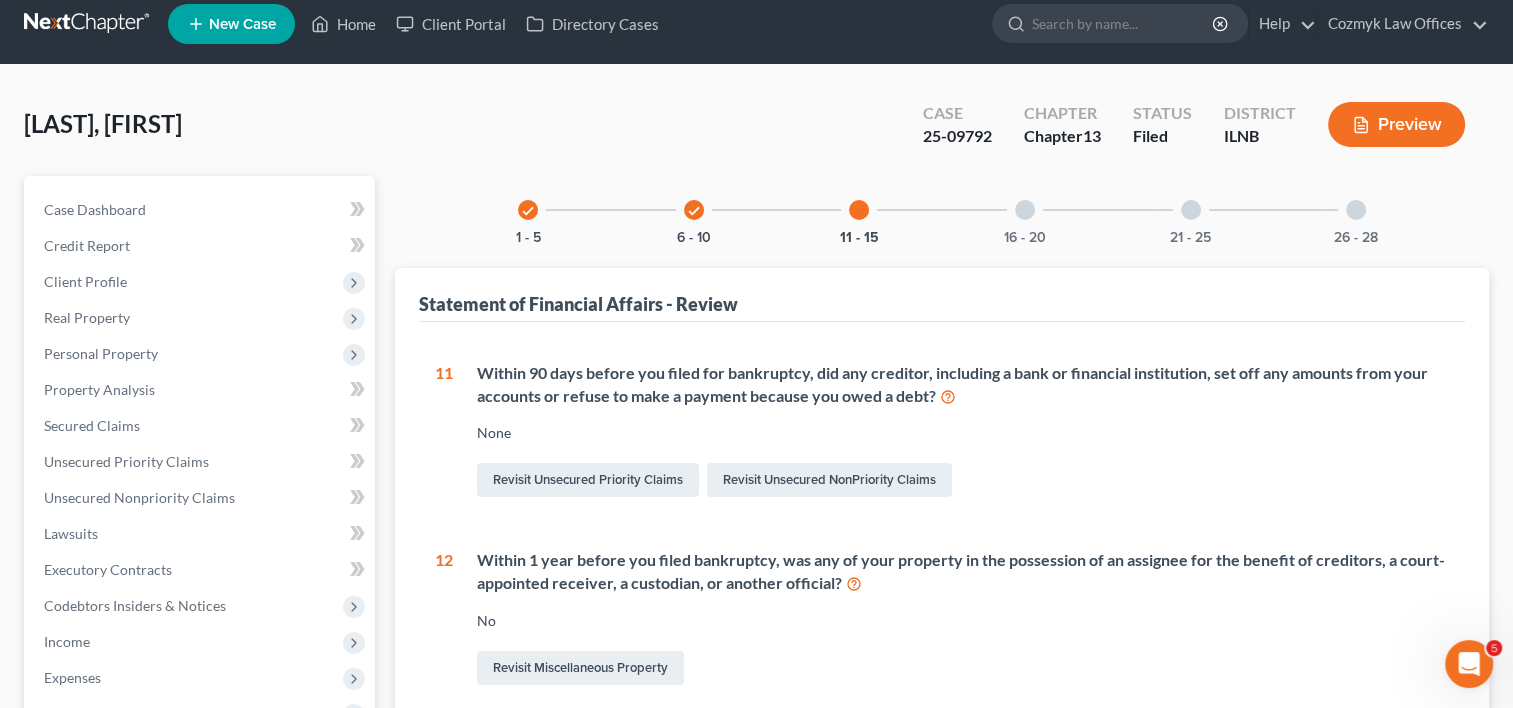 scroll, scrollTop: 0, scrollLeft: 0, axis: both 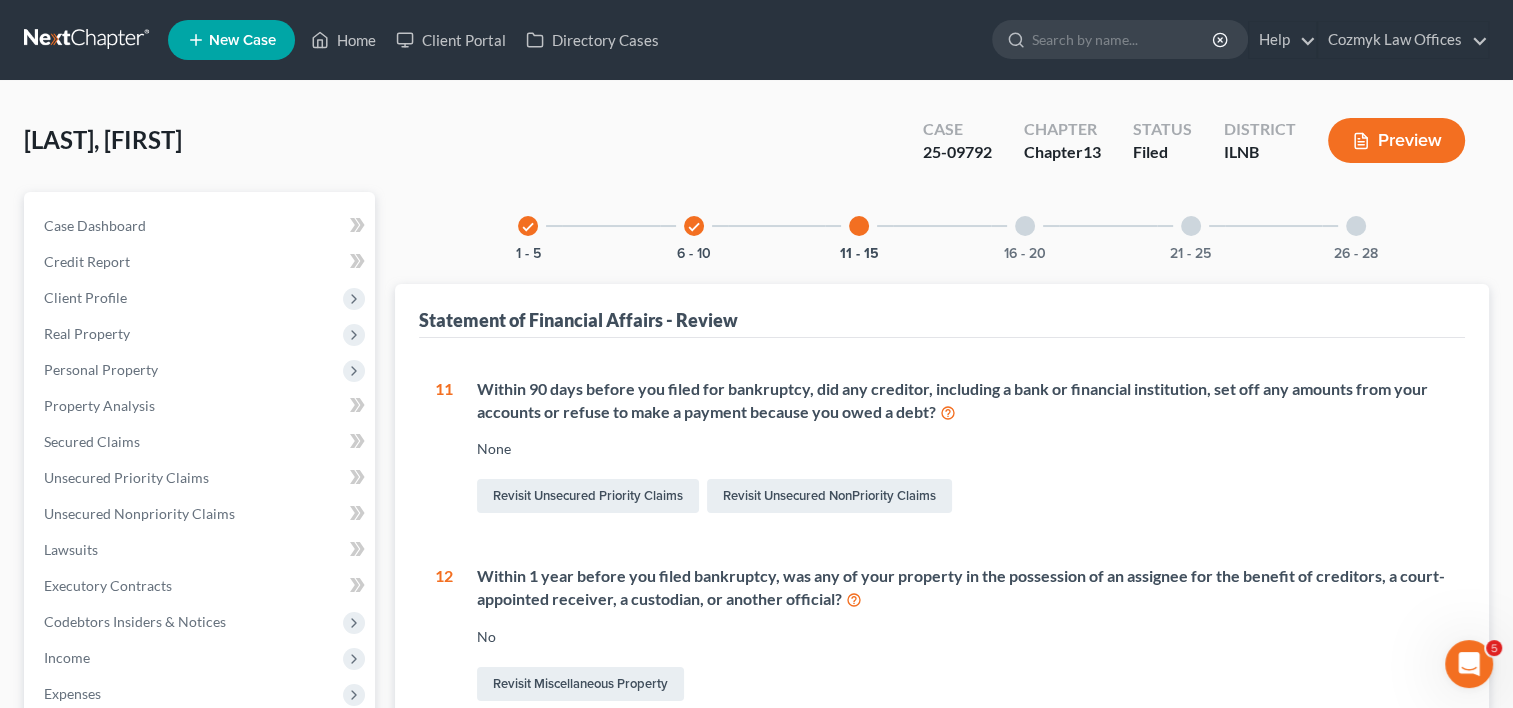 click at bounding box center (1025, 226) 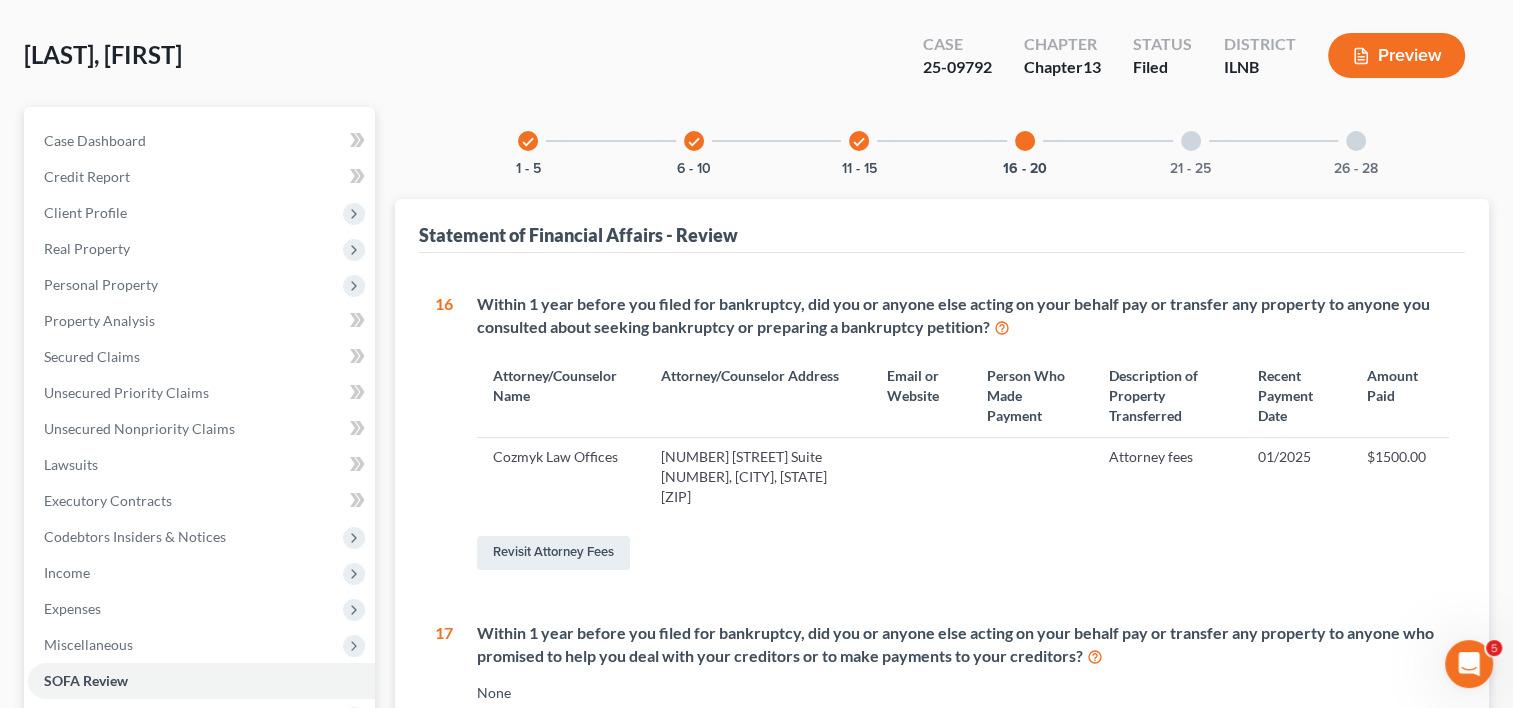 scroll, scrollTop: 0, scrollLeft: 0, axis: both 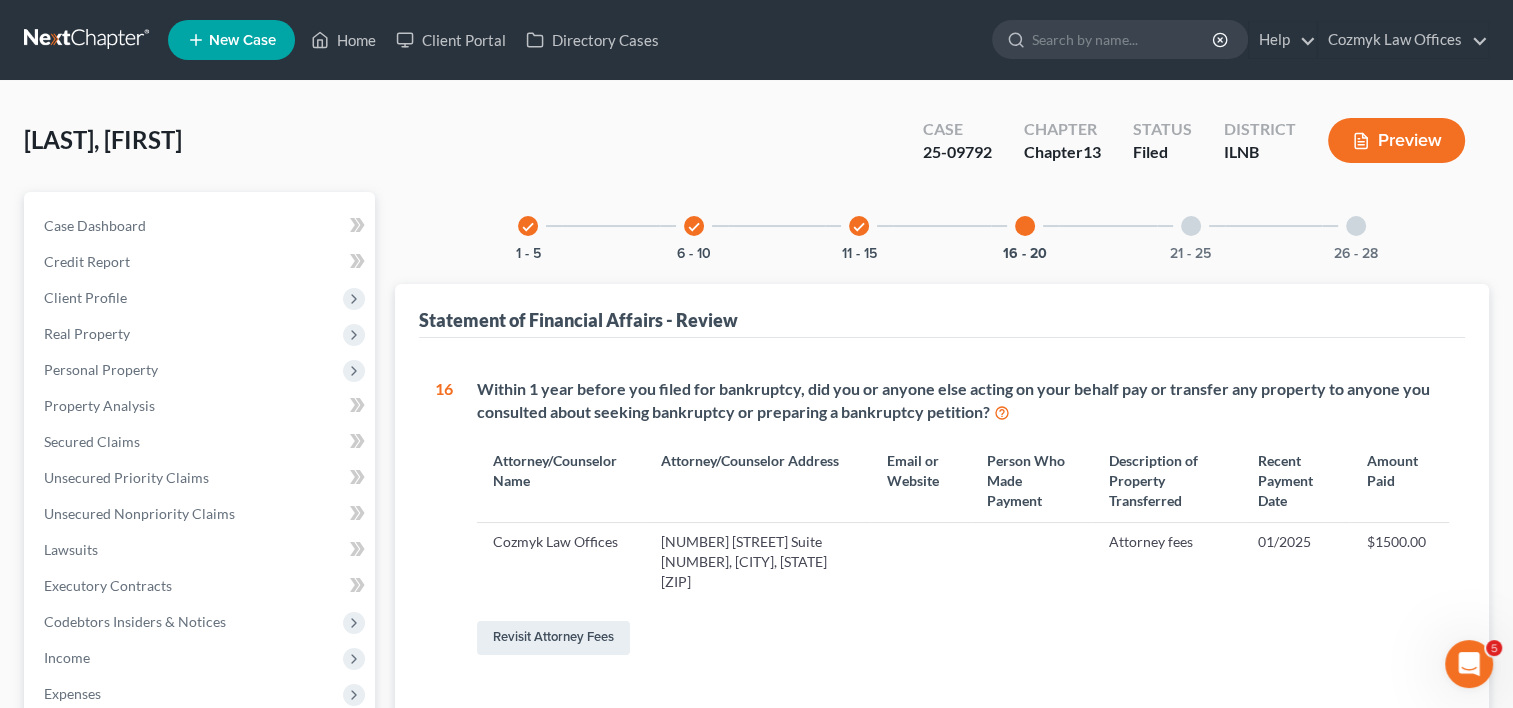 click at bounding box center (1191, 226) 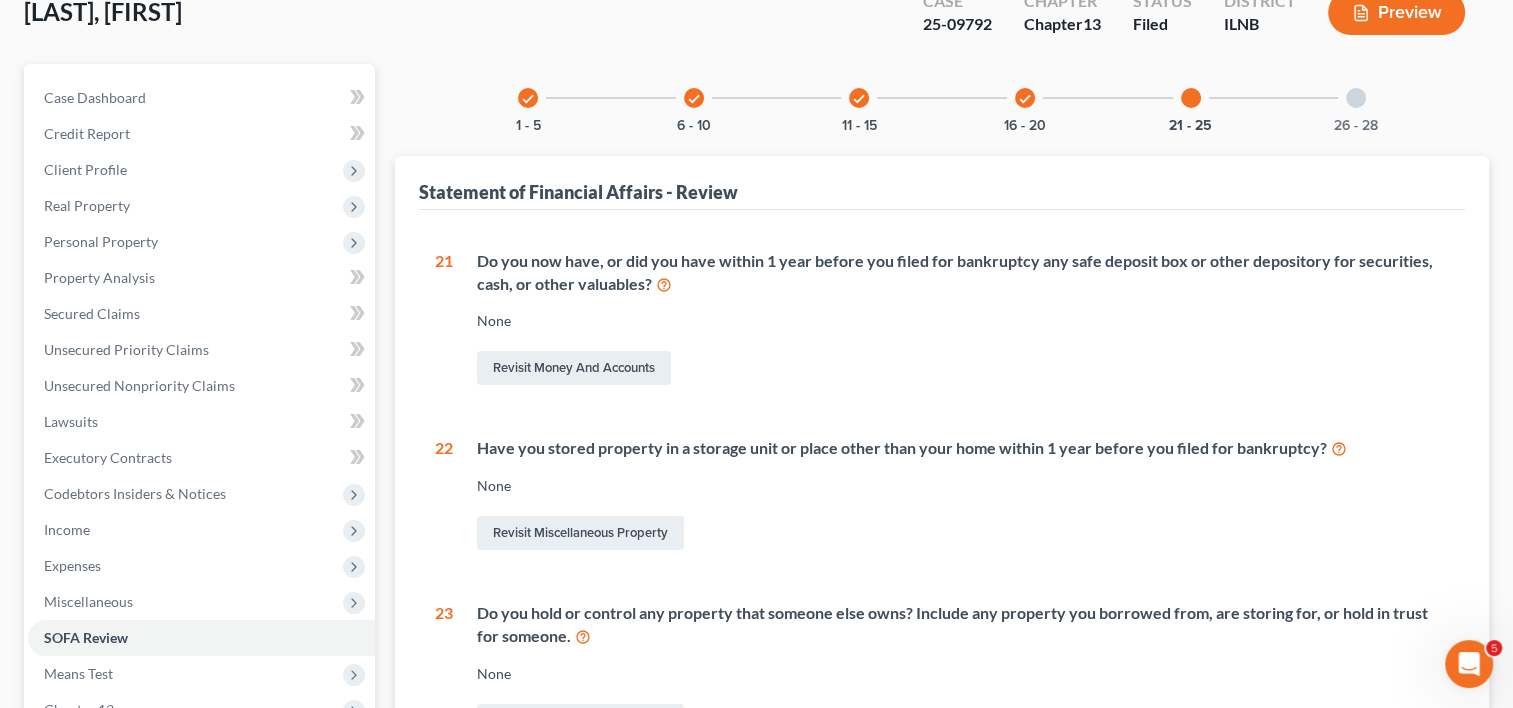 scroll, scrollTop: 0, scrollLeft: 0, axis: both 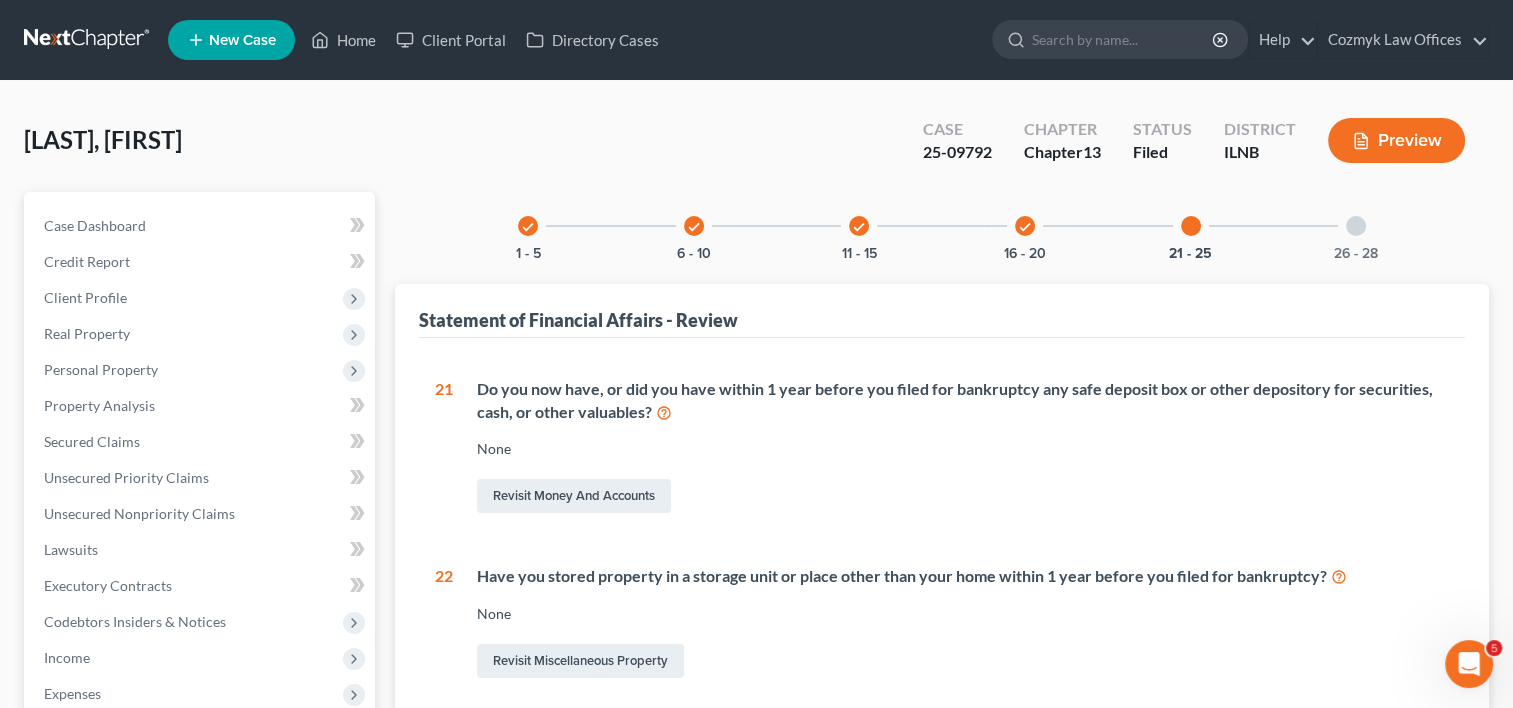 click at bounding box center (1356, 226) 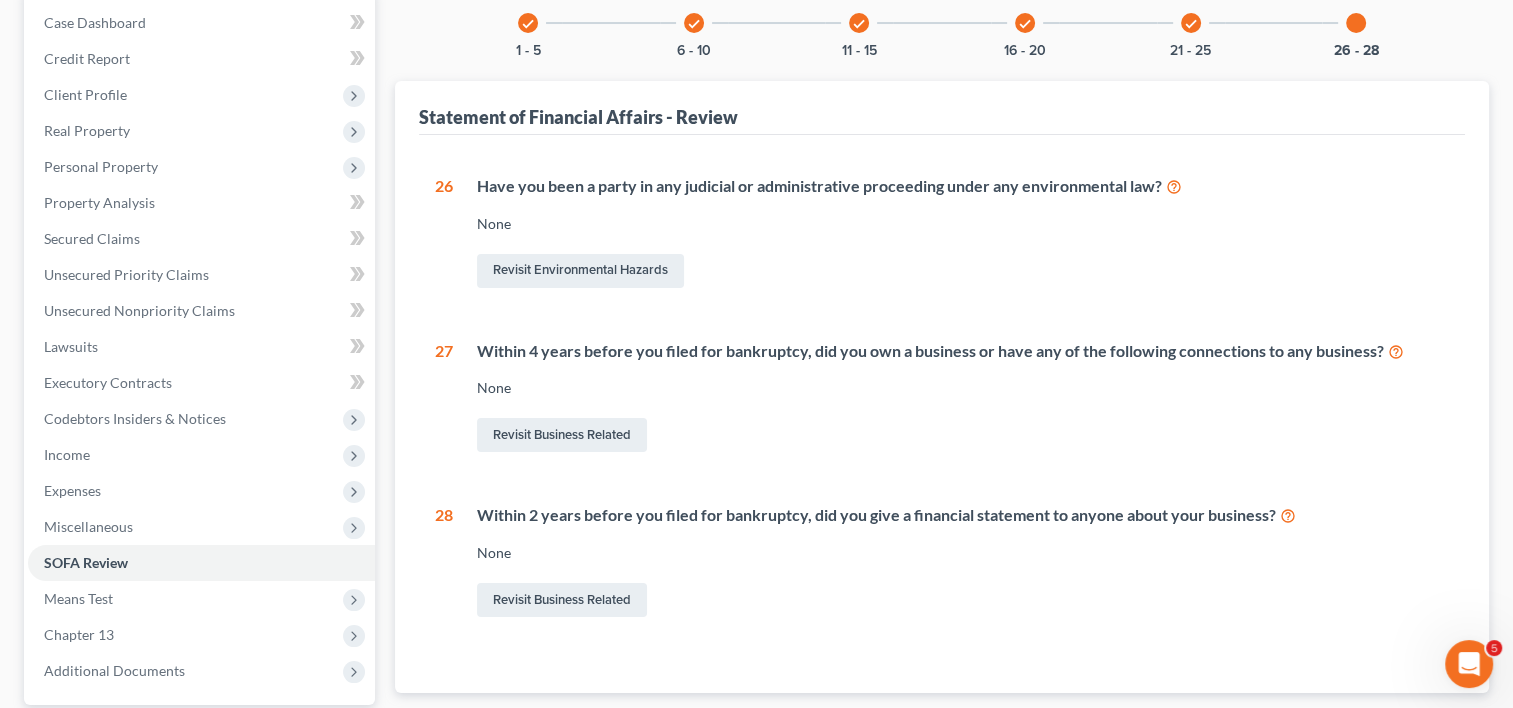 scroll, scrollTop: 0, scrollLeft: 0, axis: both 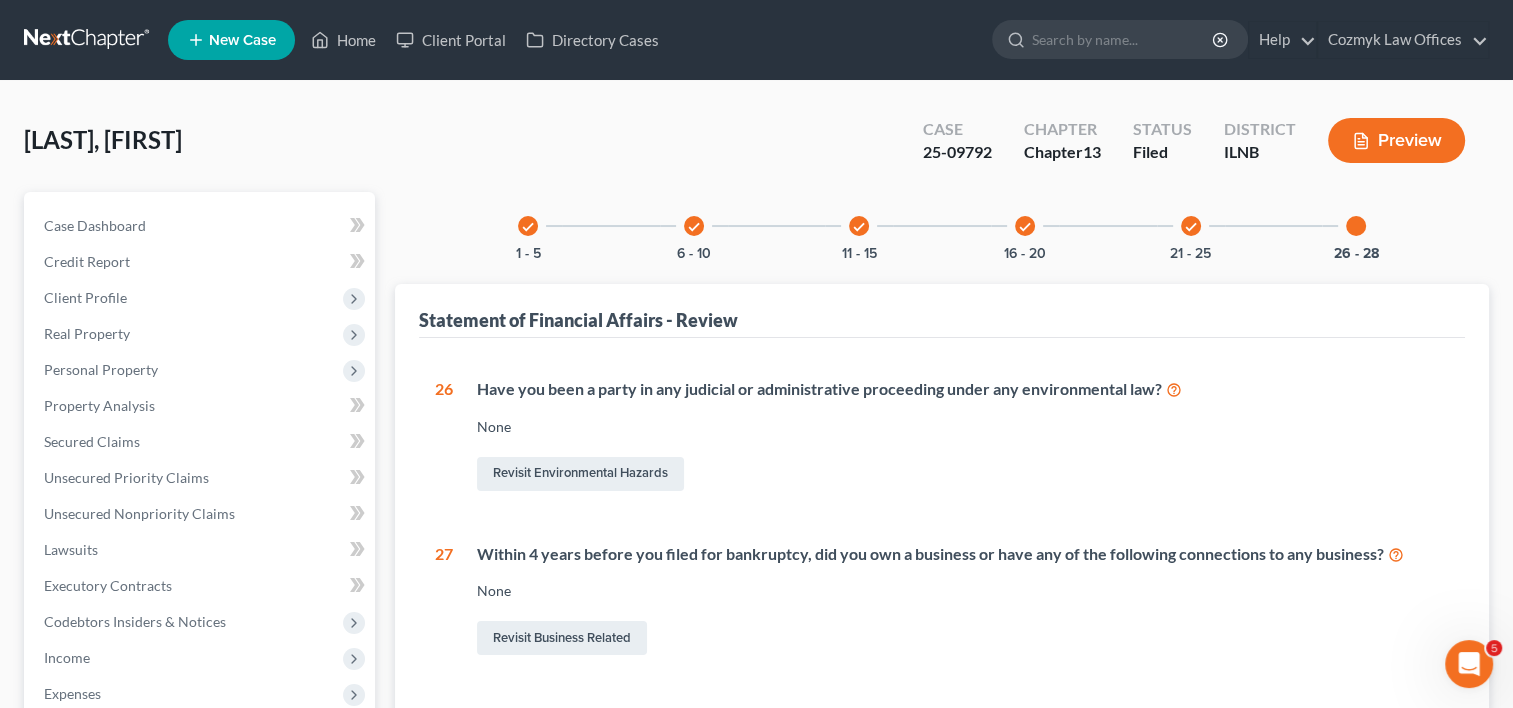 click on "[LAST], [FIRST] Upgraded Case [CASE_NUMBER] Chapter Chapter  13 Status Filed District ILNB Preview" at bounding box center [756, 148] 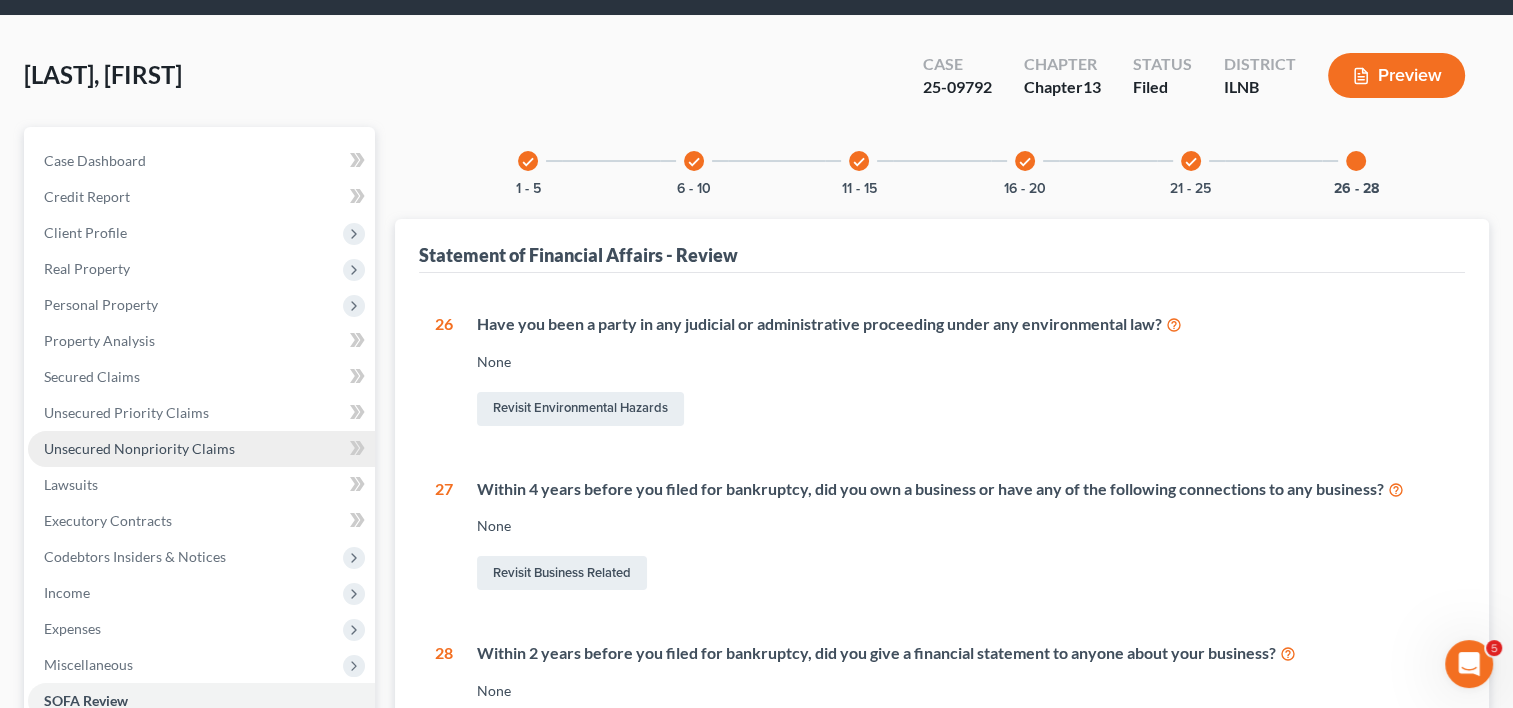 scroll, scrollTop: 100, scrollLeft: 0, axis: vertical 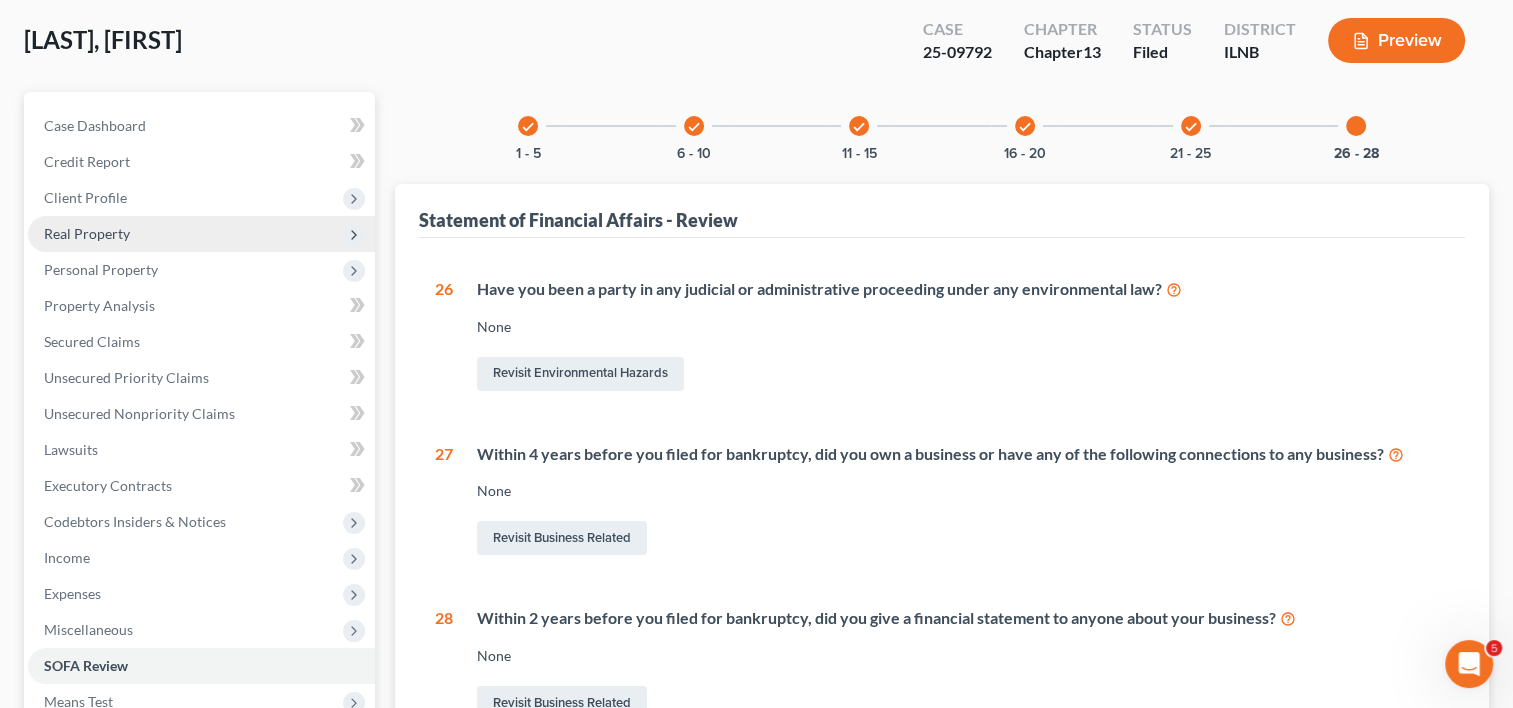 click on "Real Property" at bounding box center (201, 234) 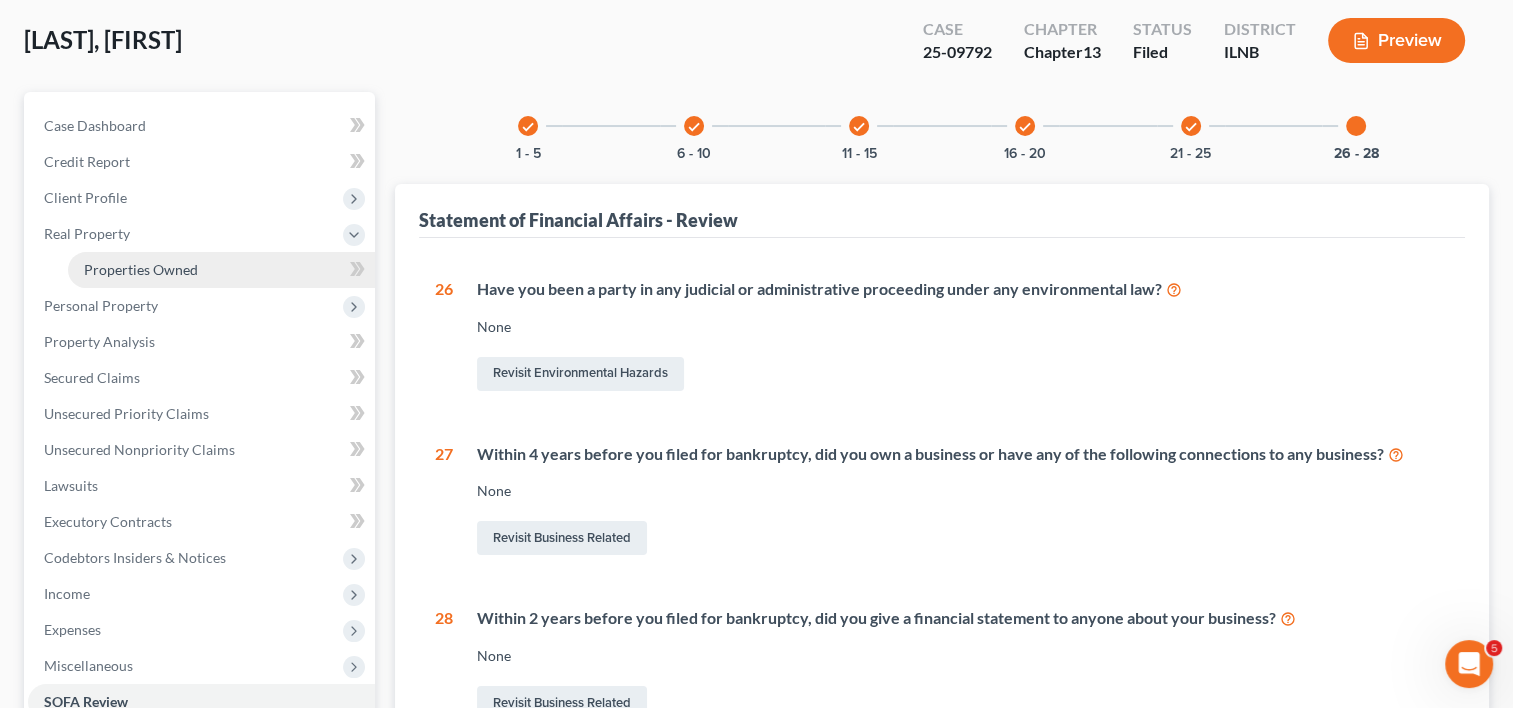 click on "Properties Owned" at bounding box center (141, 269) 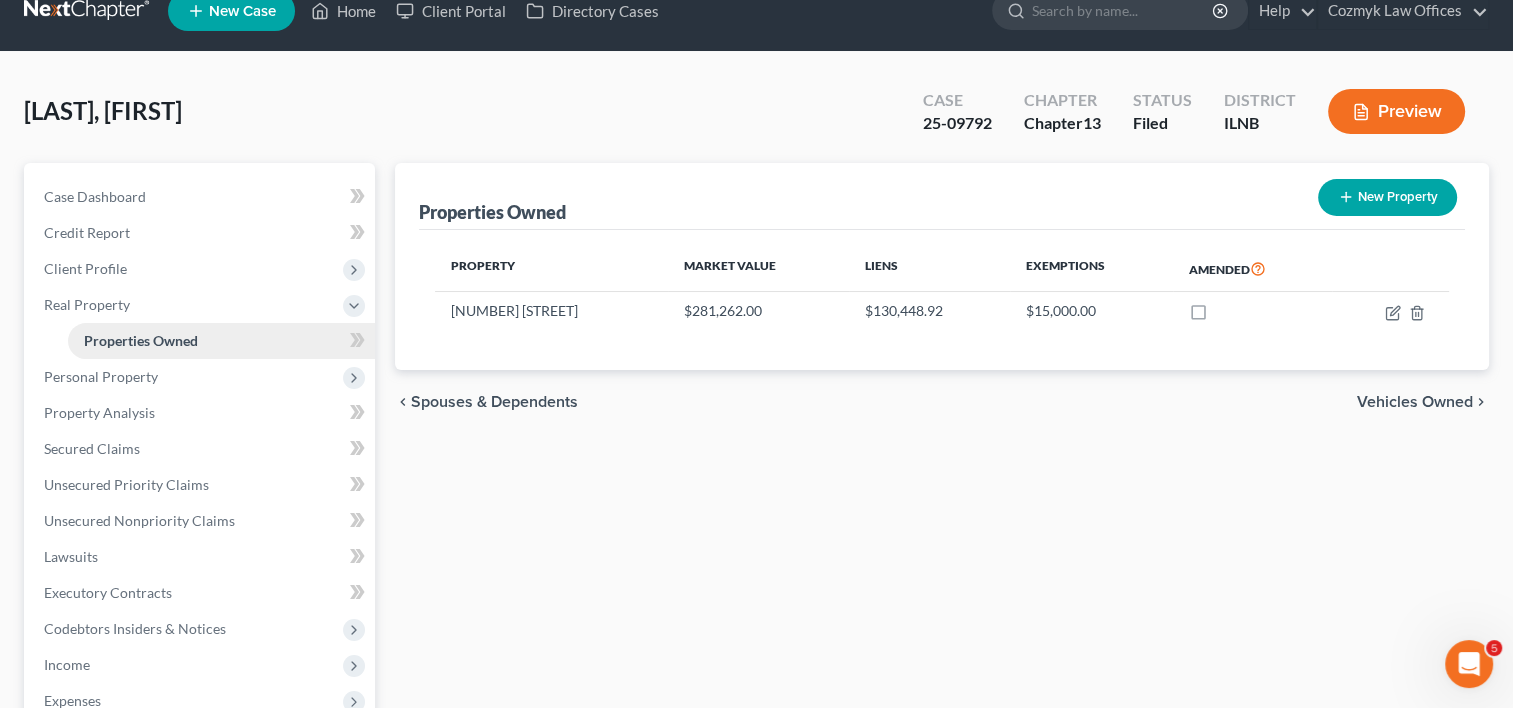 scroll, scrollTop: 0, scrollLeft: 0, axis: both 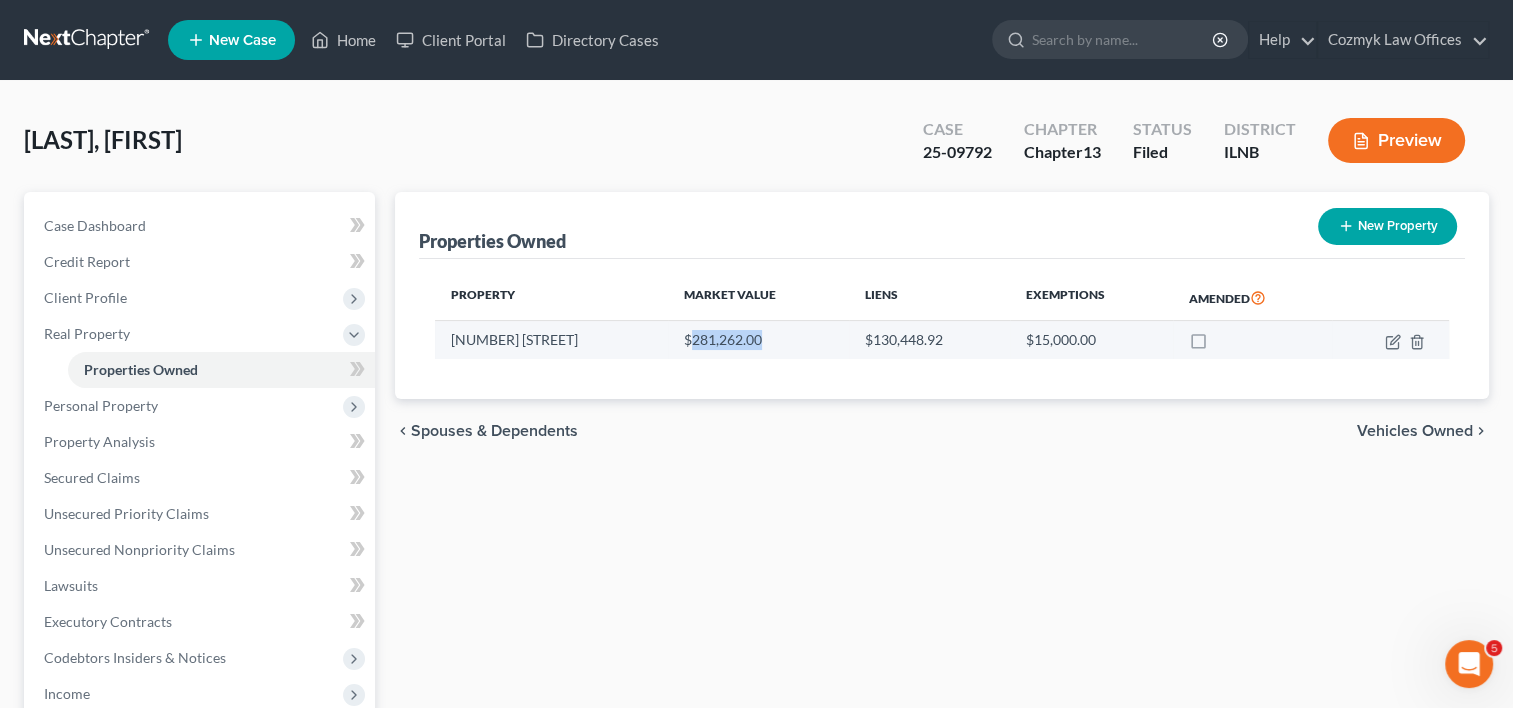 drag, startPoint x: 666, startPoint y: 337, endPoint x: 743, endPoint y: 347, distance: 77.64664 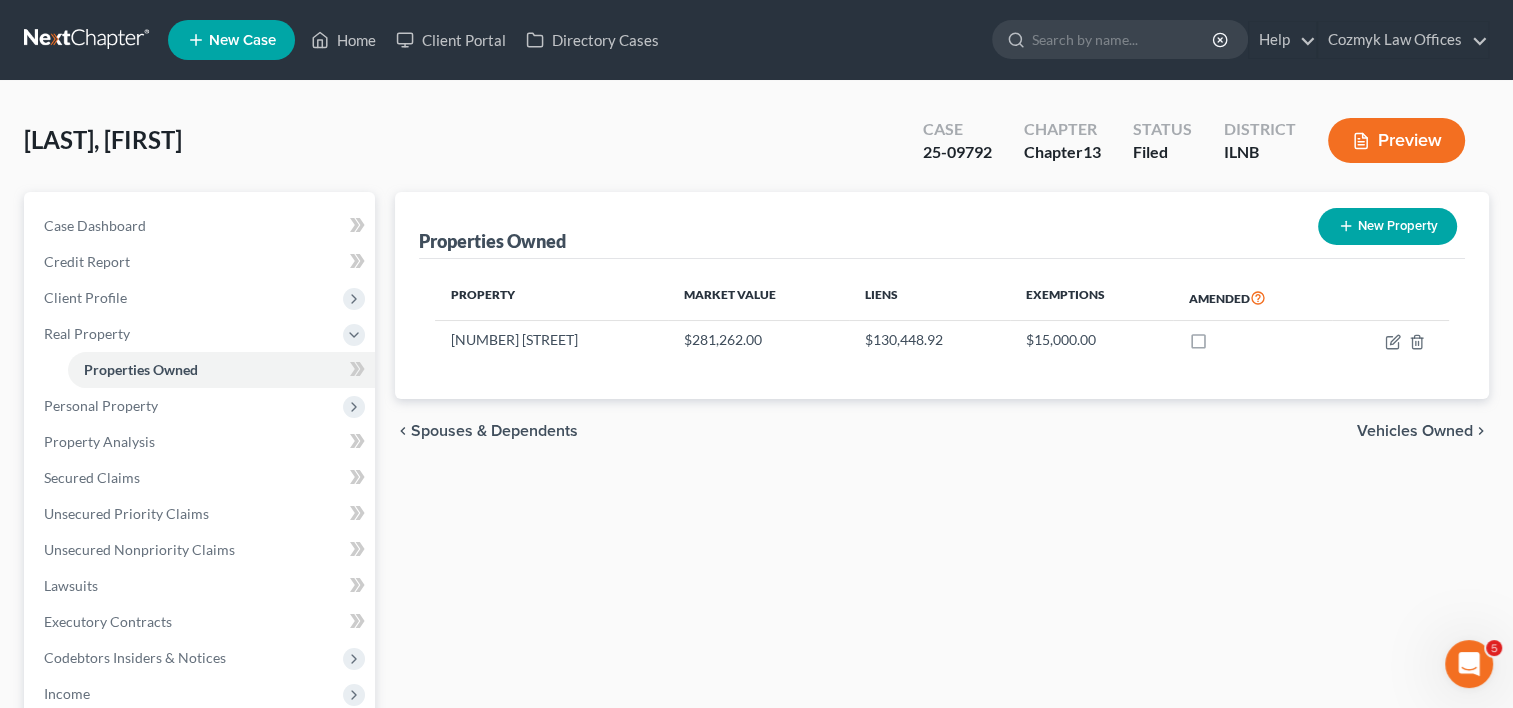 drag, startPoint x: 723, startPoint y: 347, endPoint x: 684, endPoint y: 359, distance: 40.804413 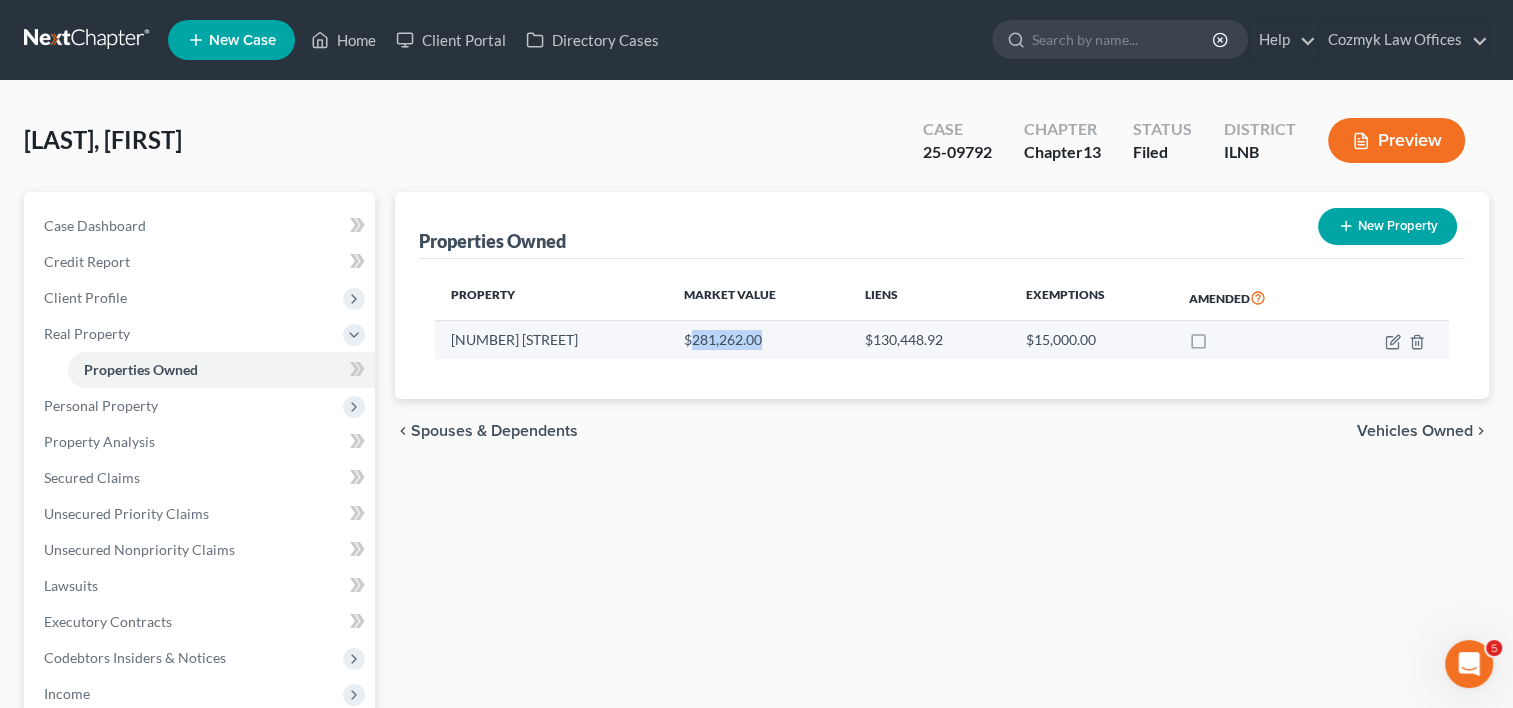 drag, startPoint x: 668, startPoint y: 337, endPoint x: 749, endPoint y: 336, distance: 81.00617 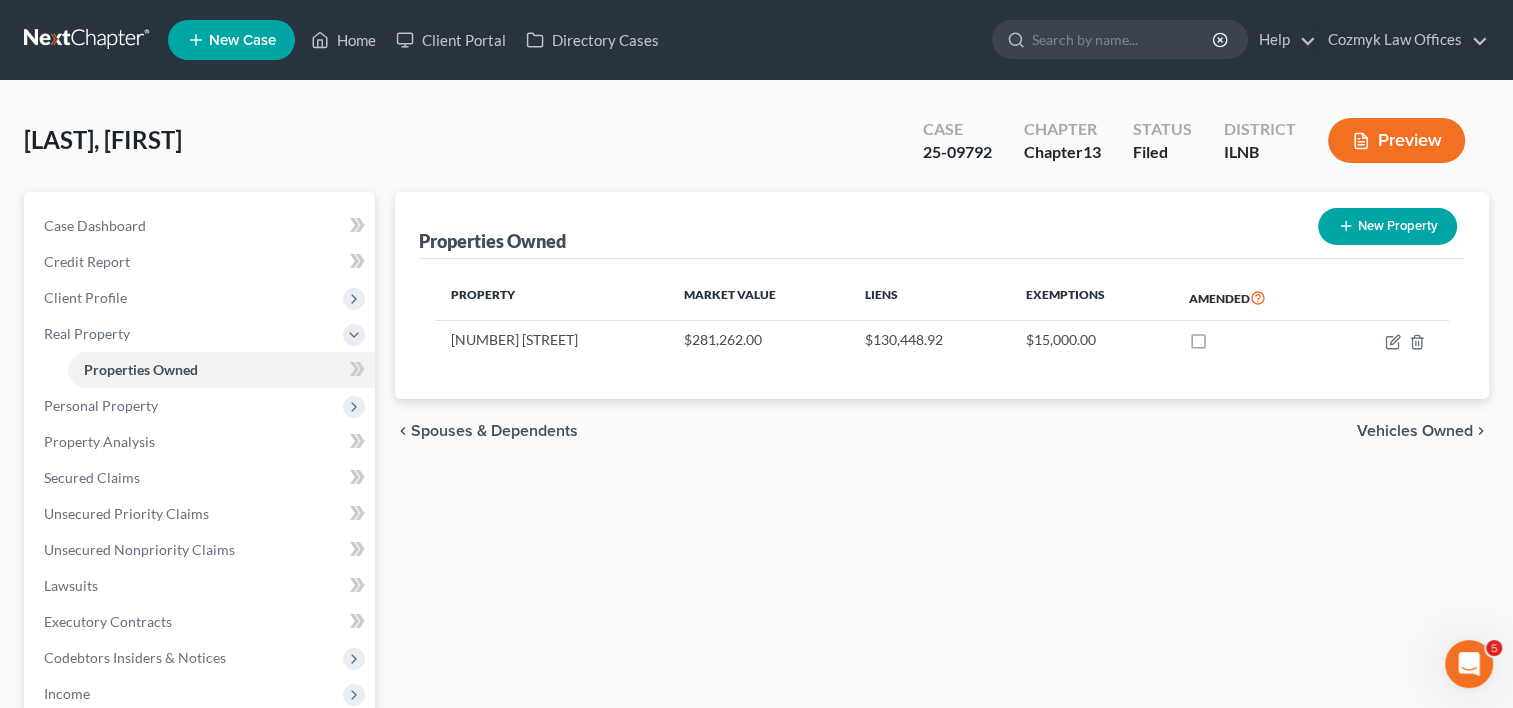 drag, startPoint x: 740, startPoint y: 342, endPoint x: 674, endPoint y: 358, distance: 67.911705 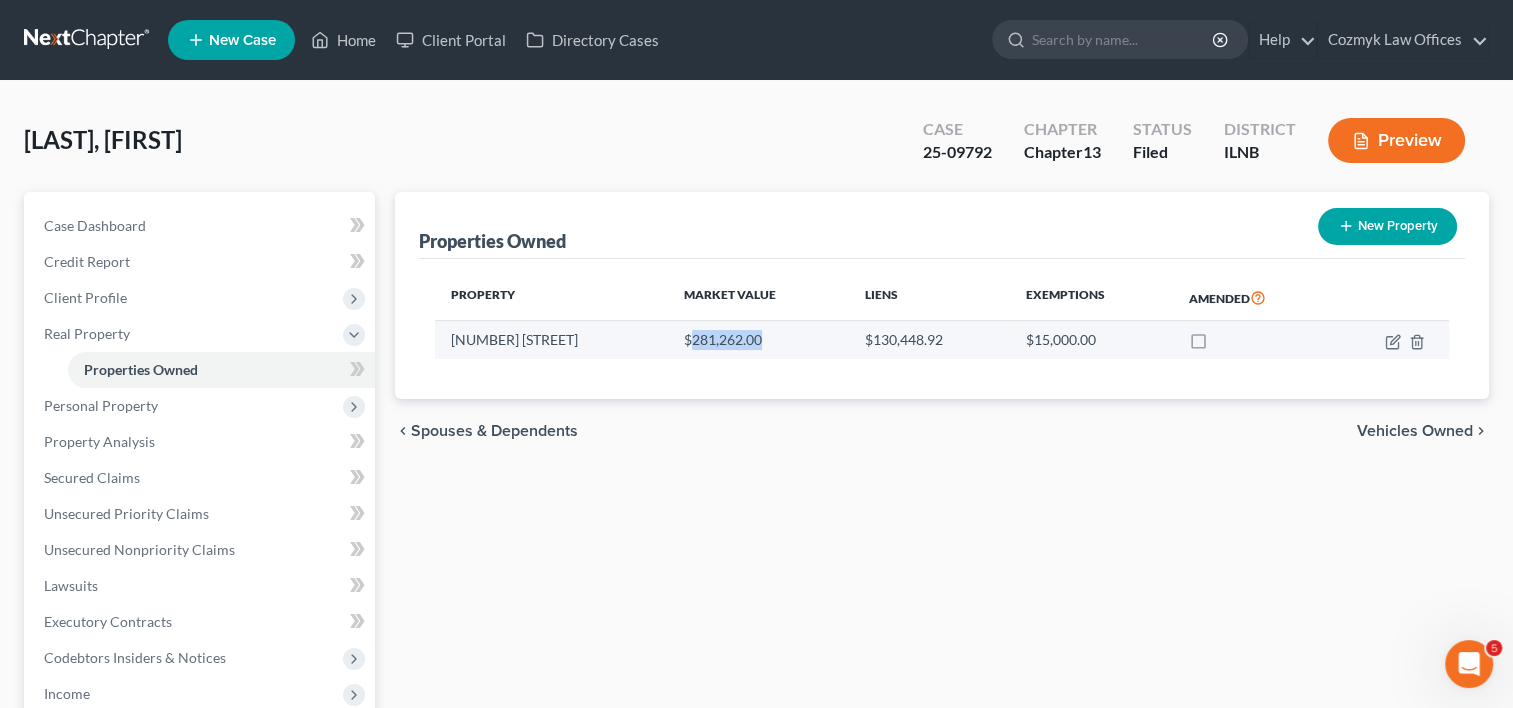 drag, startPoint x: 667, startPoint y: 340, endPoint x: 744, endPoint y: 342, distance: 77.02597 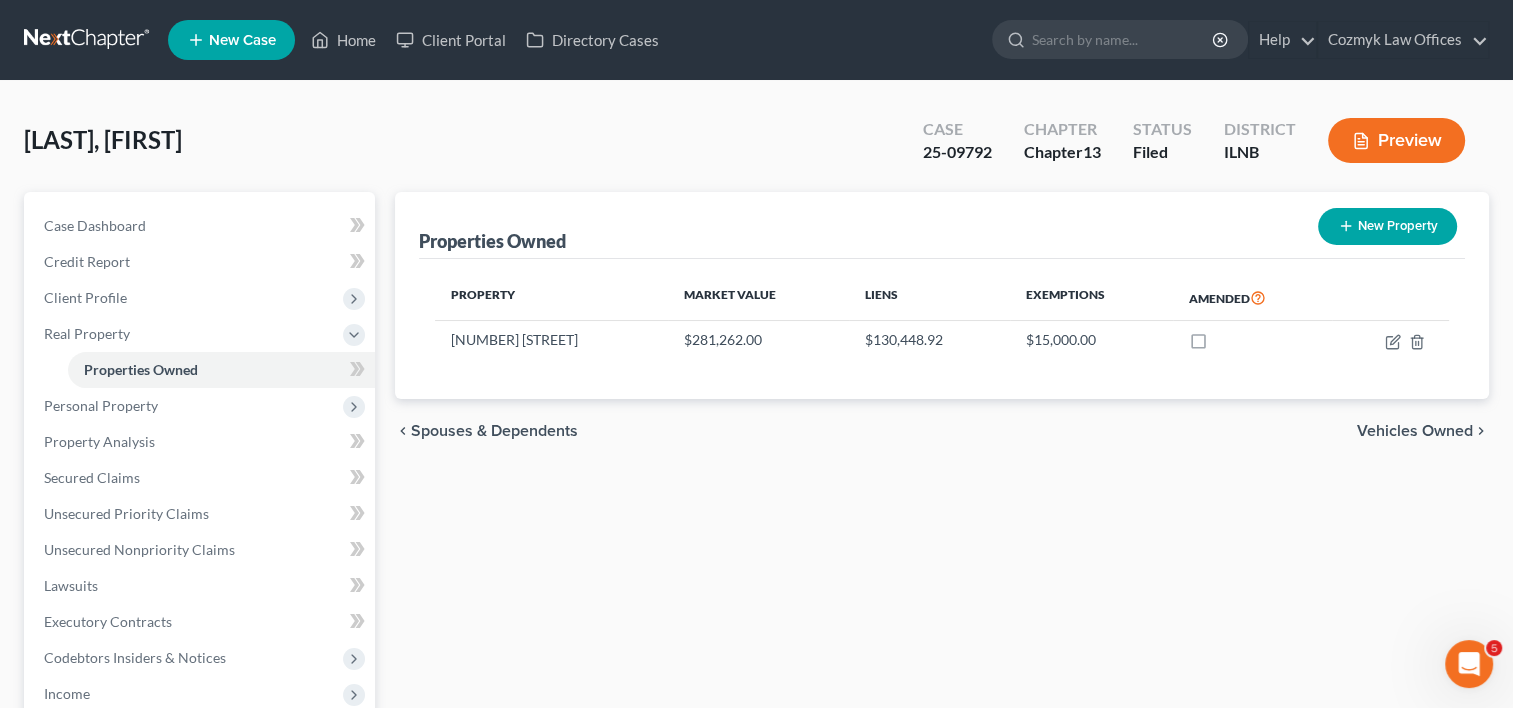 drag, startPoint x: 729, startPoint y: 348, endPoint x: 688, endPoint y: 365, distance: 44.38468 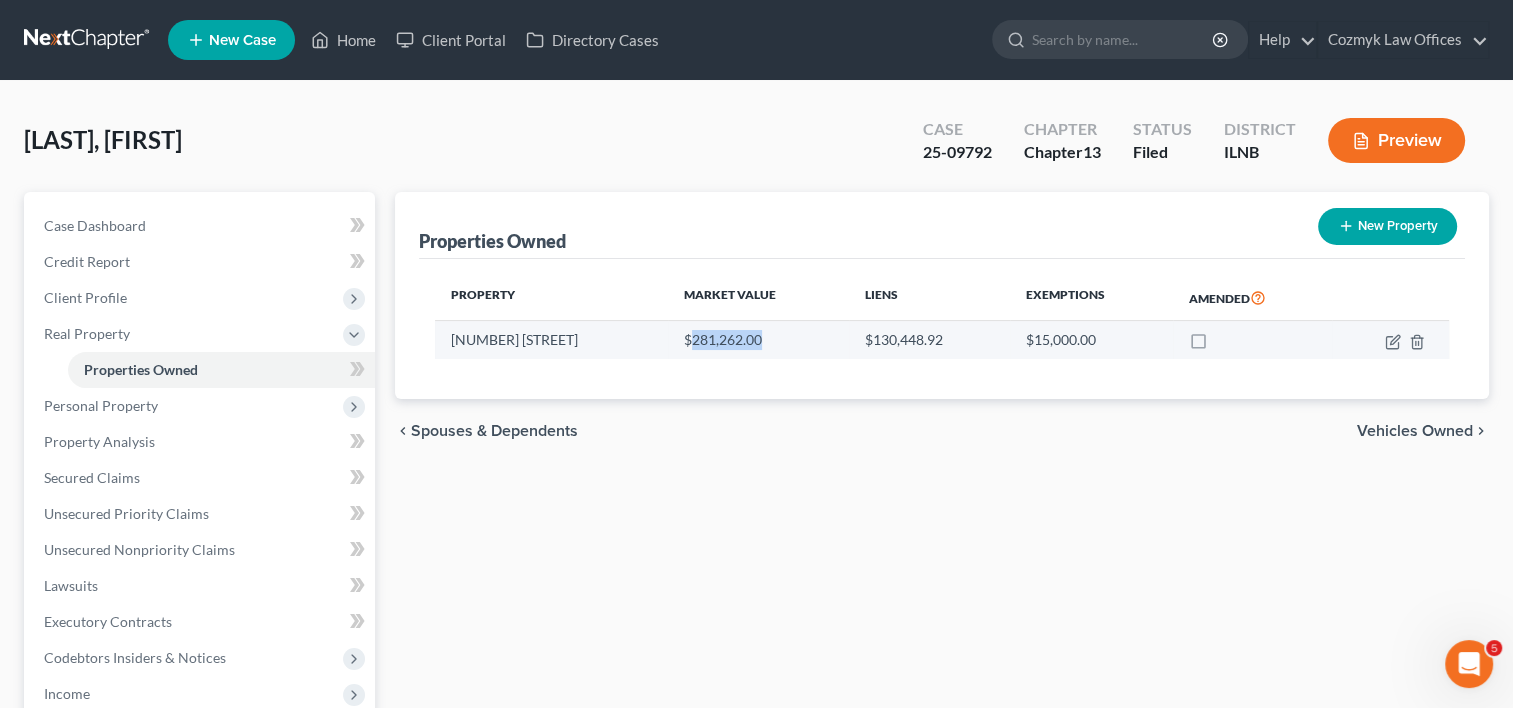 drag, startPoint x: 665, startPoint y: 337, endPoint x: 719, endPoint y: 349, distance: 55.31727 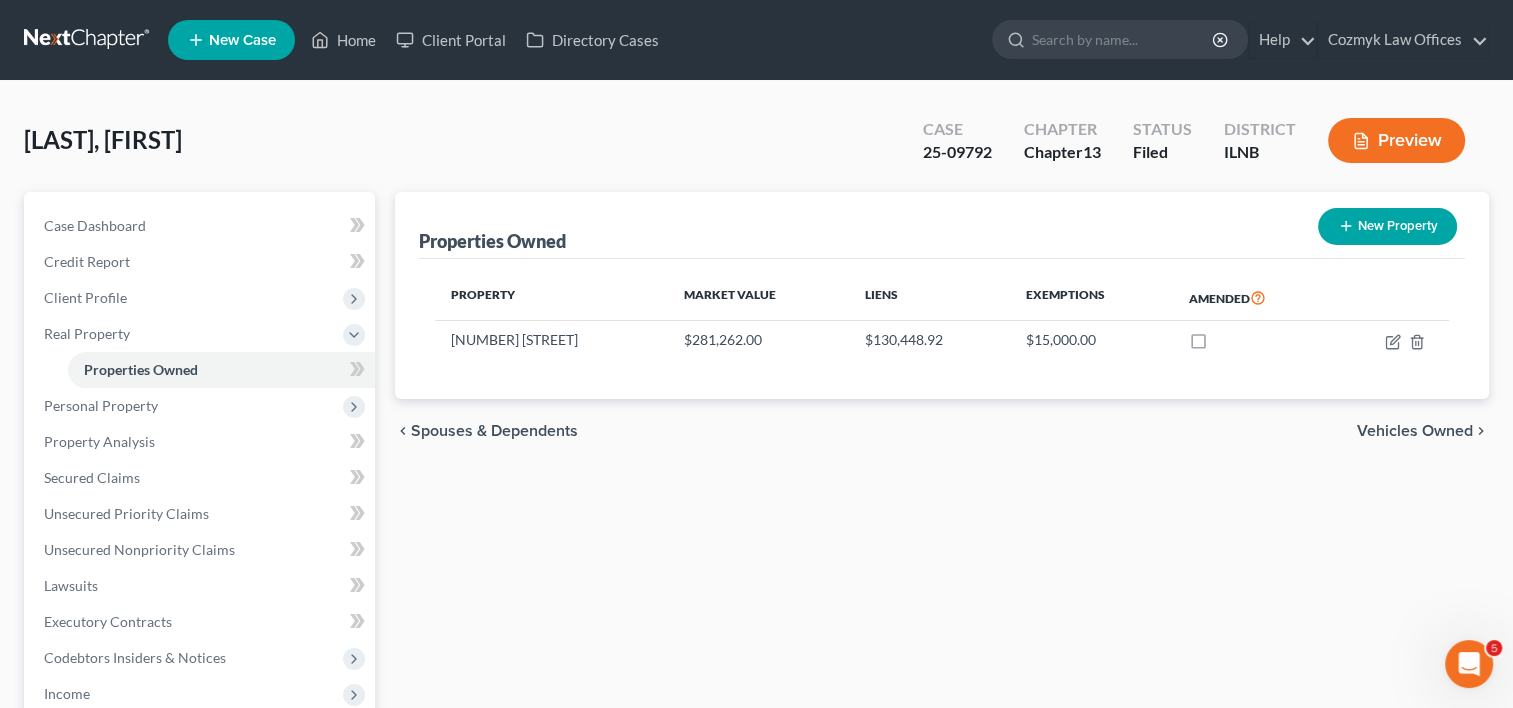 drag, startPoint x: 719, startPoint y: 349, endPoint x: 668, endPoint y: 358, distance: 51.78803 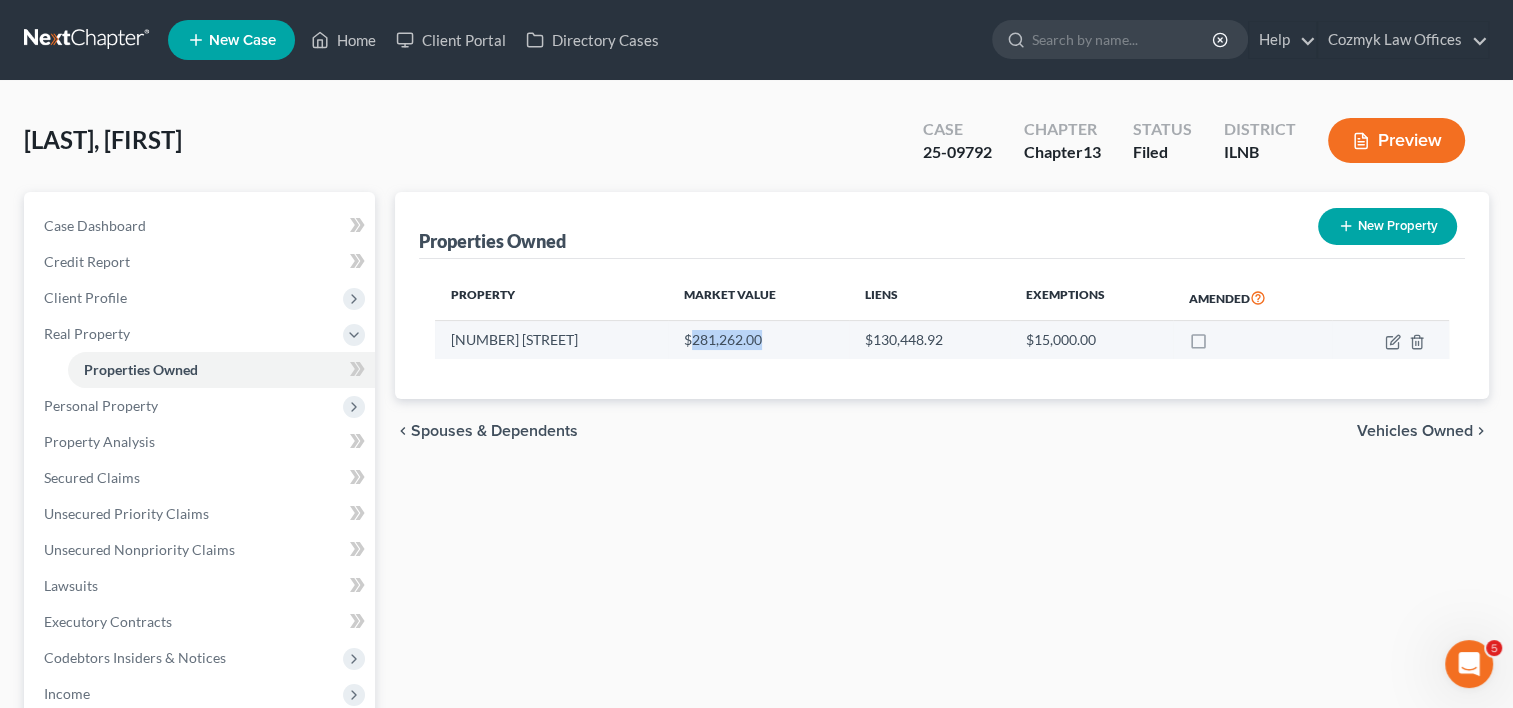 drag, startPoint x: 683, startPoint y: 335, endPoint x: 678, endPoint y: 353, distance: 18.681541 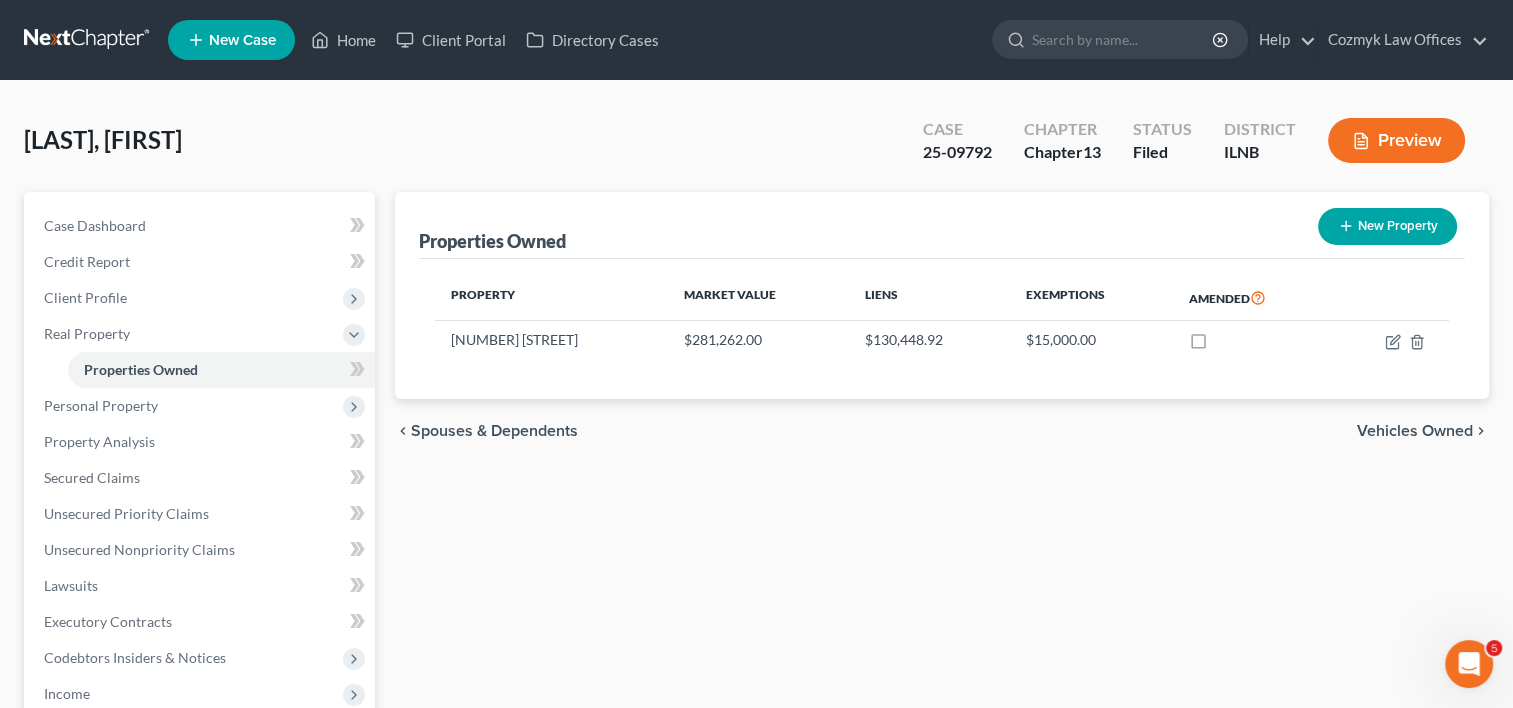 drag, startPoint x: 678, startPoint y: 353, endPoint x: 656, endPoint y: 362, distance: 23.769728 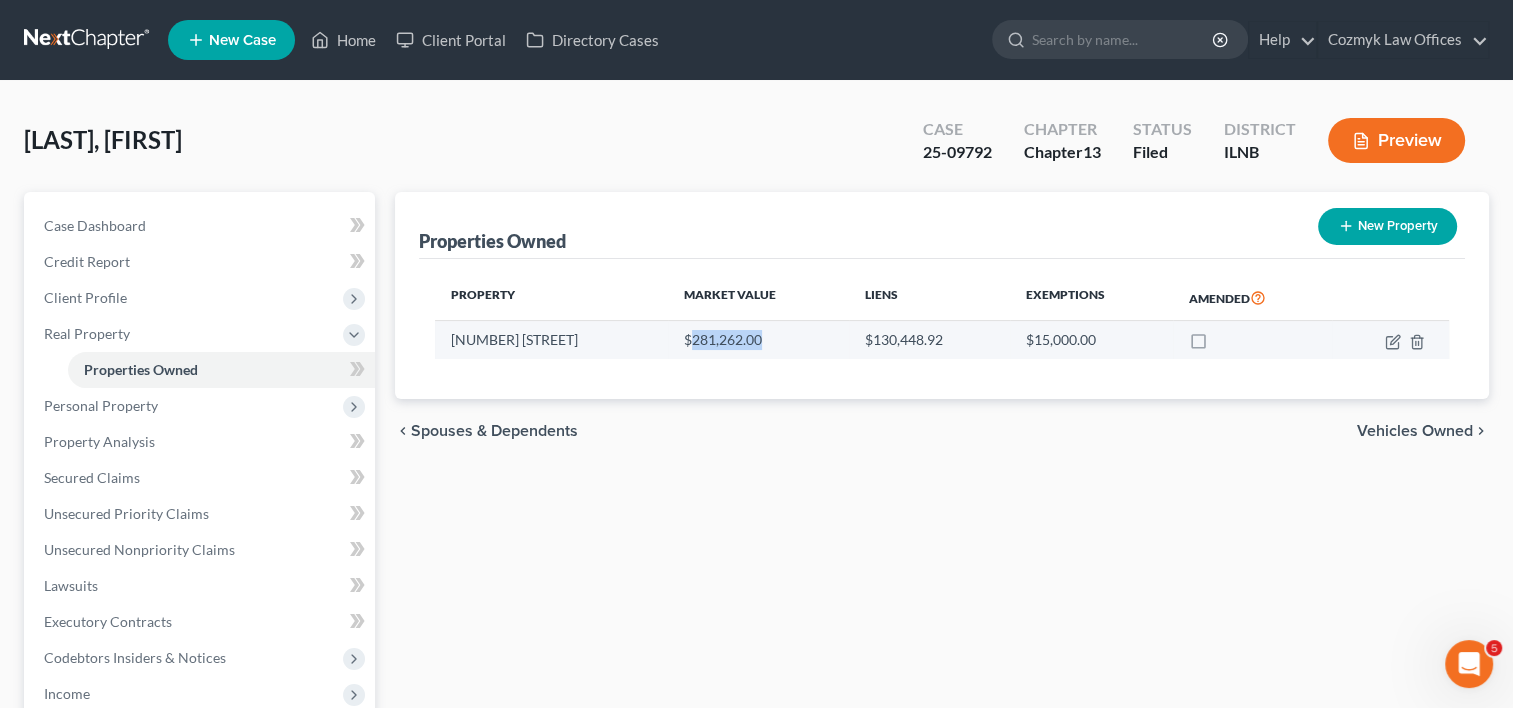 drag, startPoint x: 665, startPoint y: 336, endPoint x: 739, endPoint y: 342, distance: 74.24284 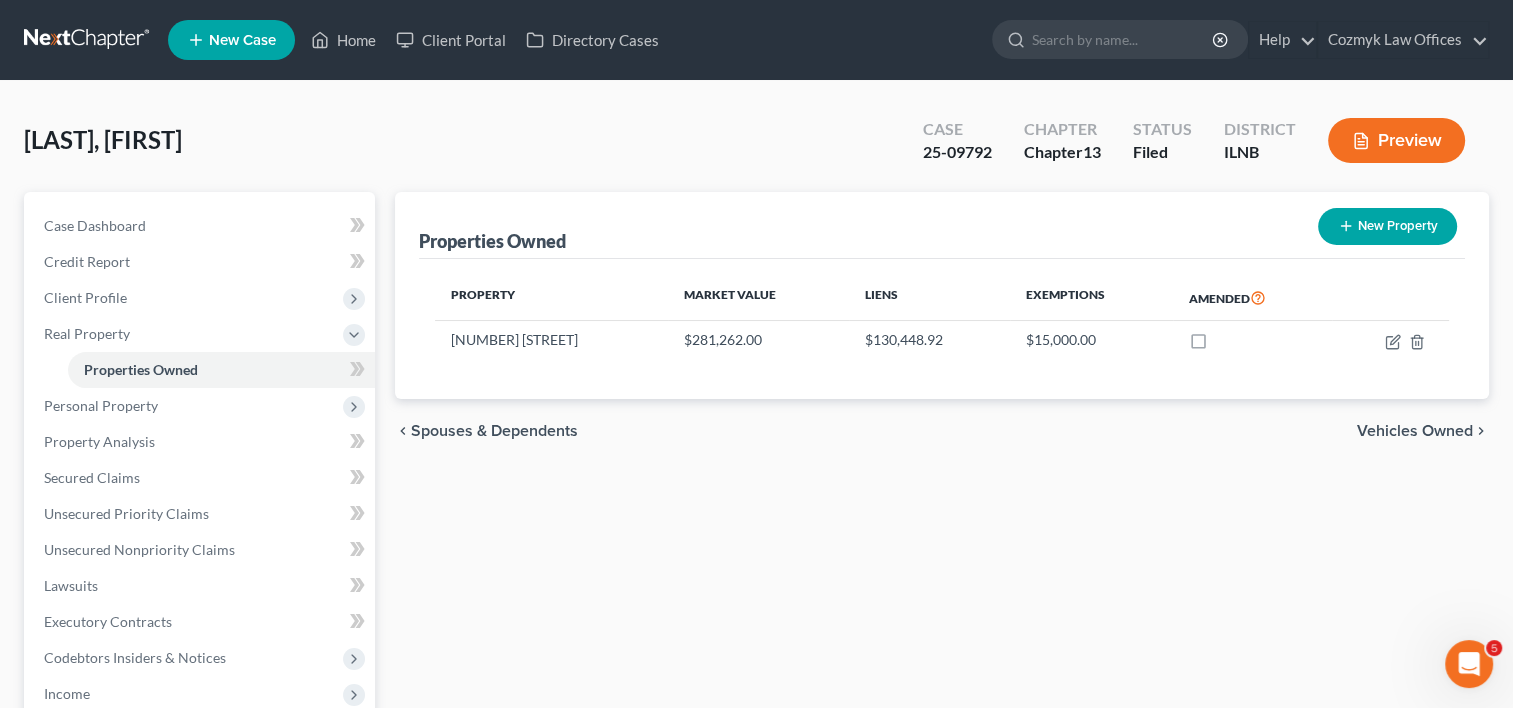 drag, startPoint x: 739, startPoint y: 342, endPoint x: 660, endPoint y: 365, distance: 82.28001 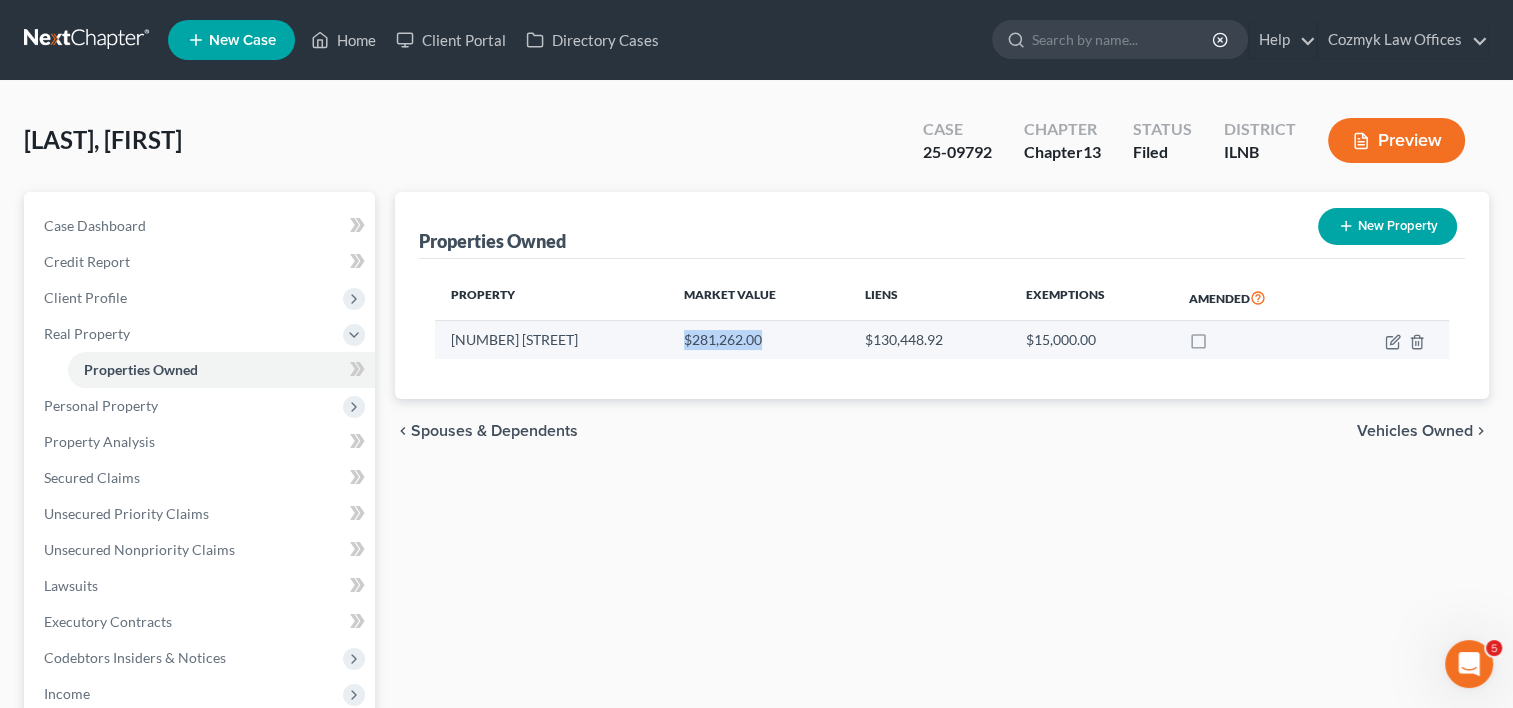 drag, startPoint x: 660, startPoint y: 339, endPoint x: 720, endPoint y: 354, distance: 61.846584 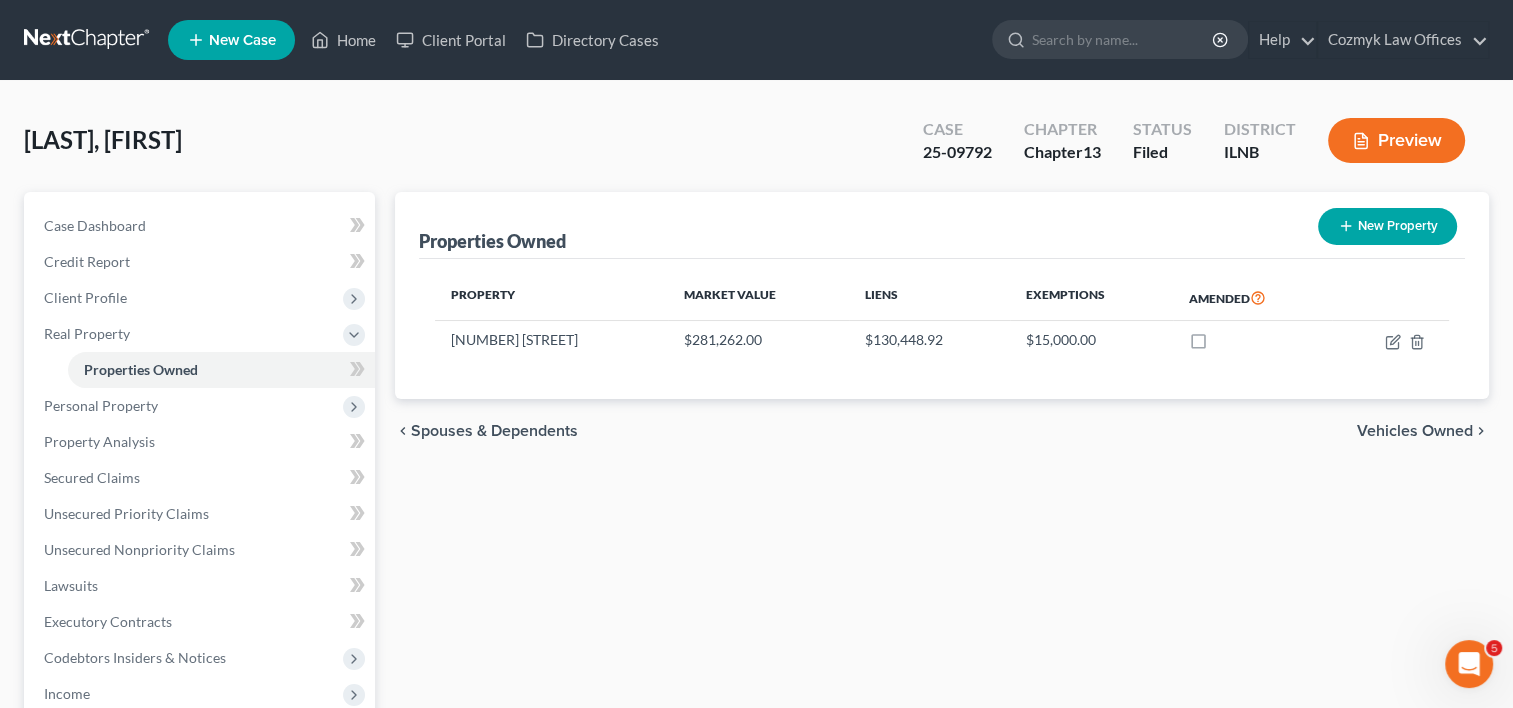 drag, startPoint x: 720, startPoint y: 354, endPoint x: 691, endPoint y: 368, distance: 32.202484 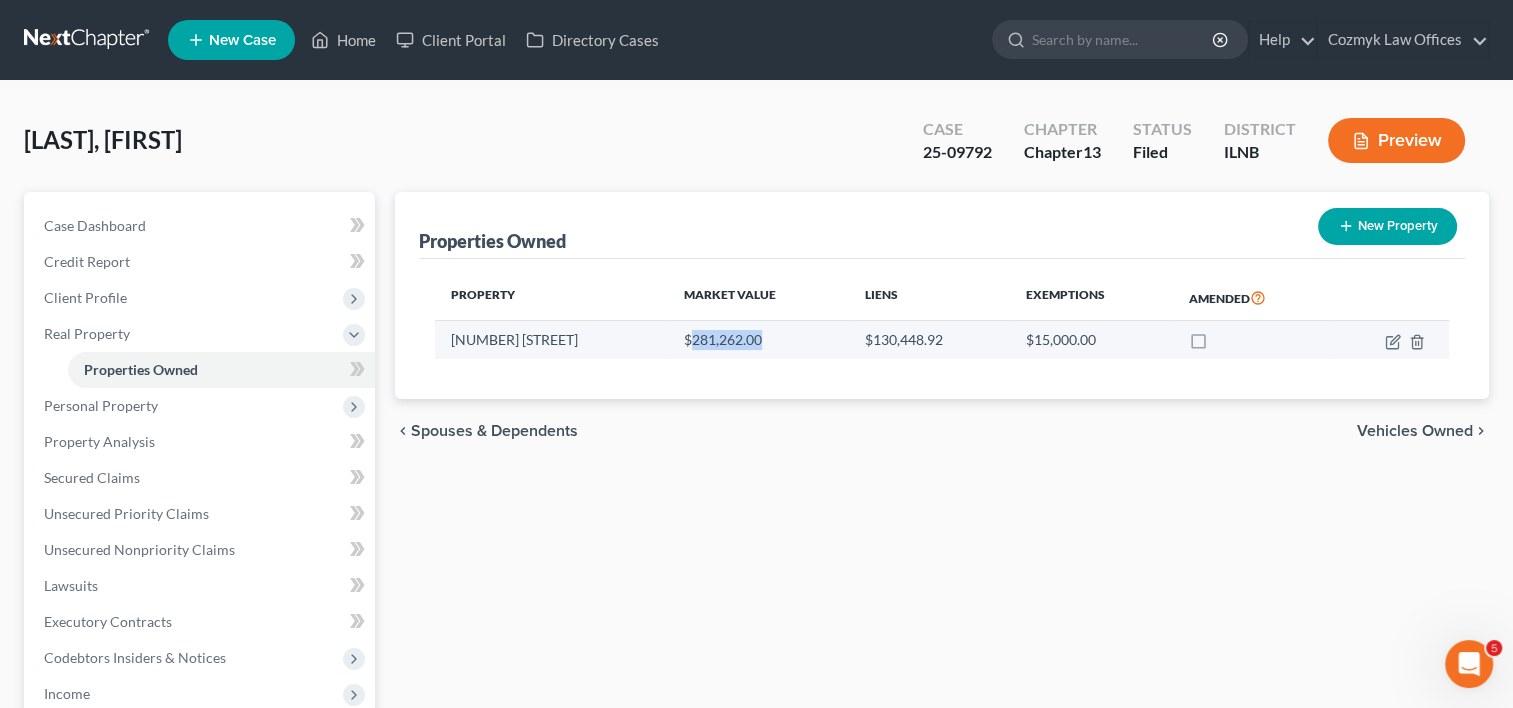 drag, startPoint x: 669, startPoint y: 341, endPoint x: 744, endPoint y: 340, distance: 75.00667 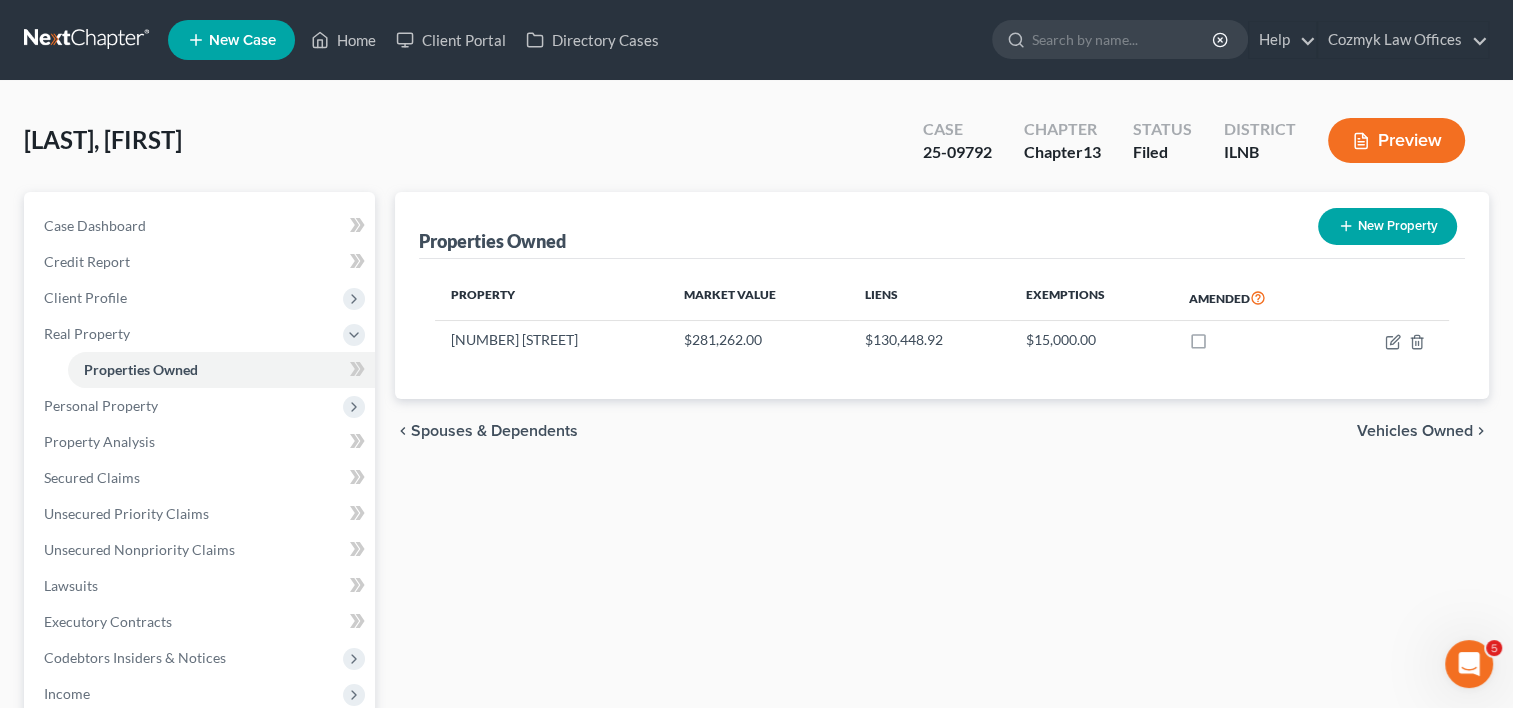 drag, startPoint x: 732, startPoint y: 351, endPoint x: 680, endPoint y: 368, distance: 54.708317 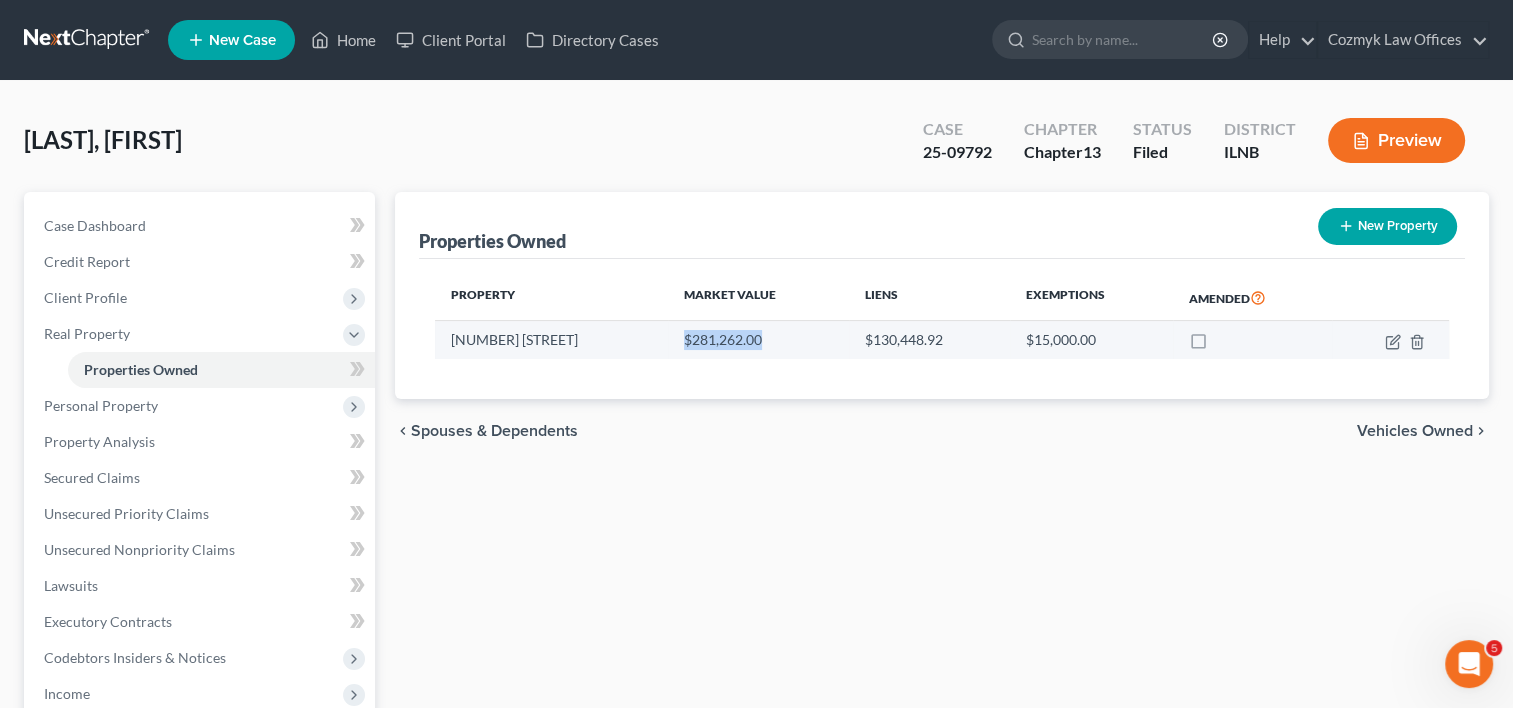 drag, startPoint x: 662, startPoint y: 338, endPoint x: 737, endPoint y: 340, distance: 75.026665 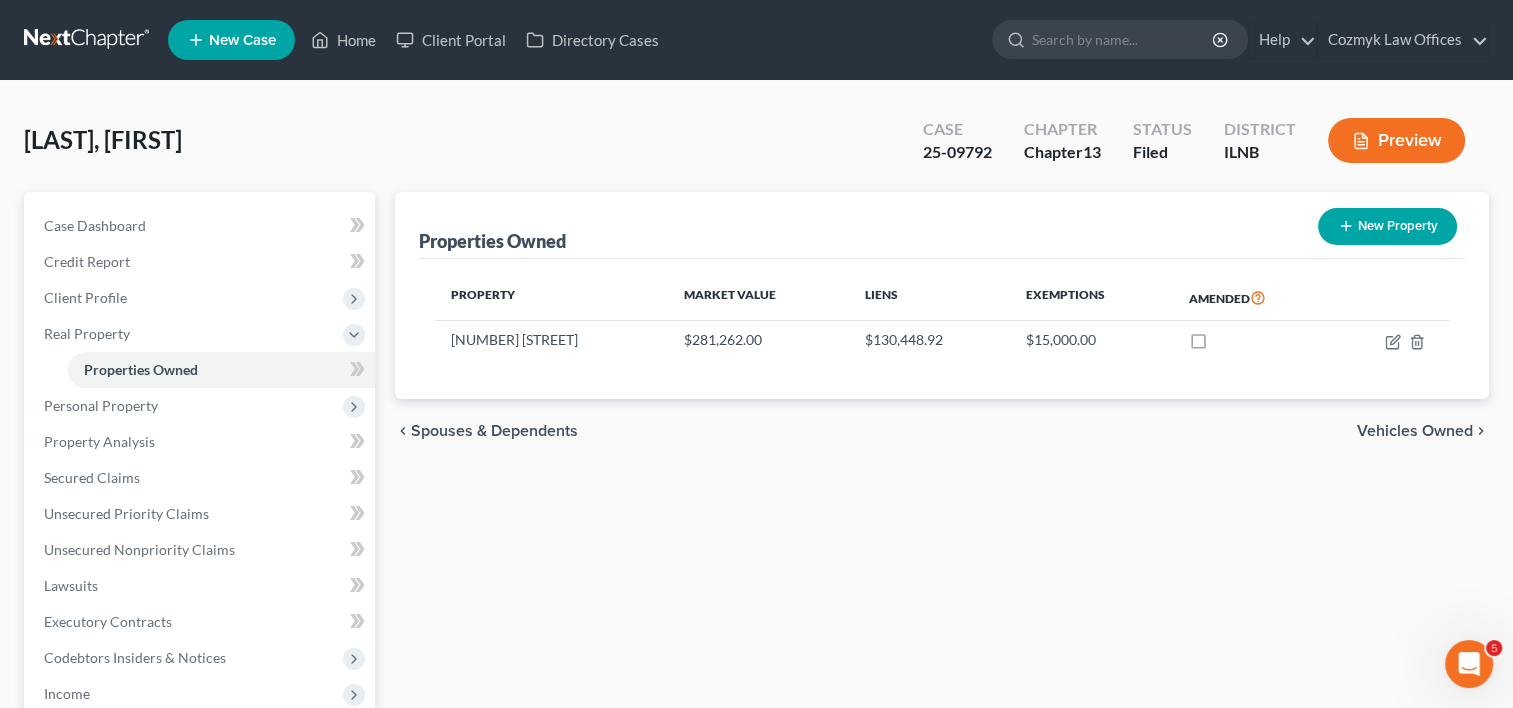 drag, startPoint x: 718, startPoint y: 353, endPoint x: 667, endPoint y: 360, distance: 51.47815 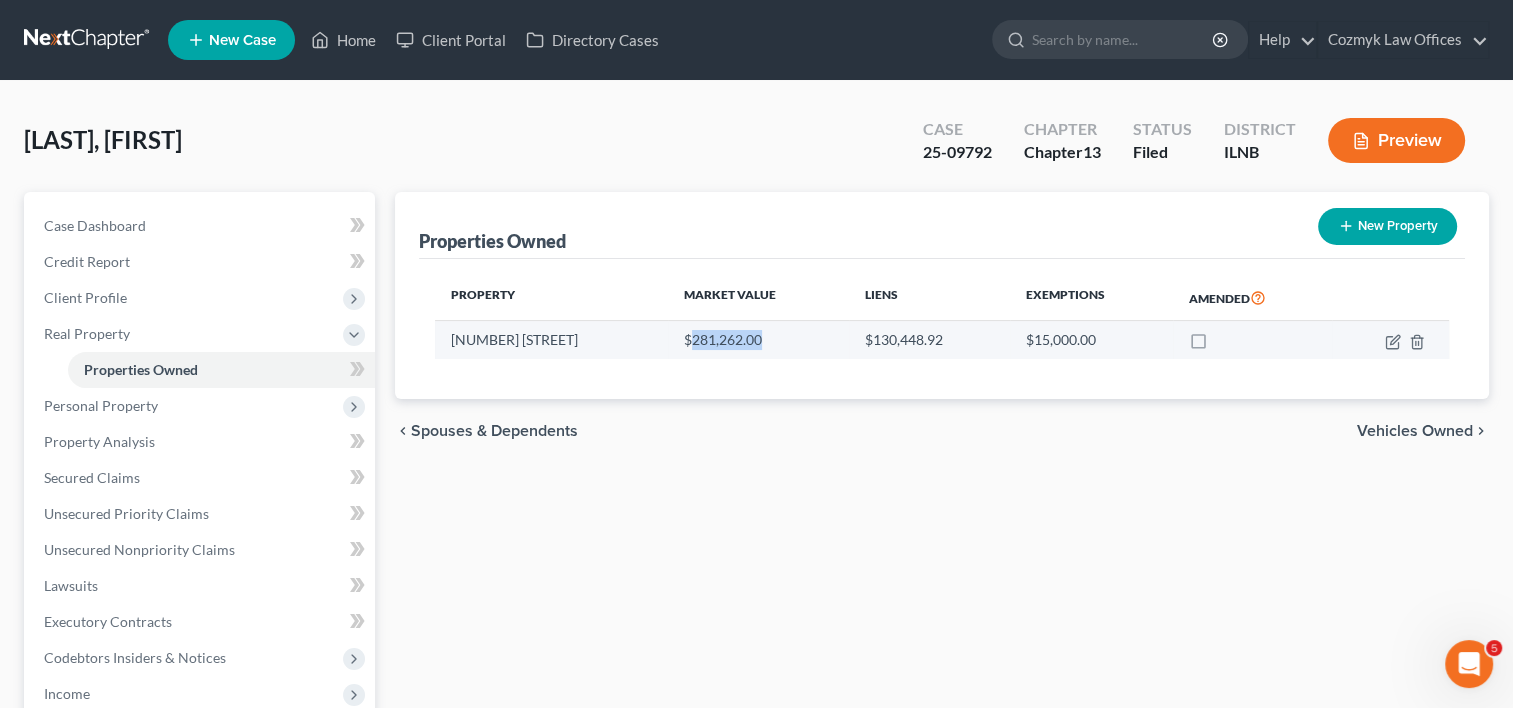 drag, startPoint x: 666, startPoint y: 339, endPoint x: 737, endPoint y: 344, distance: 71.17584 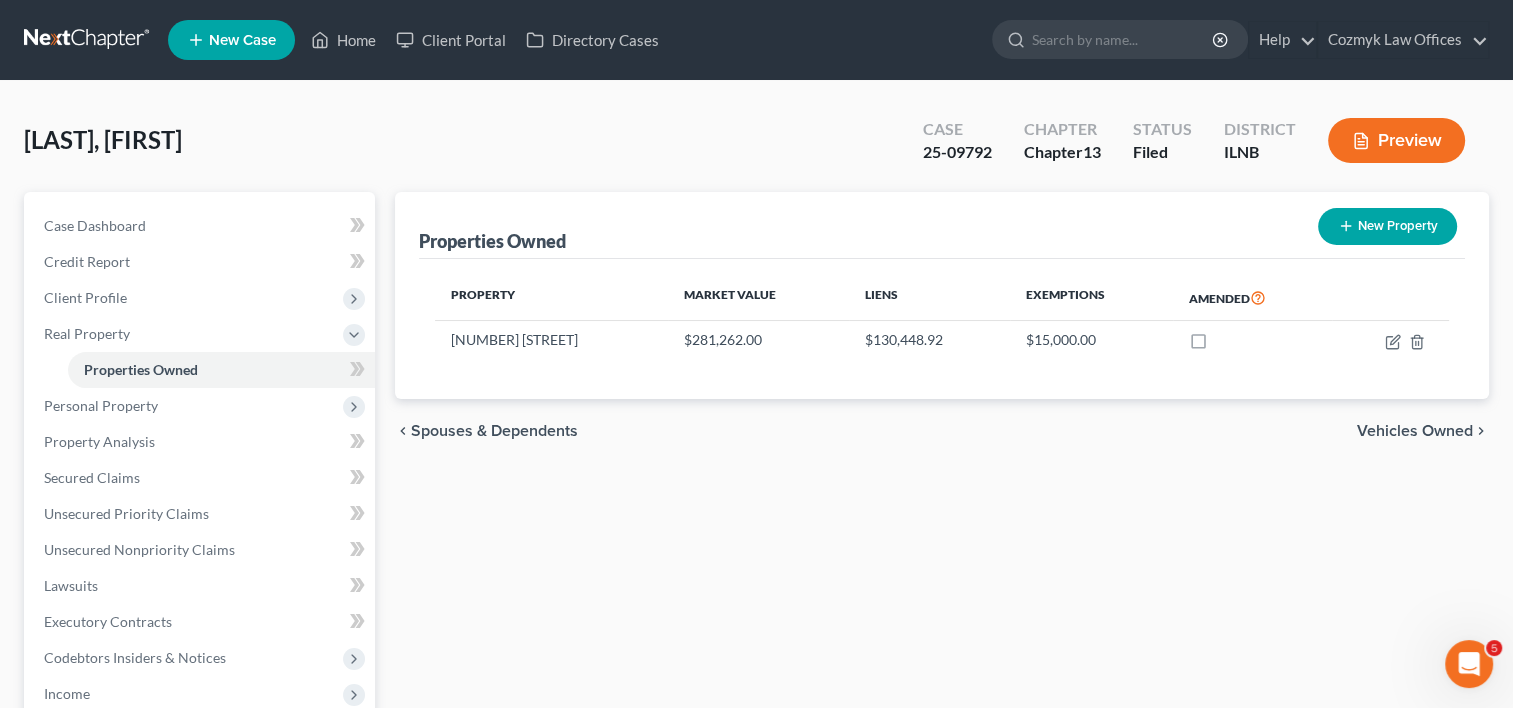 drag, startPoint x: 737, startPoint y: 344, endPoint x: 689, endPoint y: 369, distance: 54.120235 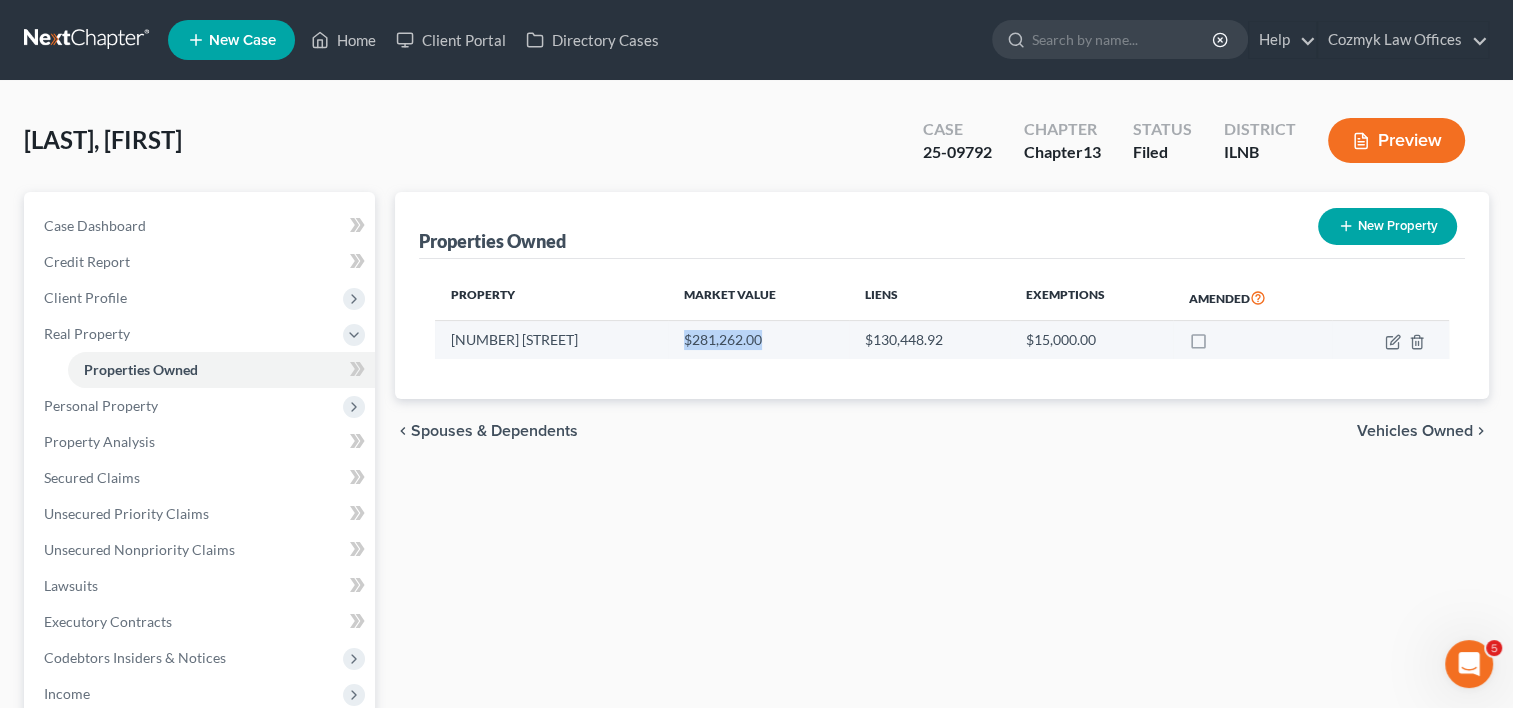 drag, startPoint x: 660, startPoint y: 339, endPoint x: 732, endPoint y: 348, distance: 72.56032 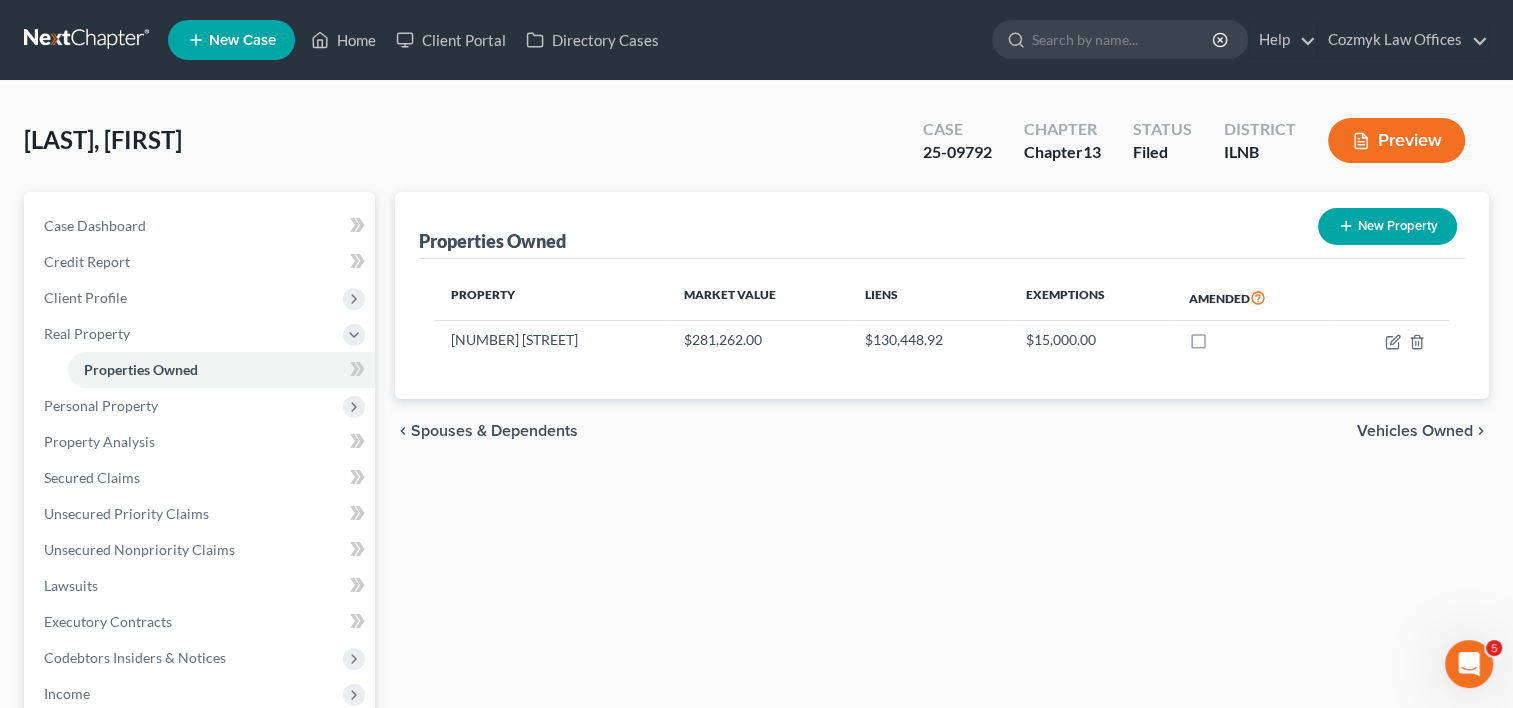 drag, startPoint x: 732, startPoint y: 348, endPoint x: 674, endPoint y: 370, distance: 62.03225 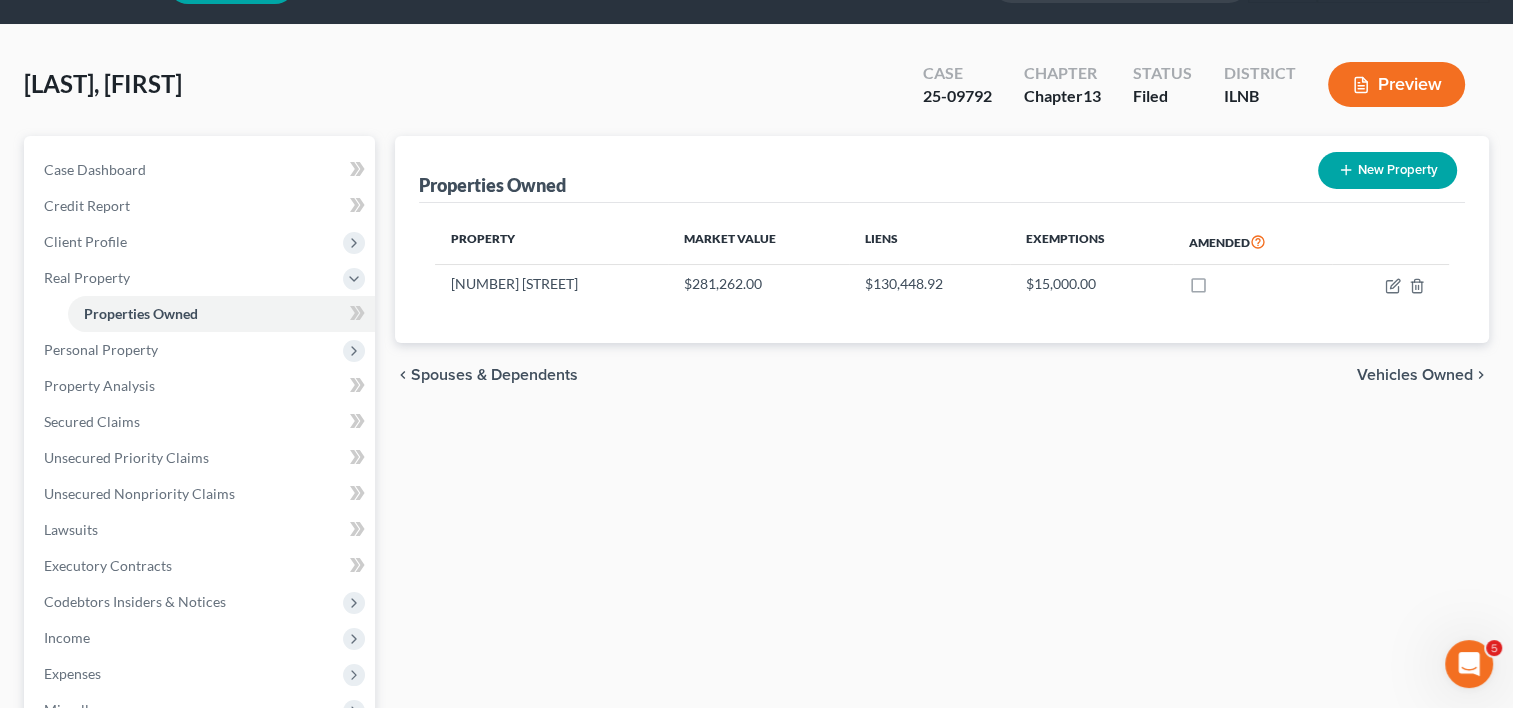 scroll, scrollTop: 100, scrollLeft: 0, axis: vertical 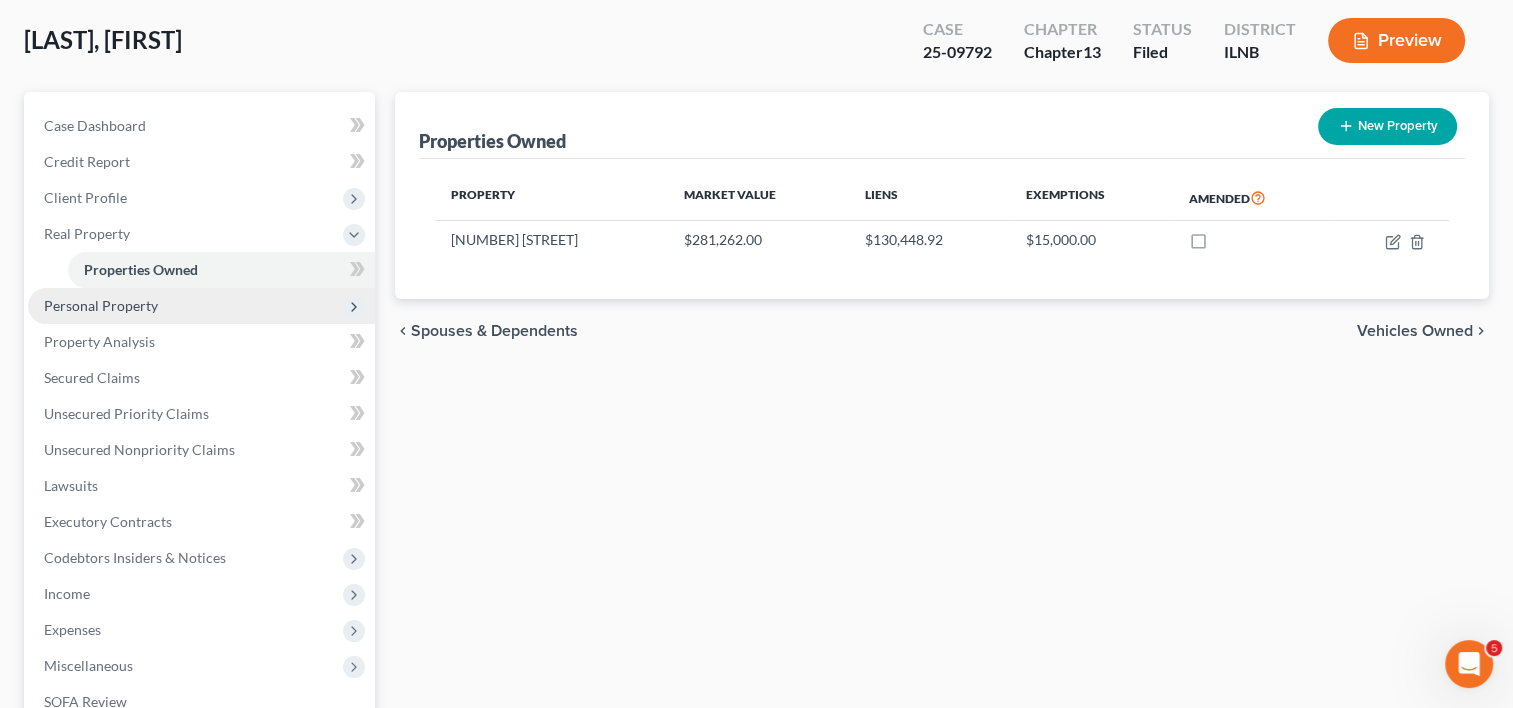 click on "Personal Property" at bounding box center (101, 305) 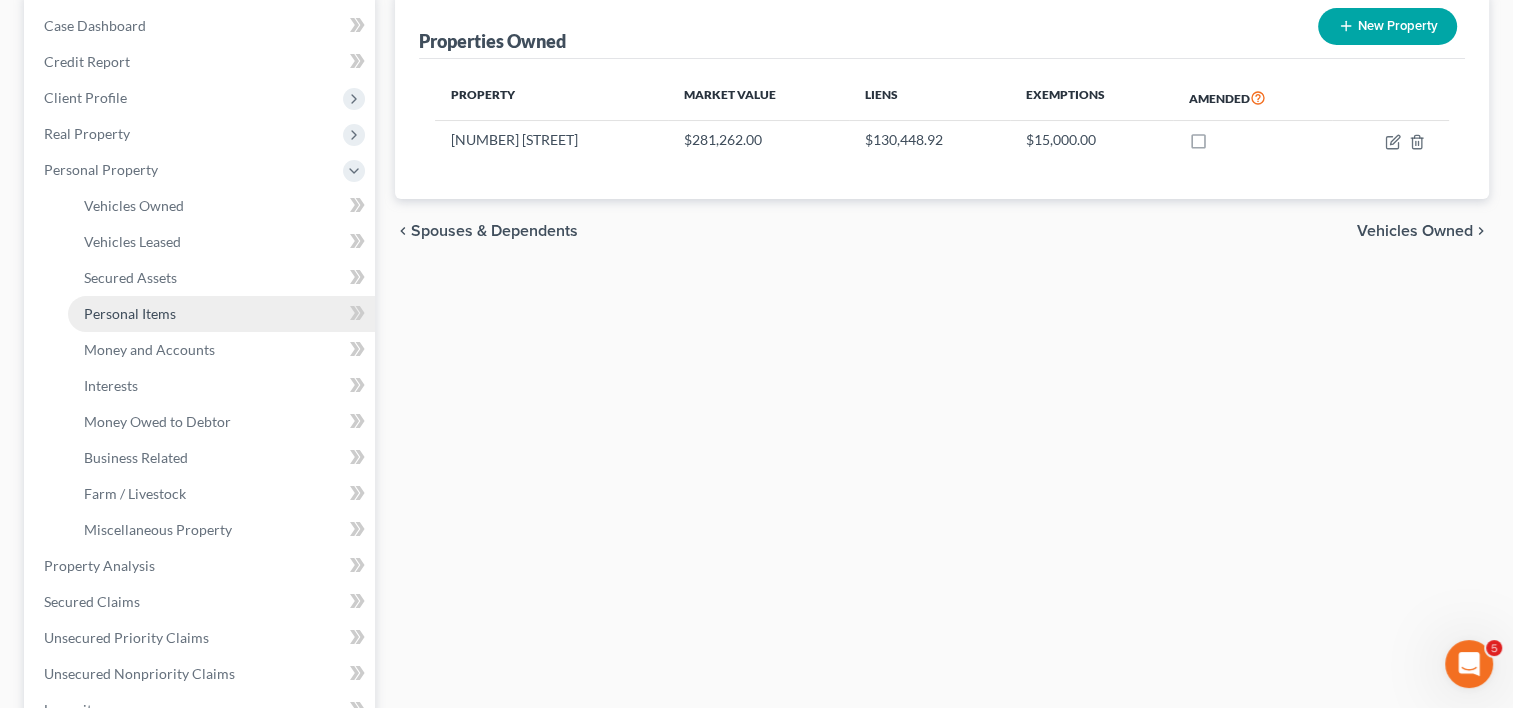click on "Personal Items" at bounding box center (130, 313) 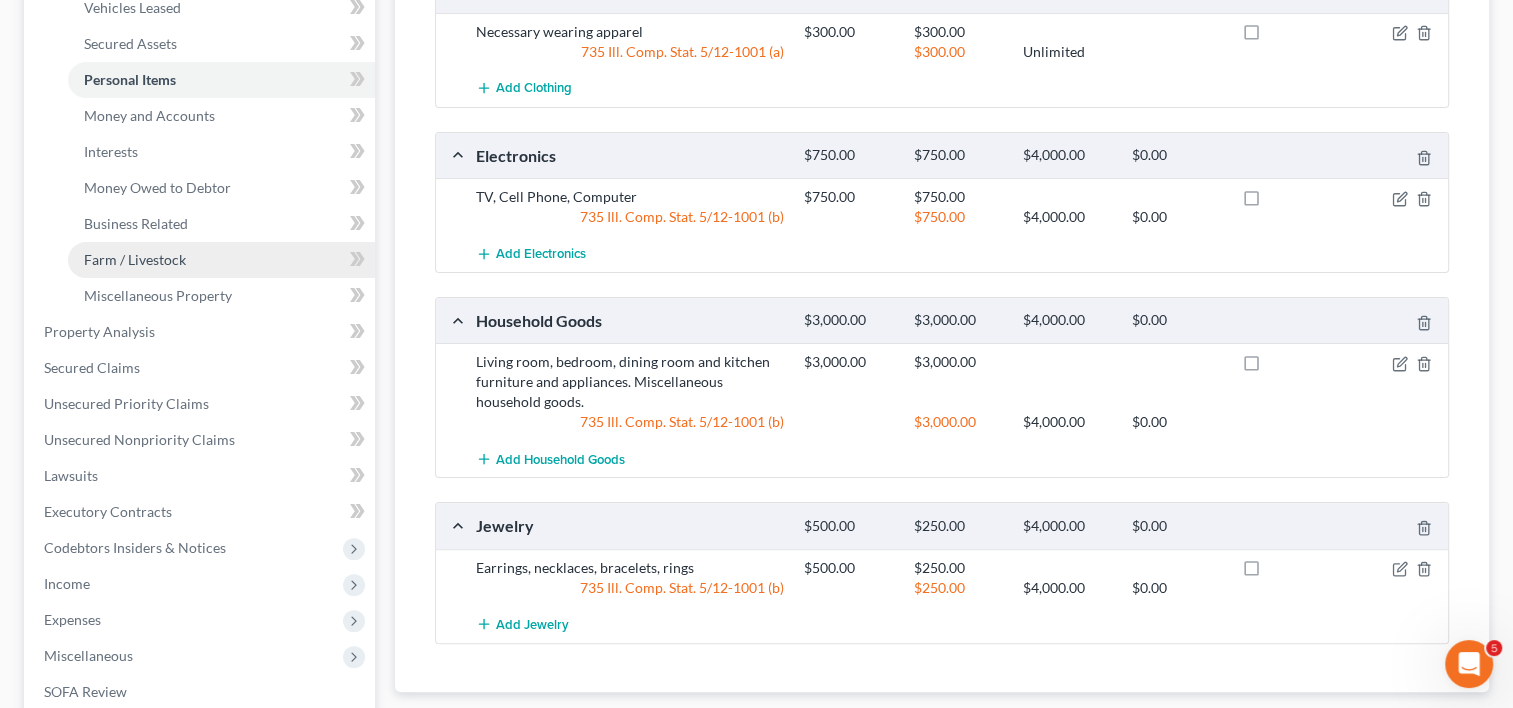 scroll, scrollTop: 400, scrollLeft: 0, axis: vertical 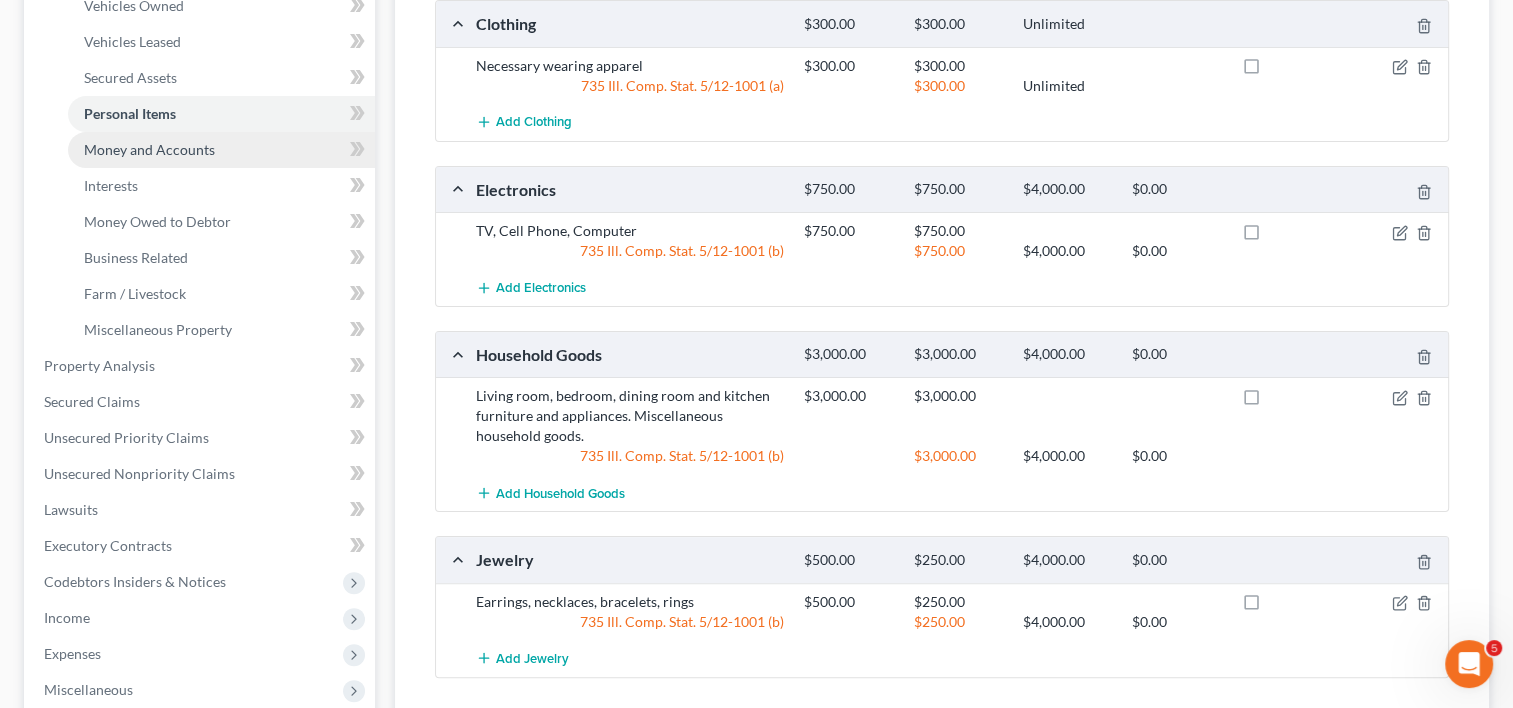 click on "Money and Accounts" at bounding box center (221, 150) 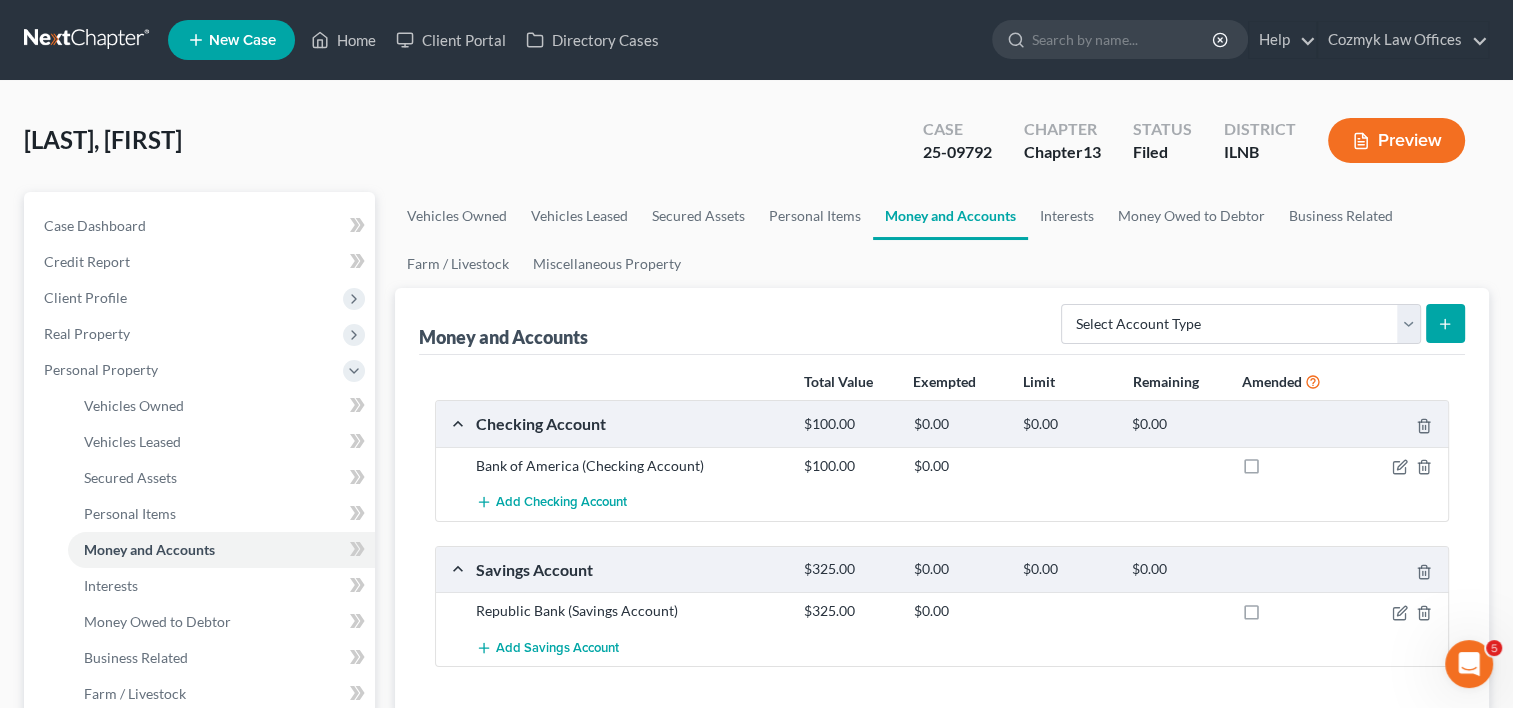 scroll, scrollTop: 100, scrollLeft: 0, axis: vertical 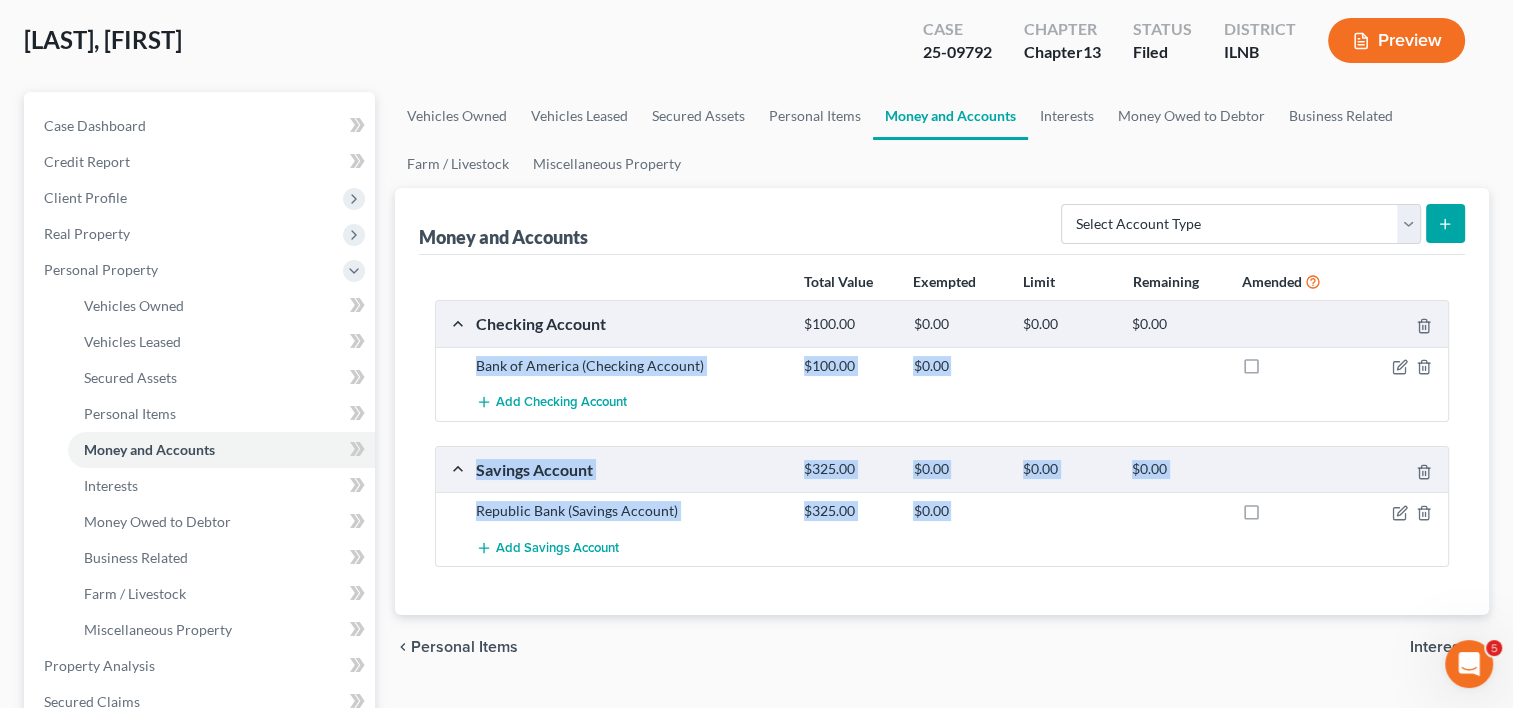 drag, startPoint x: 519, startPoint y: 360, endPoint x: 394, endPoint y: 493, distance: 182.52122 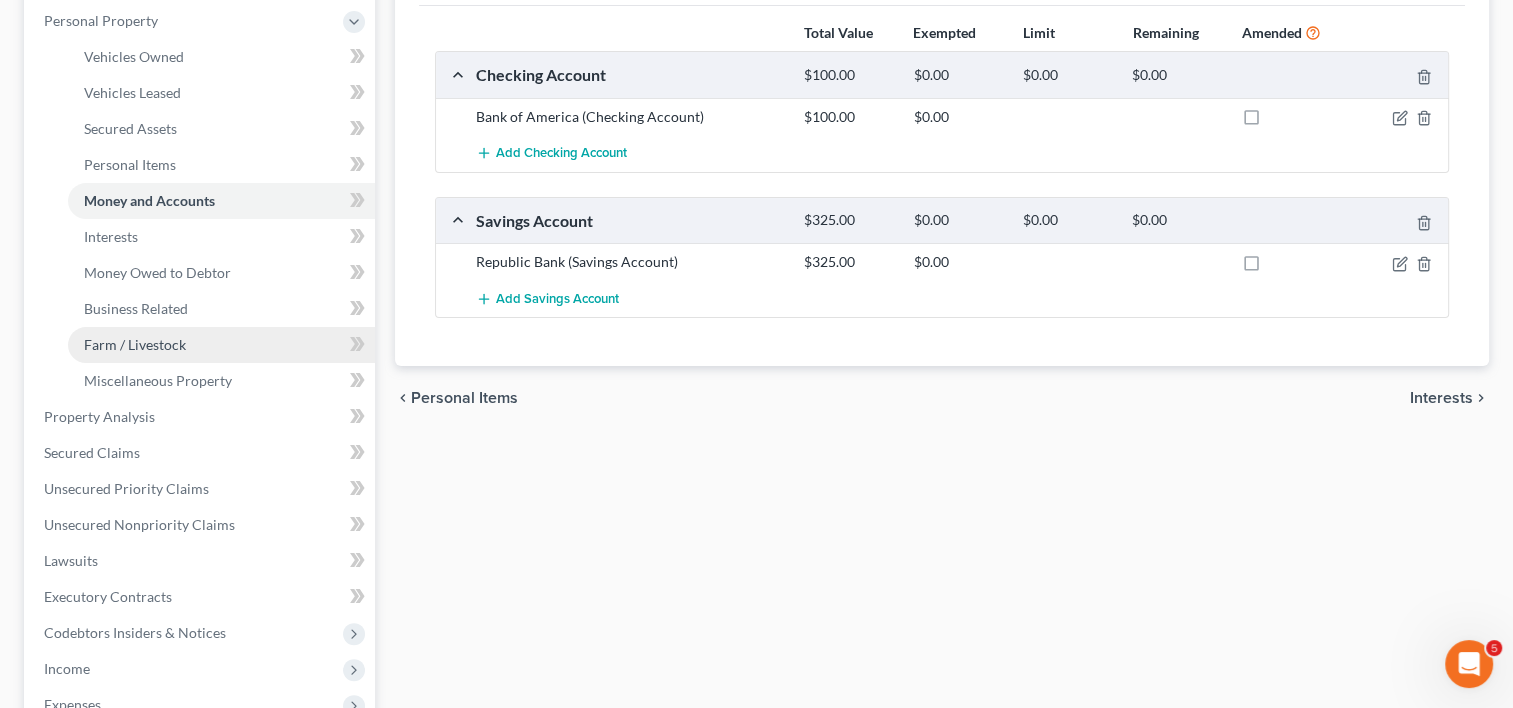 scroll, scrollTop: 400, scrollLeft: 0, axis: vertical 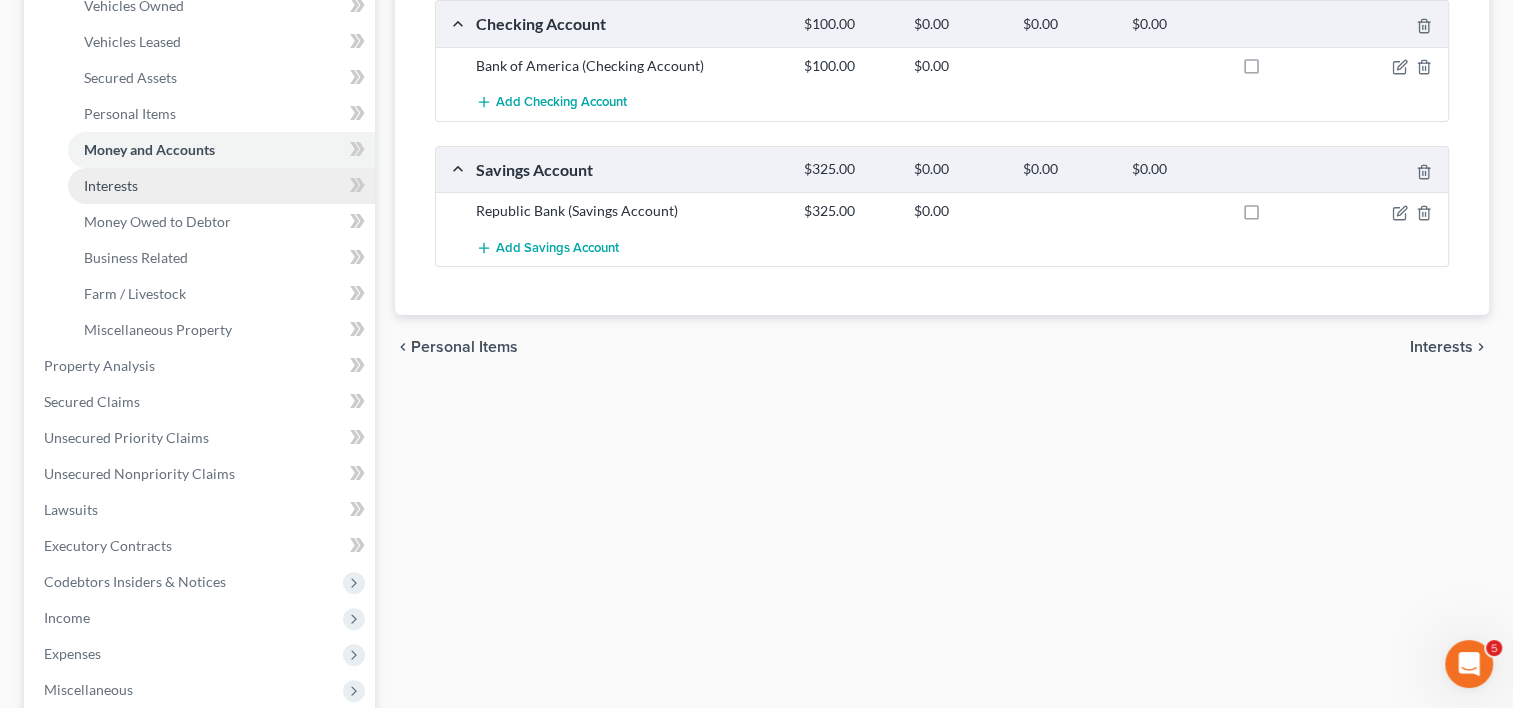 click on "Interests" at bounding box center (111, 185) 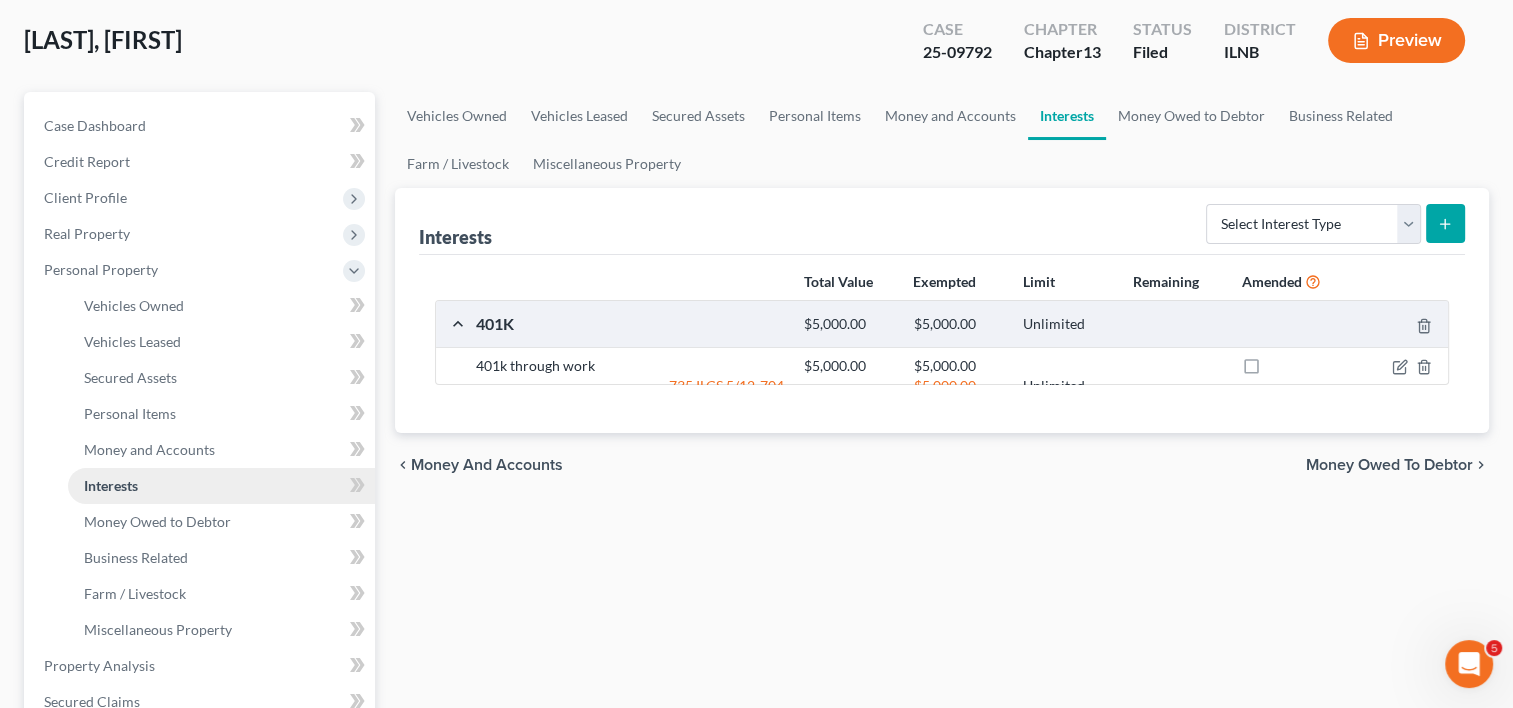 scroll, scrollTop: 300, scrollLeft: 0, axis: vertical 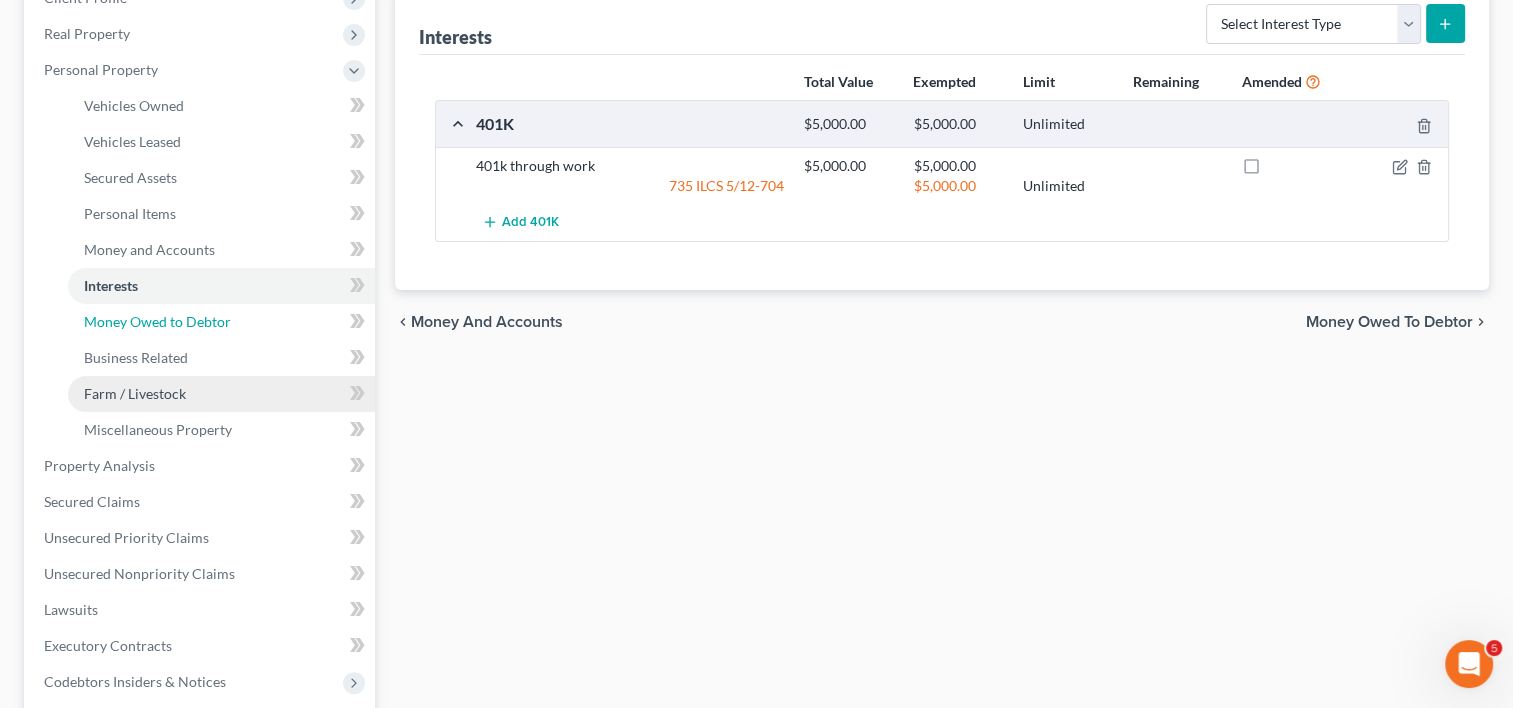 drag, startPoint x: 138, startPoint y: 320, endPoint x: 152, endPoint y: 376, distance: 57.72348 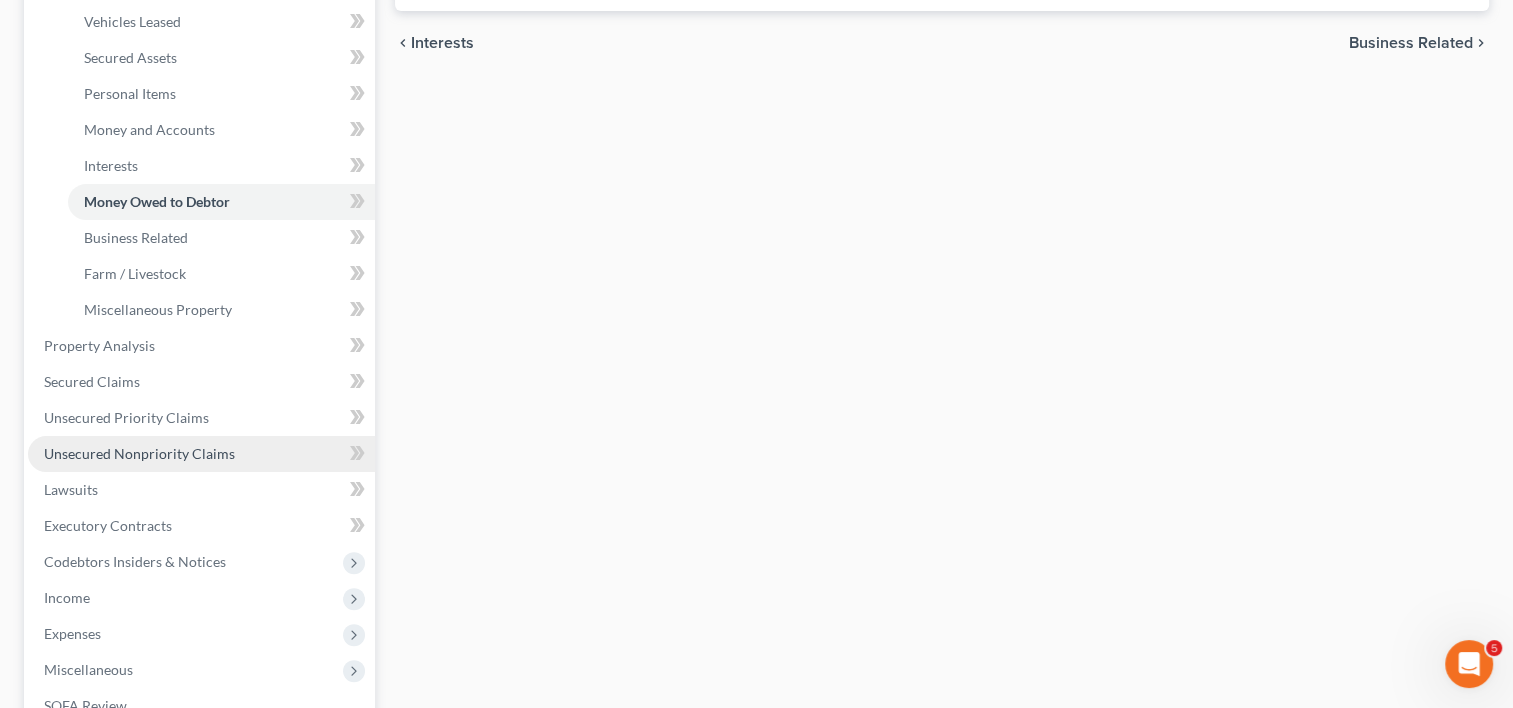 scroll, scrollTop: 416, scrollLeft: 0, axis: vertical 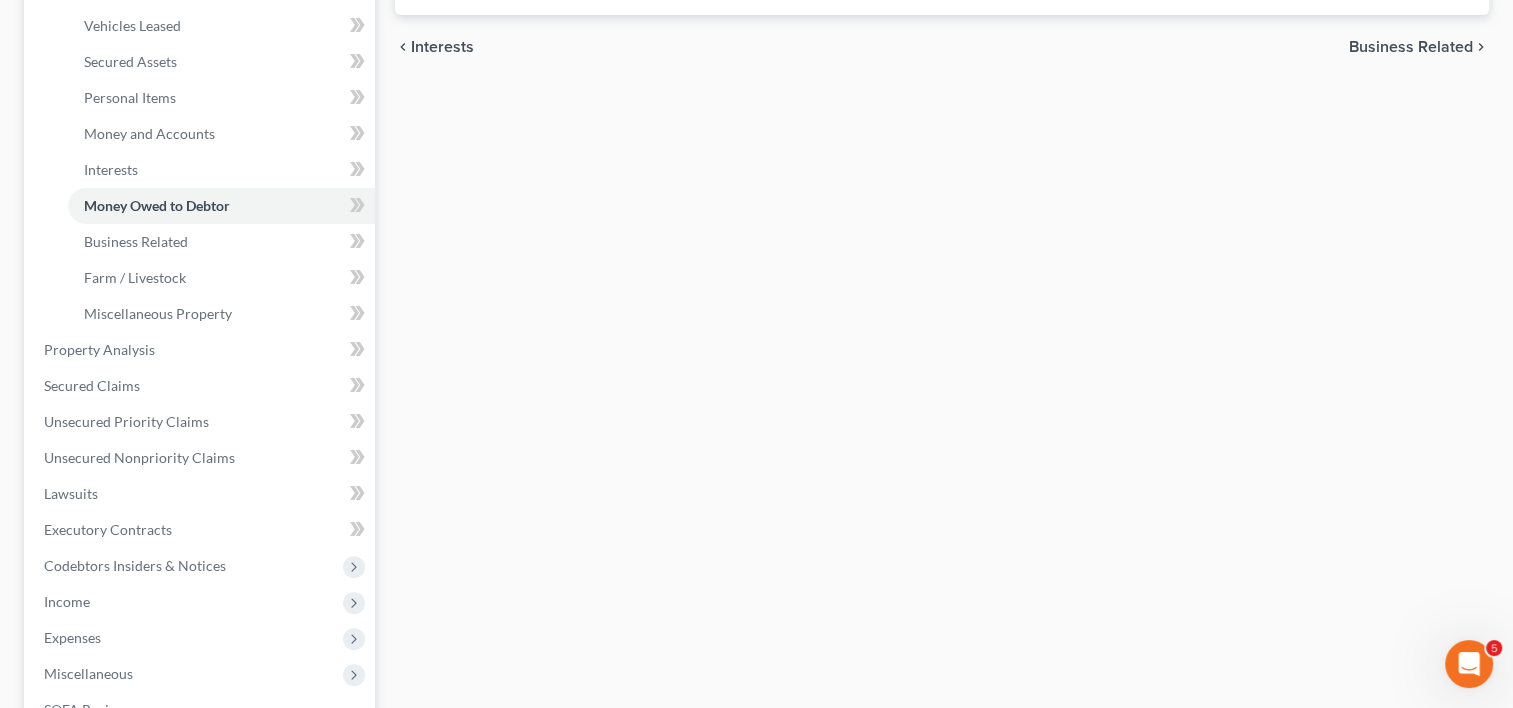 click on "Vehicles Owned
Vehicles Leased
Secured Assets
Personal Items
Money and Accounts
Interests
Money Owed to Debtor
Business Related
Farm / Livestock
Miscellaneous Property
Money Owed to Debtor Select Type of Money Owed Accounts Receivable Alimony Child Support Claims Against Third Parties Disability Benefits Disability Insurance Payments Divorce Settlements Equitable or Future Interests Expected Tax Refund and Unused NOLs Financial Assets Not Yet Listed Life Estate of Descendants Maintenance Other Contingent & Unliquidated Claims Property Settlements Sick or Vacation Pay Social Security Benefits Trusts Unpaid Loans Unpaid Wages Workers Compensation
Nothing here yet!
chevron_left
Interests
Business Related
chevron_right" at bounding box center [942, 371] 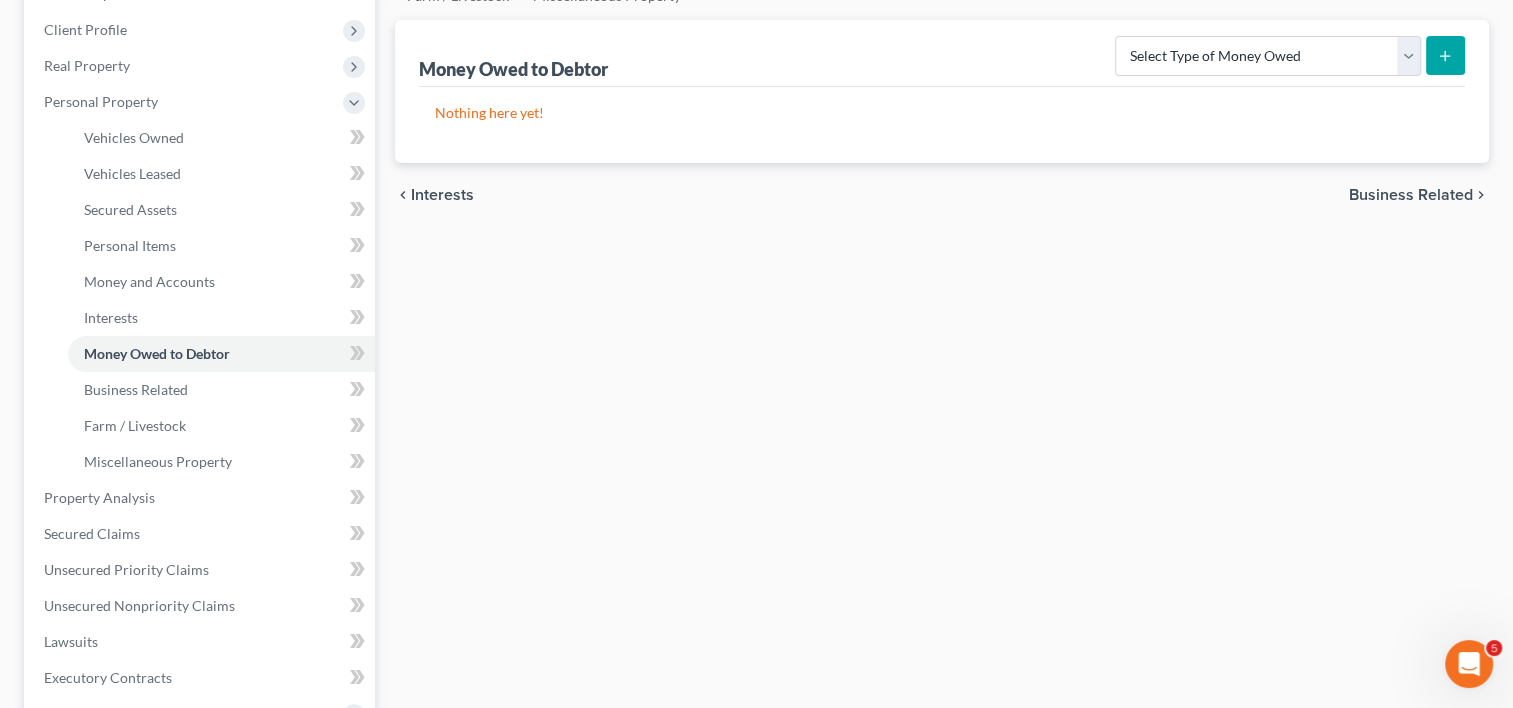 scroll, scrollTop: 316, scrollLeft: 0, axis: vertical 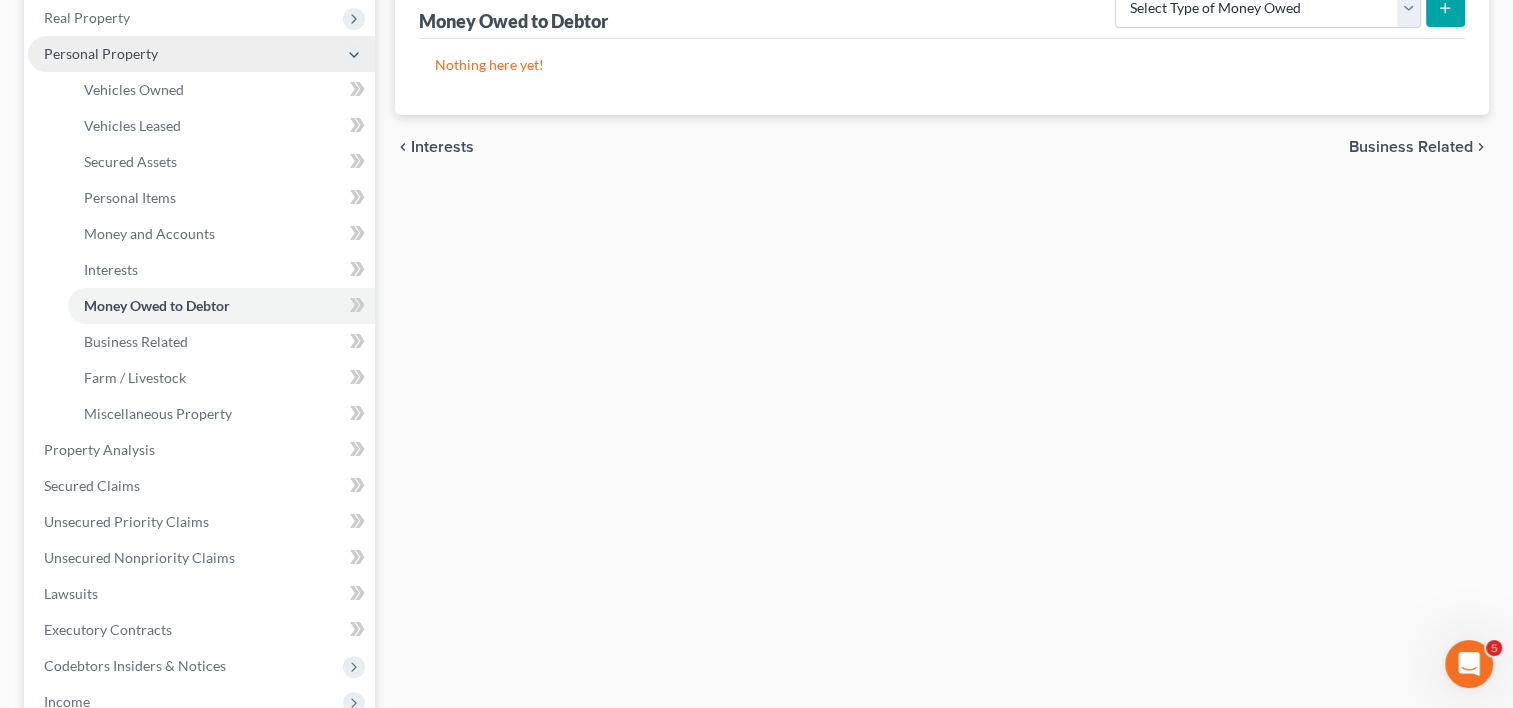 click on "Personal Property" at bounding box center [201, 54] 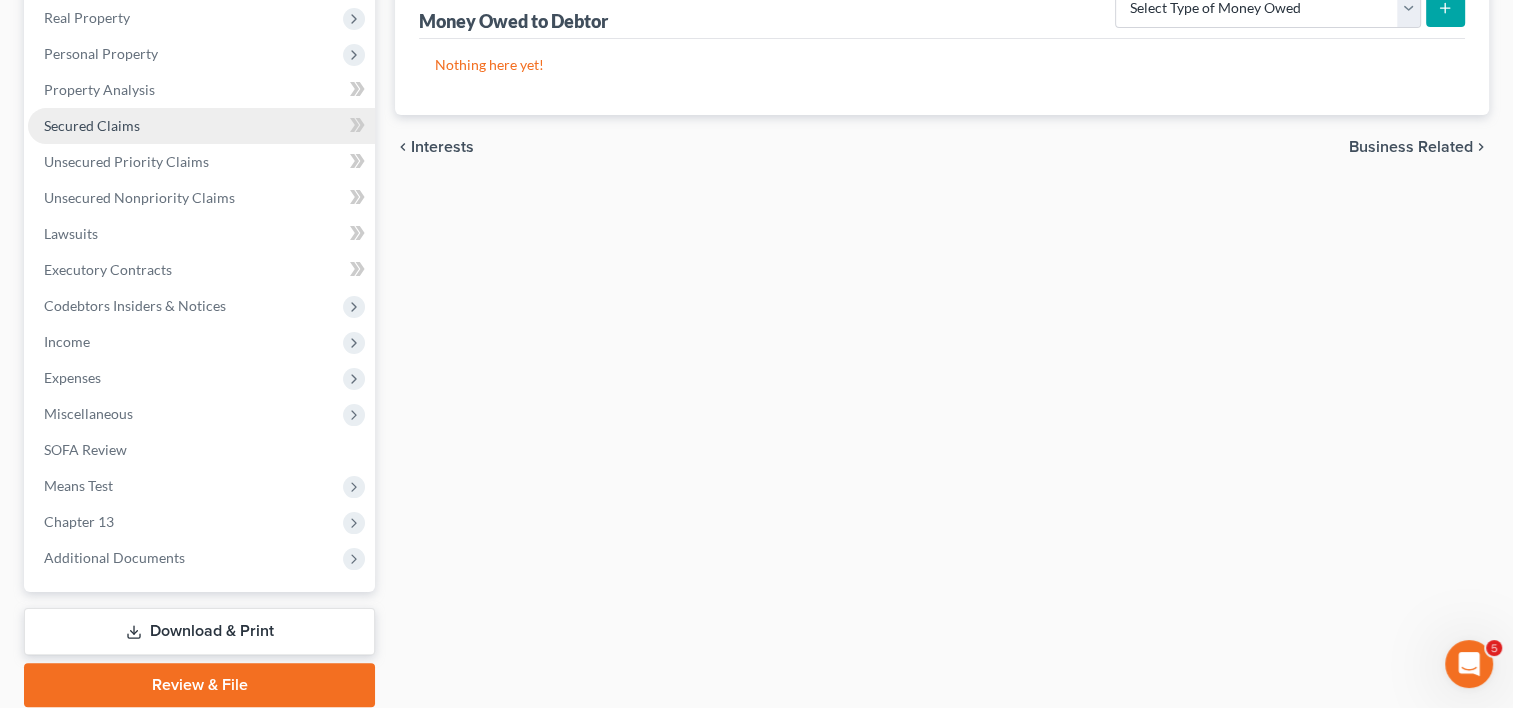 click on "Secured Claims" at bounding box center [201, 126] 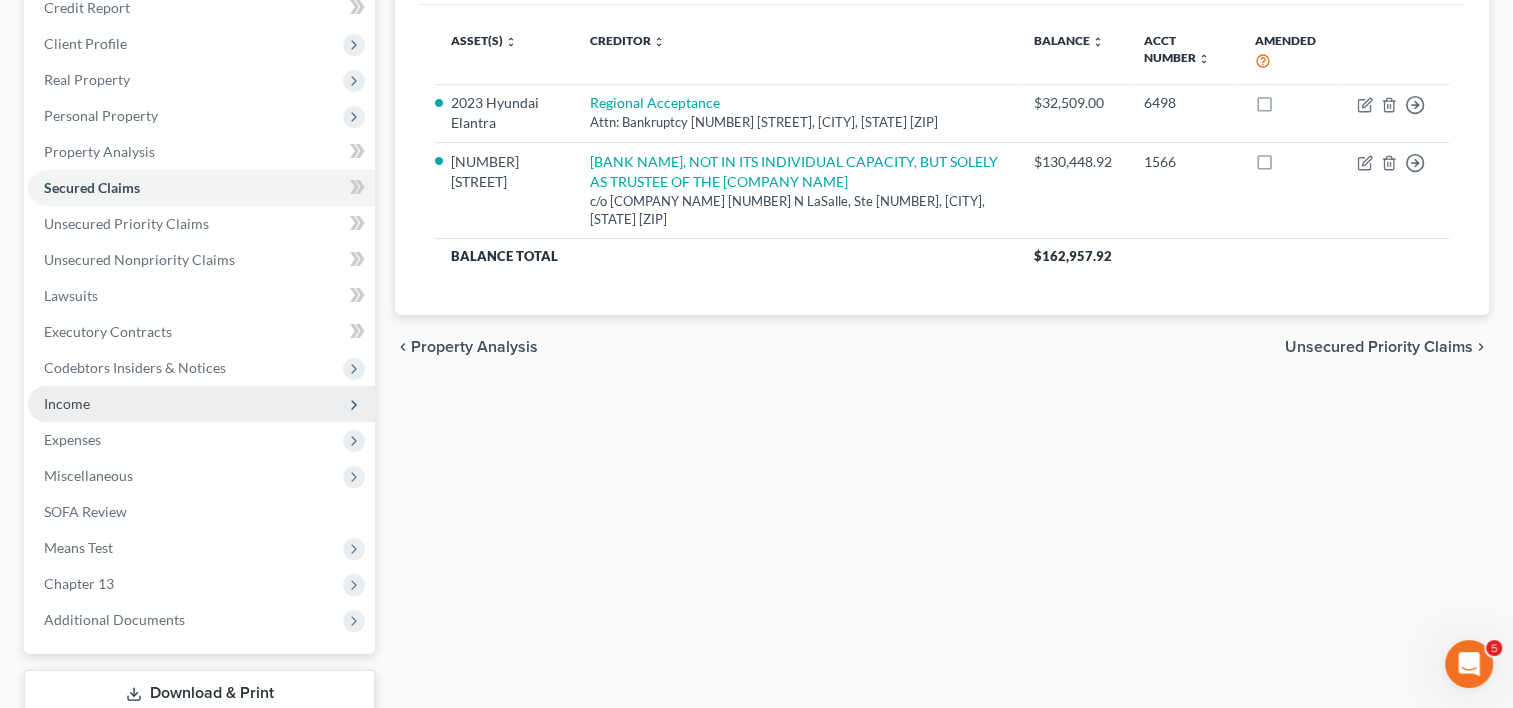 scroll, scrollTop: 289, scrollLeft: 0, axis: vertical 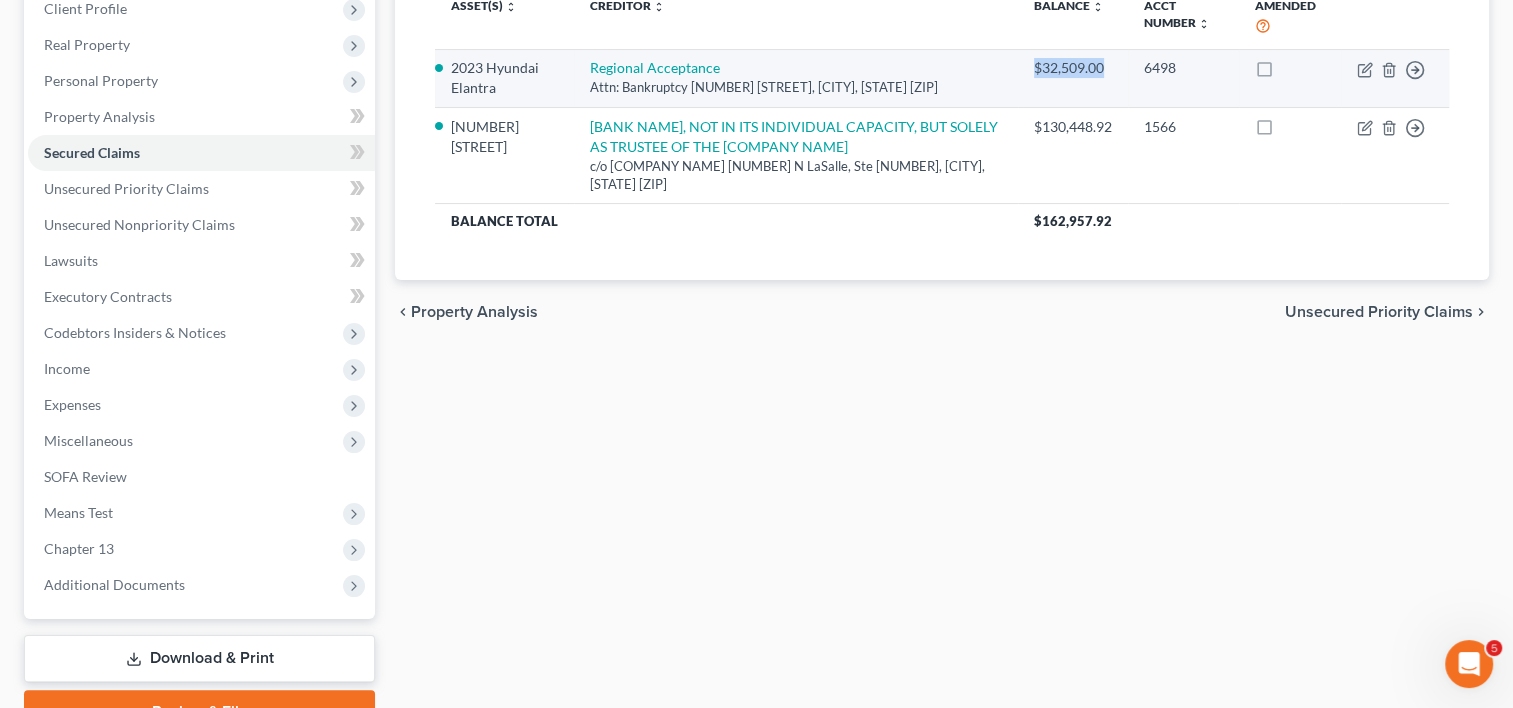 drag, startPoint x: 1035, startPoint y: 72, endPoint x: 1051, endPoint y: 84, distance: 20 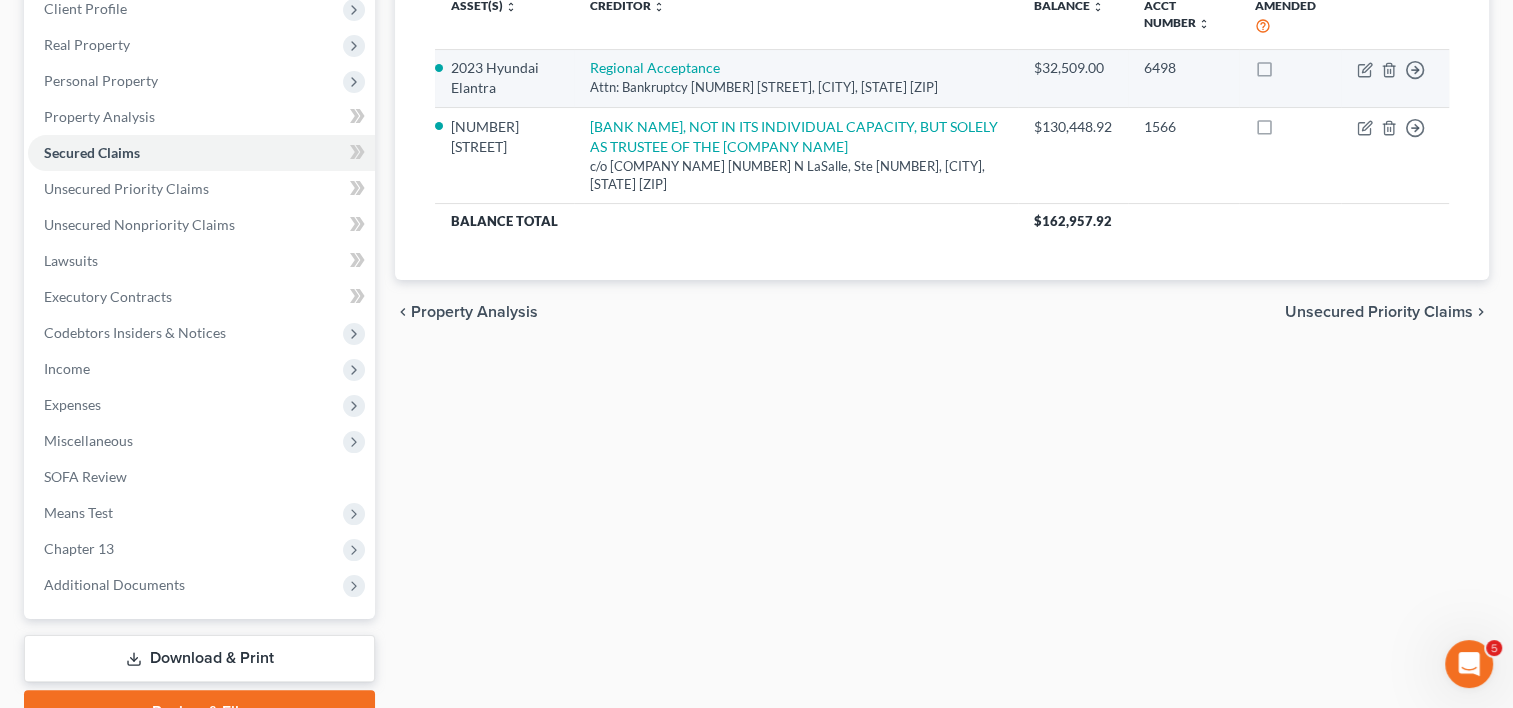 drag, startPoint x: 1051, startPoint y: 84, endPoint x: 1014, endPoint y: 88, distance: 37.215588 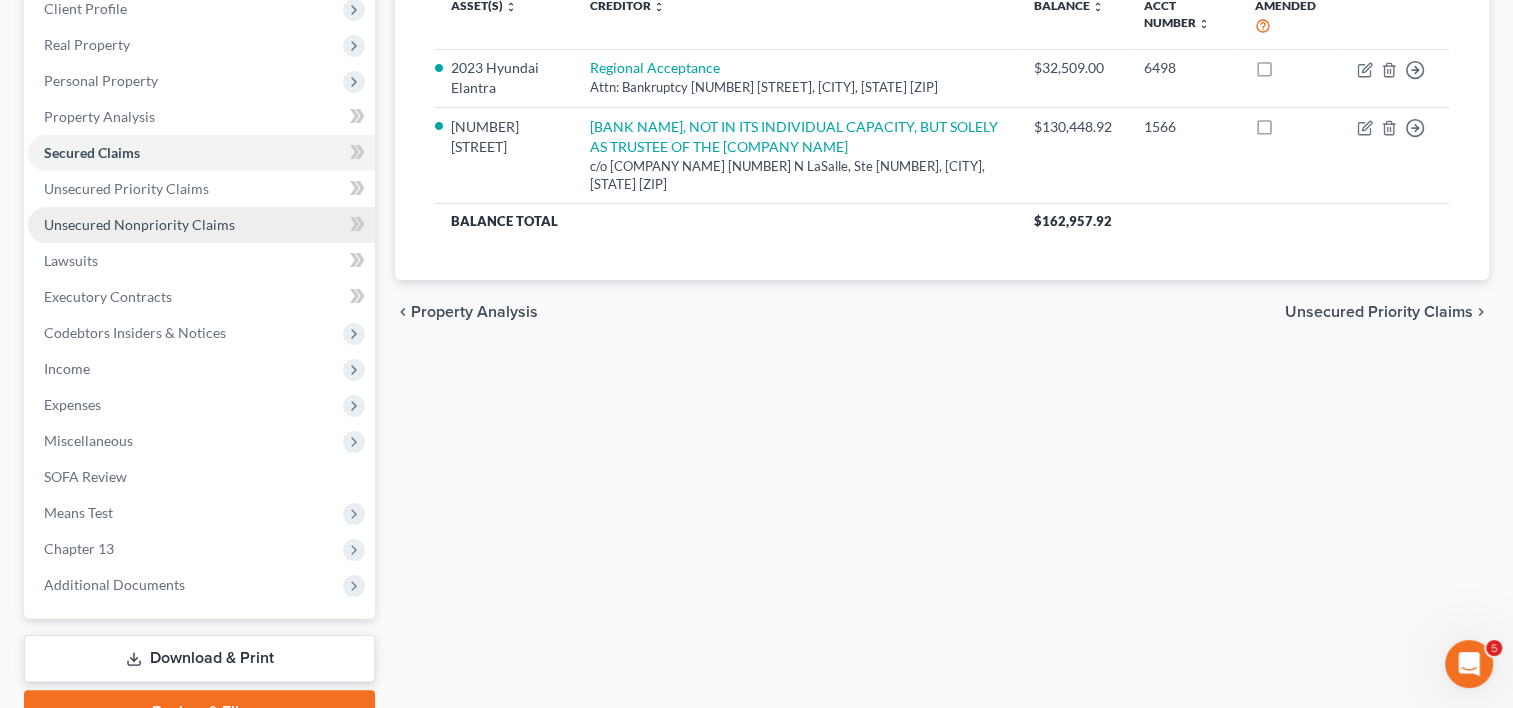 click on "Unsecured Nonpriority Claims" at bounding box center (139, 224) 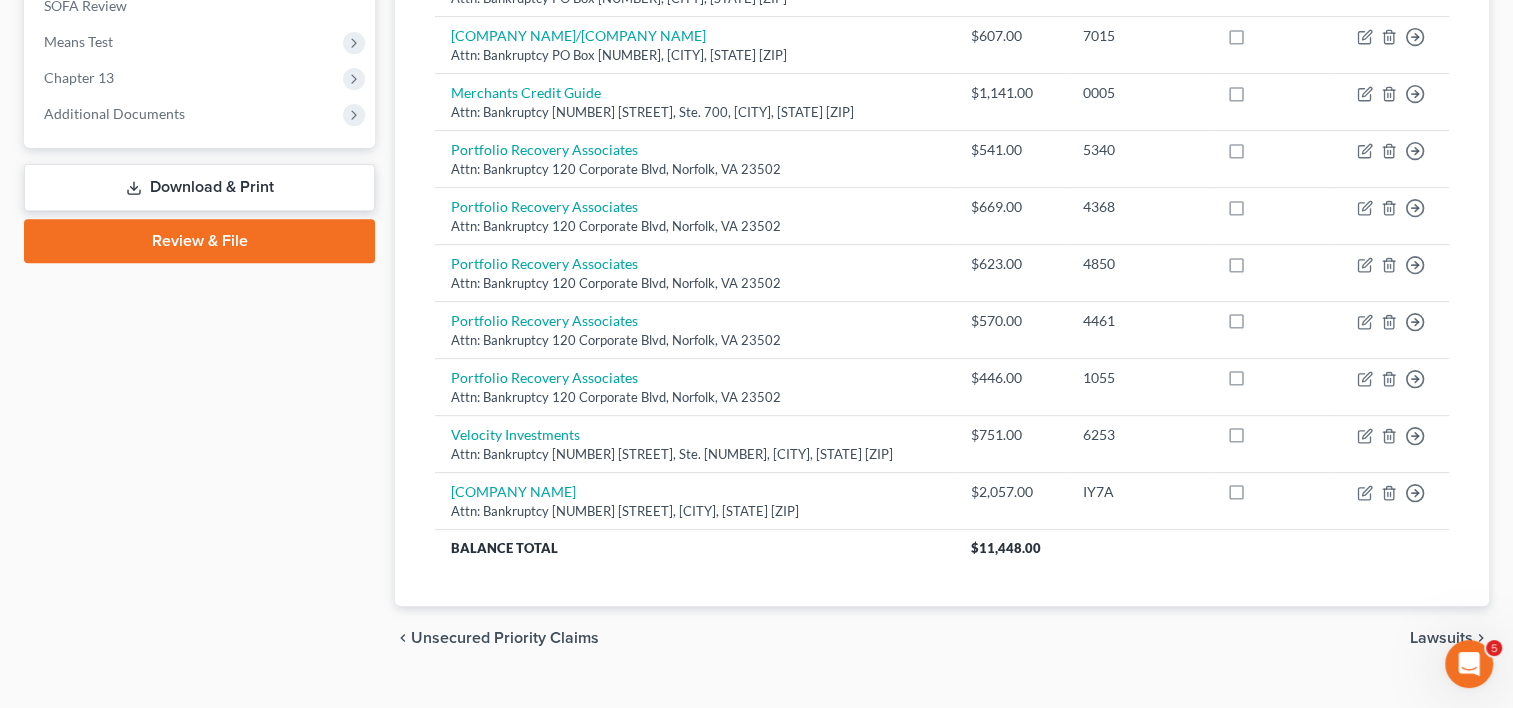 scroll, scrollTop: 793, scrollLeft: 0, axis: vertical 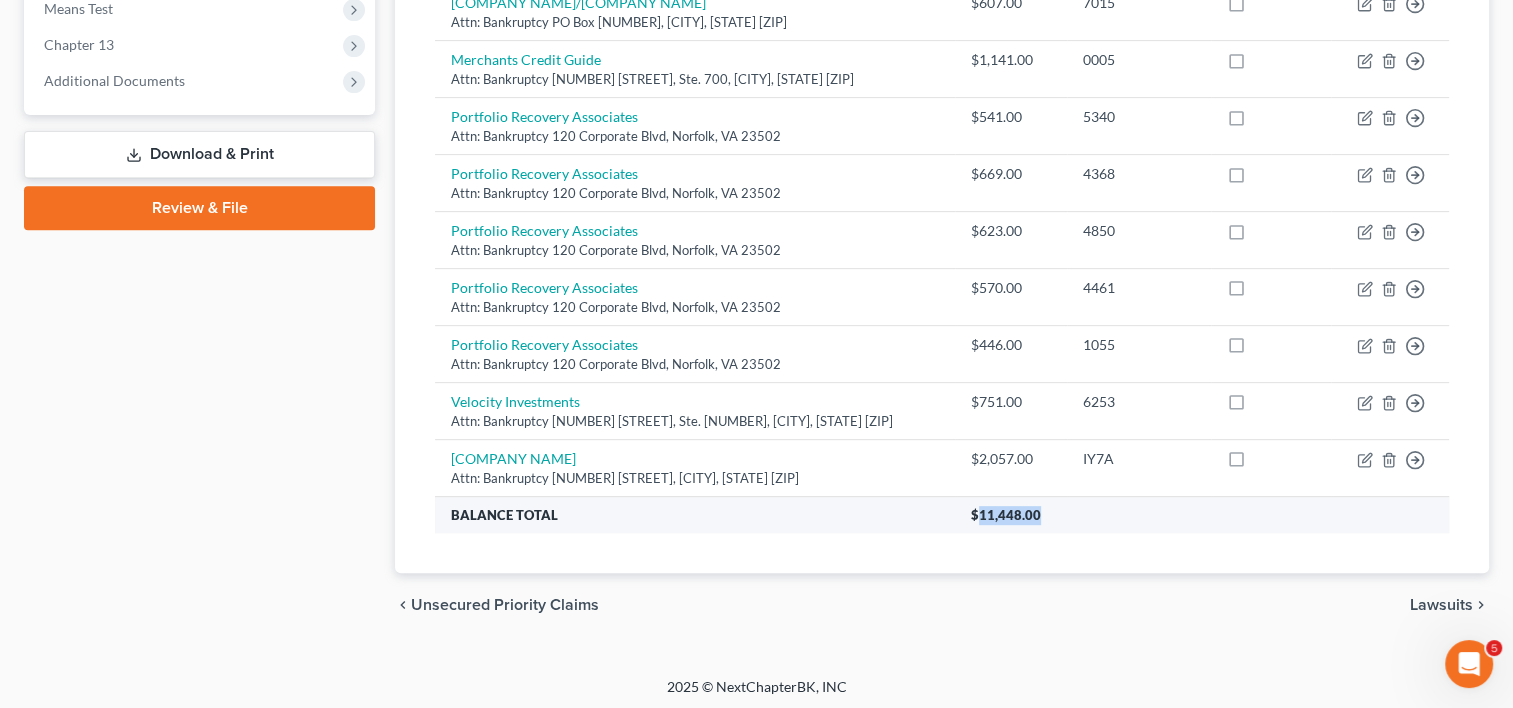 drag, startPoint x: 1009, startPoint y: 506, endPoint x: 816, endPoint y: 522, distance: 193.66208 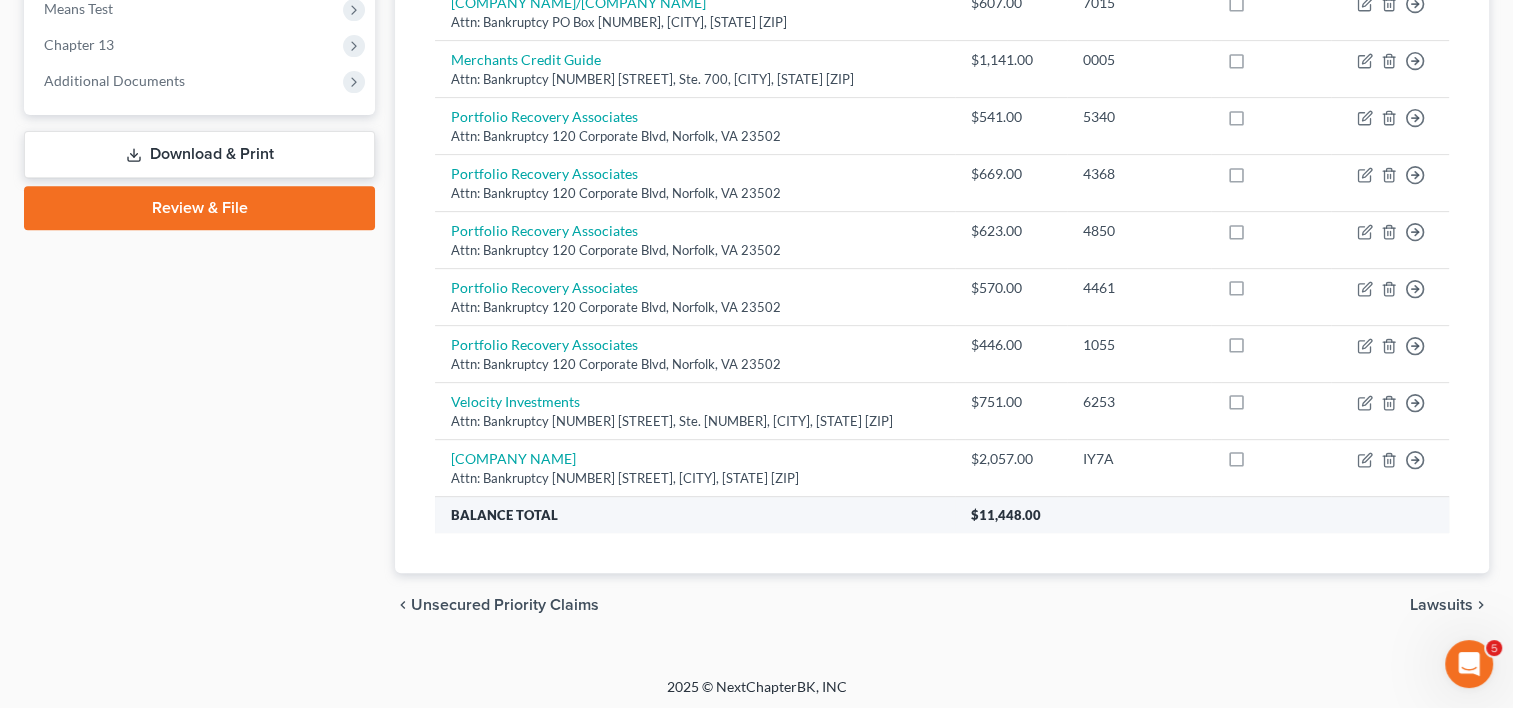 drag, startPoint x: 816, startPoint y: 522, endPoint x: 779, endPoint y: 524, distance: 37.054016 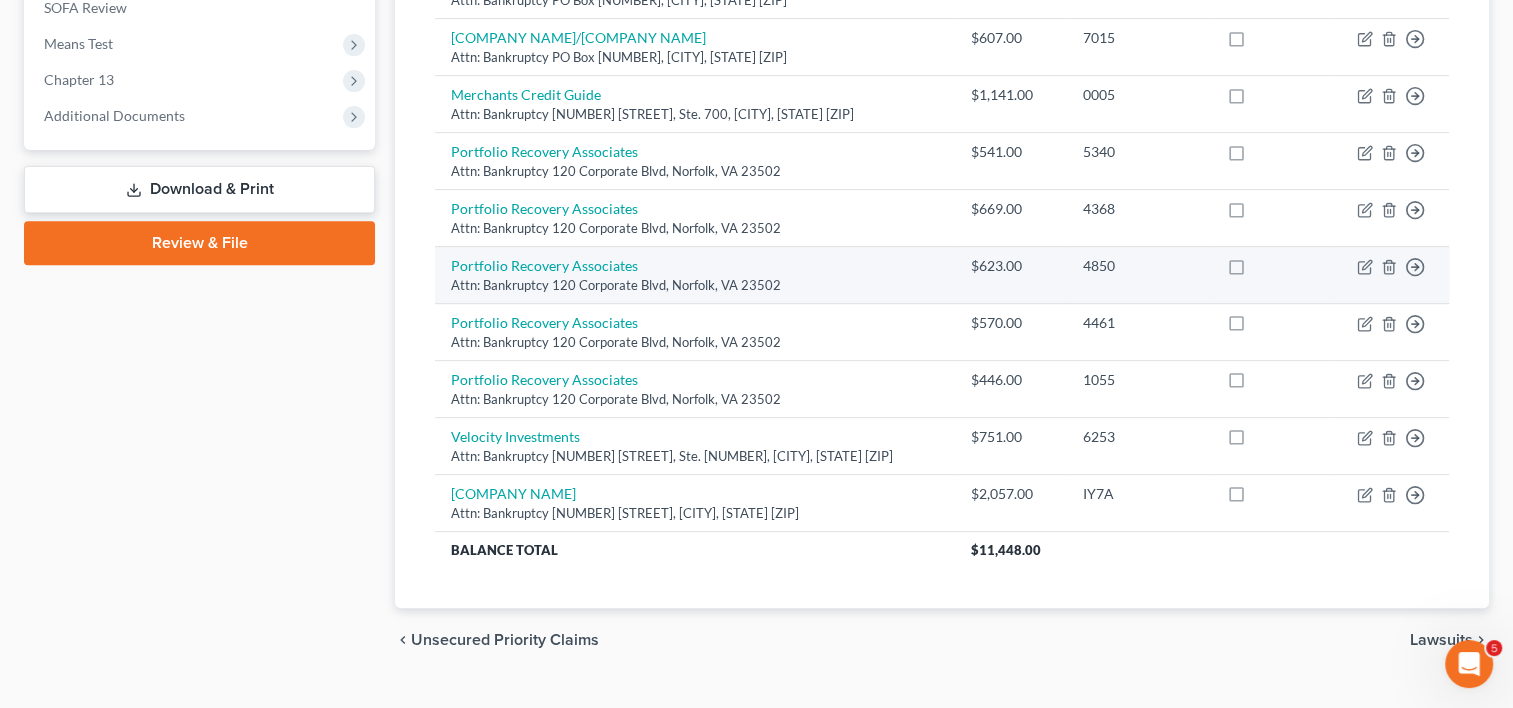 scroll, scrollTop: 793, scrollLeft: 0, axis: vertical 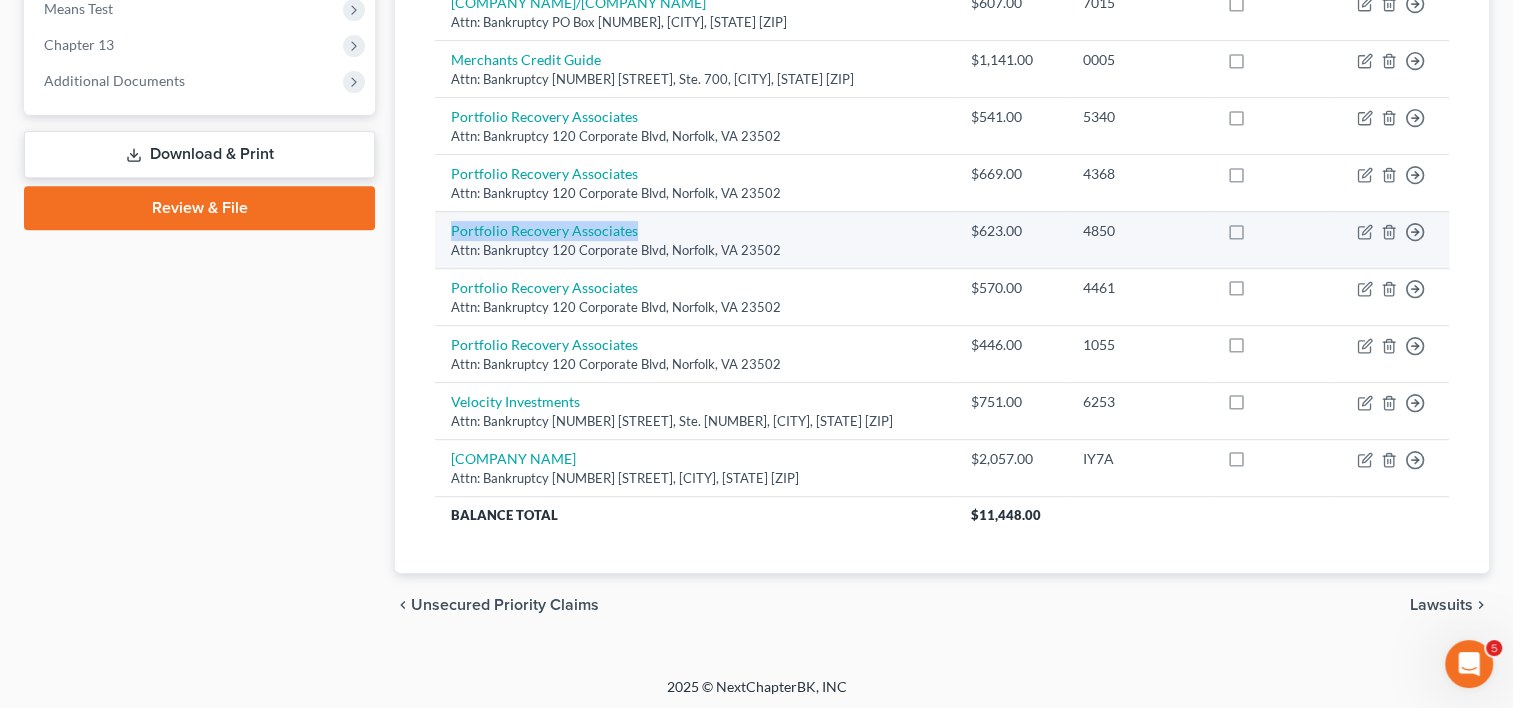 drag, startPoint x: 650, startPoint y: 223, endPoint x: 447, endPoint y: 231, distance: 203.15758 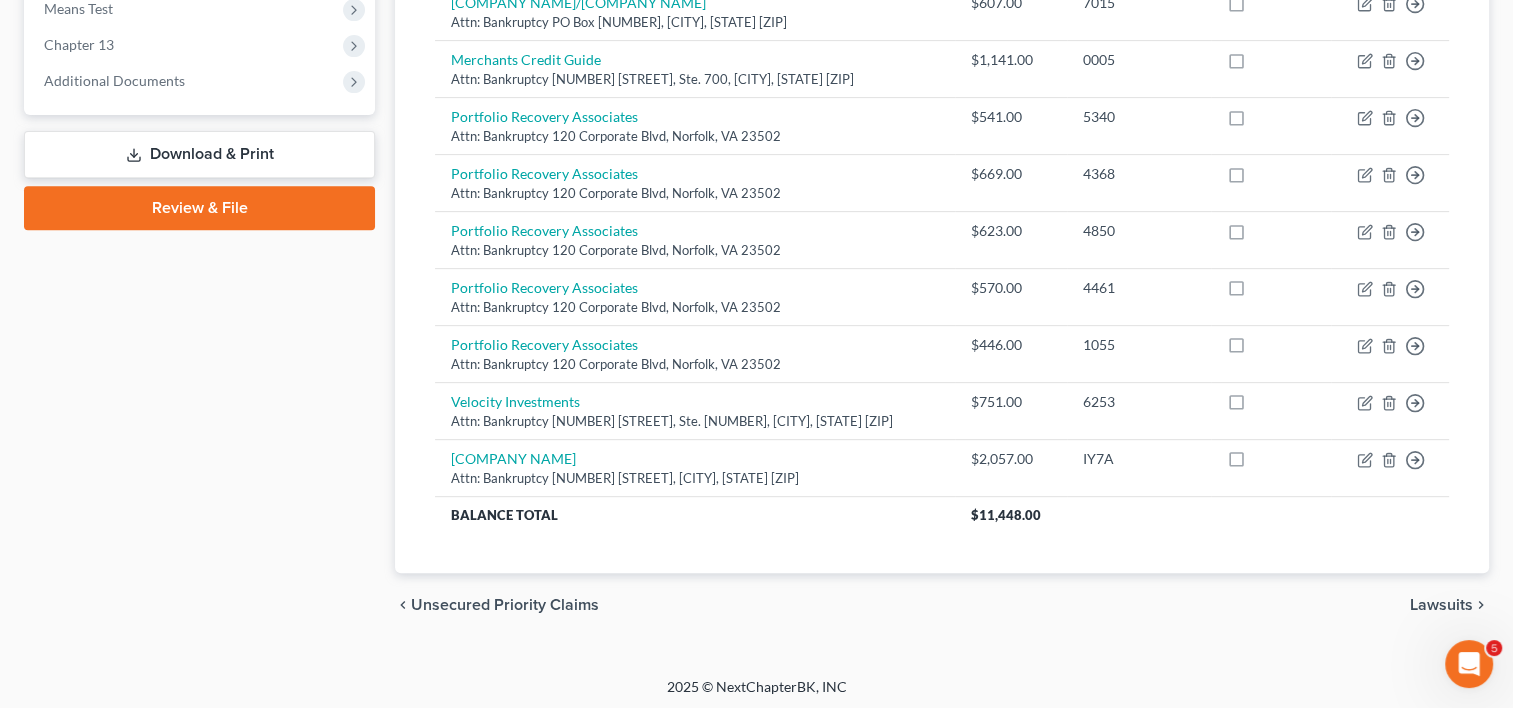 drag, startPoint x: 435, startPoint y: 304, endPoint x: 361, endPoint y: 347, distance: 85.58621 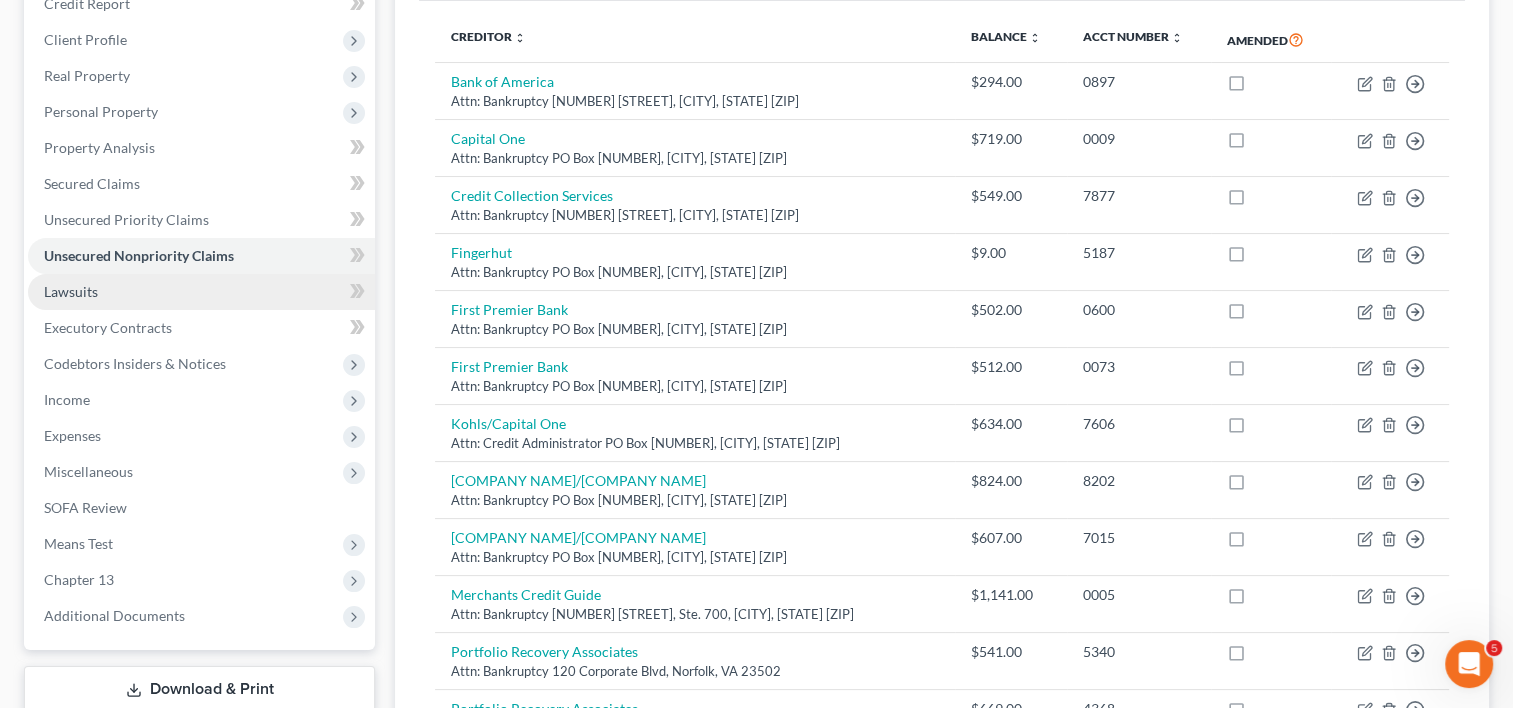 scroll, scrollTop: 293, scrollLeft: 0, axis: vertical 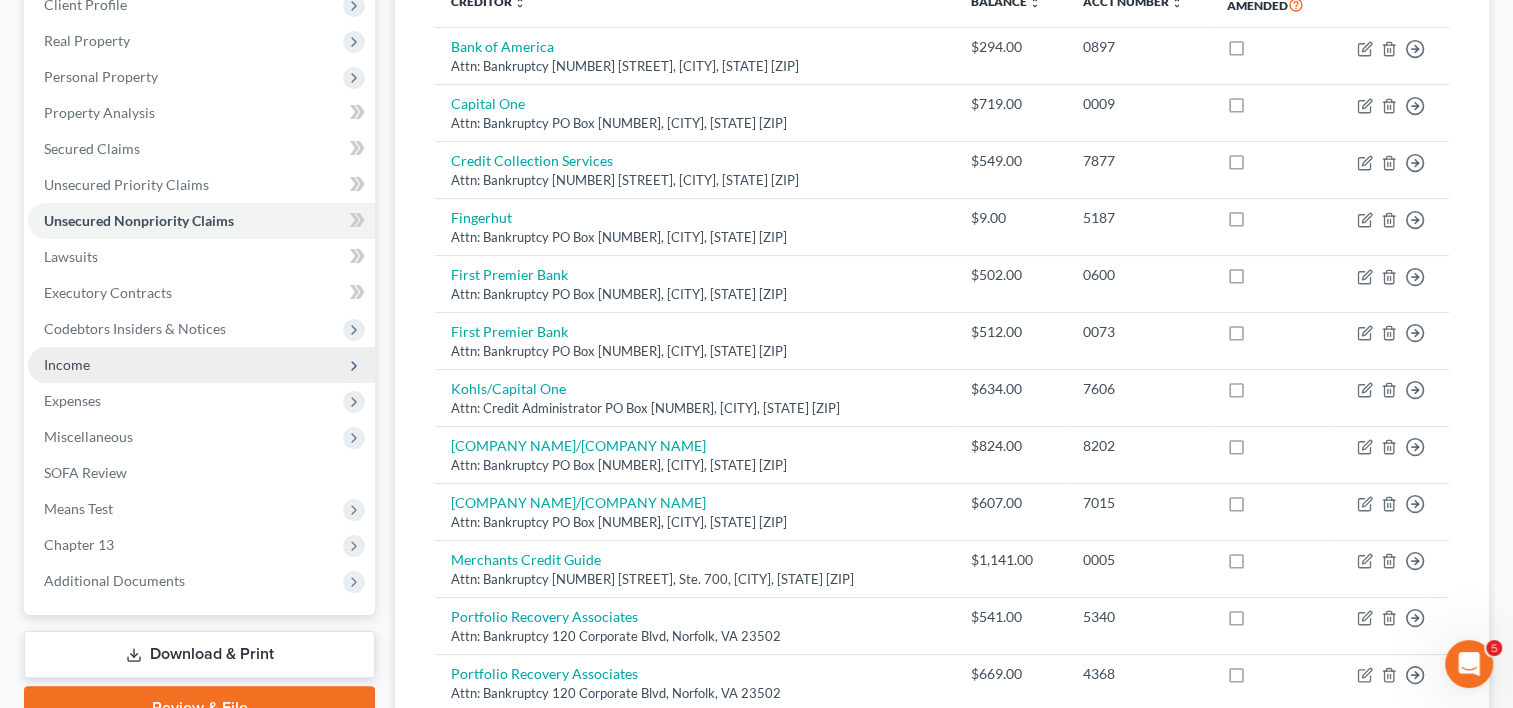 click on "Income" at bounding box center (201, 365) 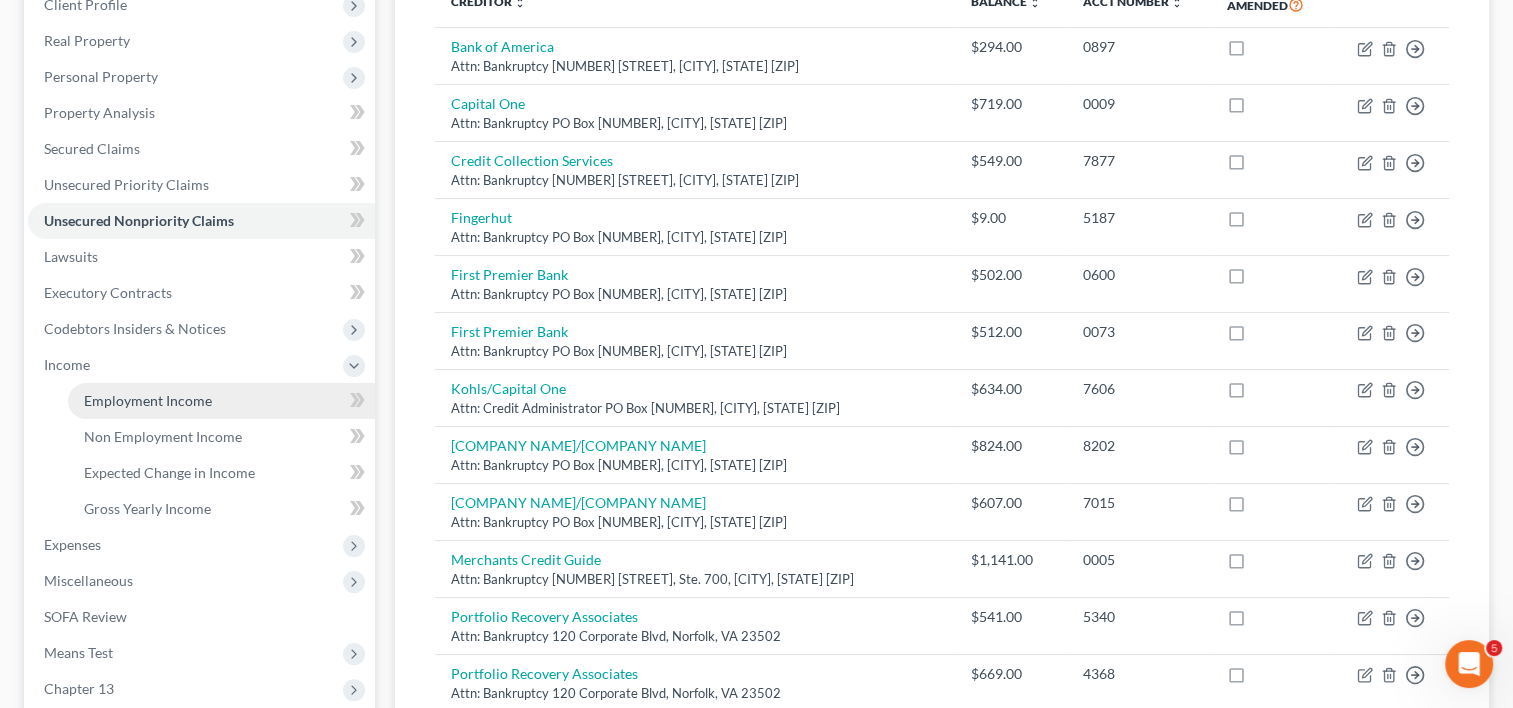 click on "Employment Income" at bounding box center (148, 400) 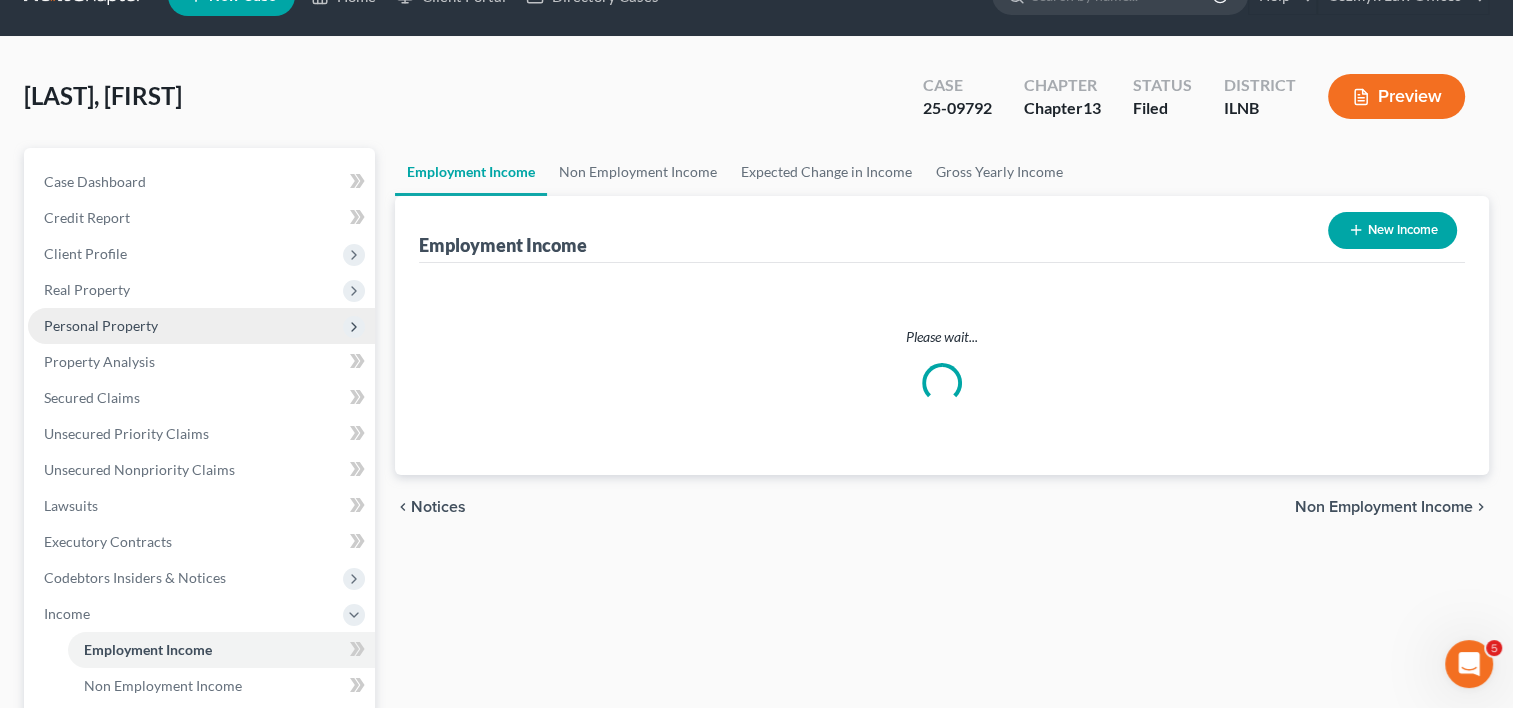 scroll, scrollTop: 0, scrollLeft: 0, axis: both 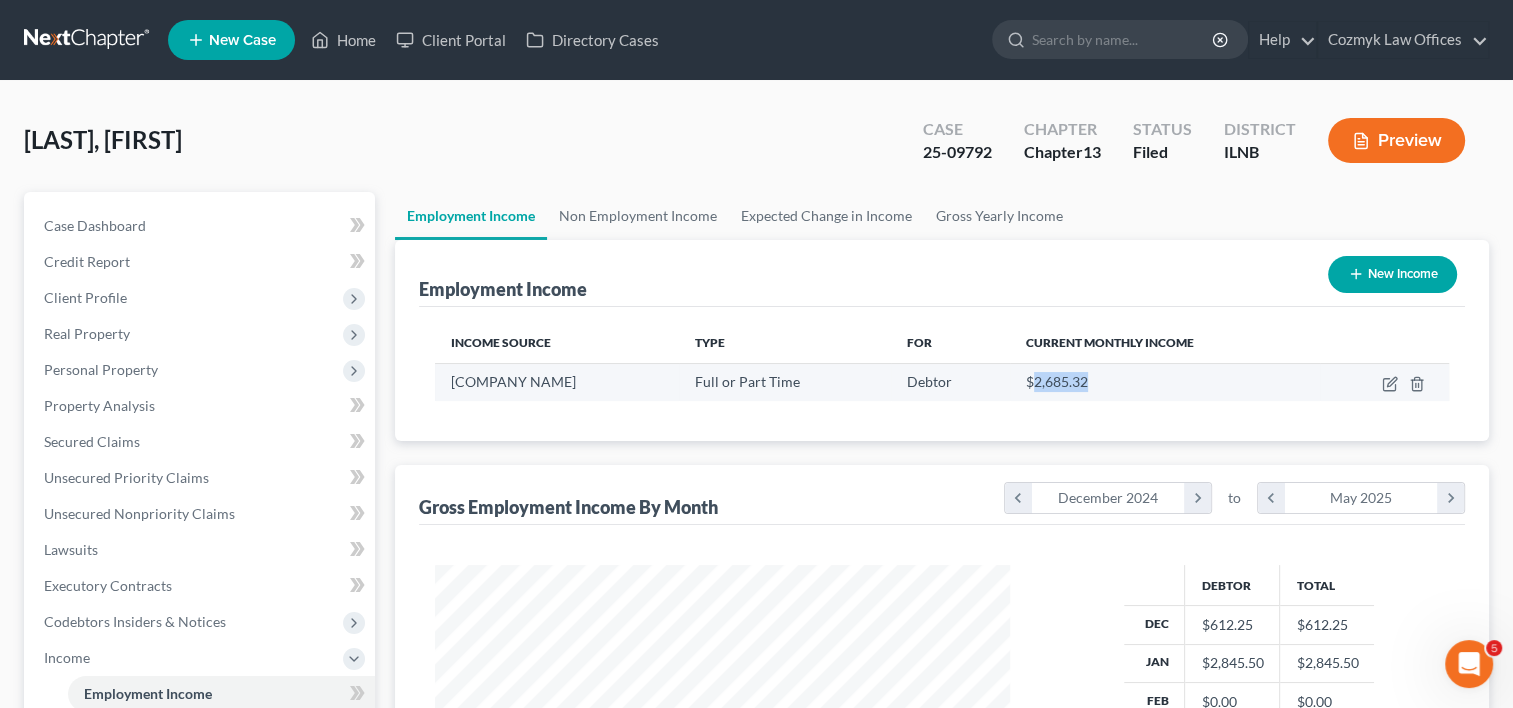 drag, startPoint x: 1099, startPoint y: 379, endPoint x: 1041, endPoint y: 381, distance: 58.034473 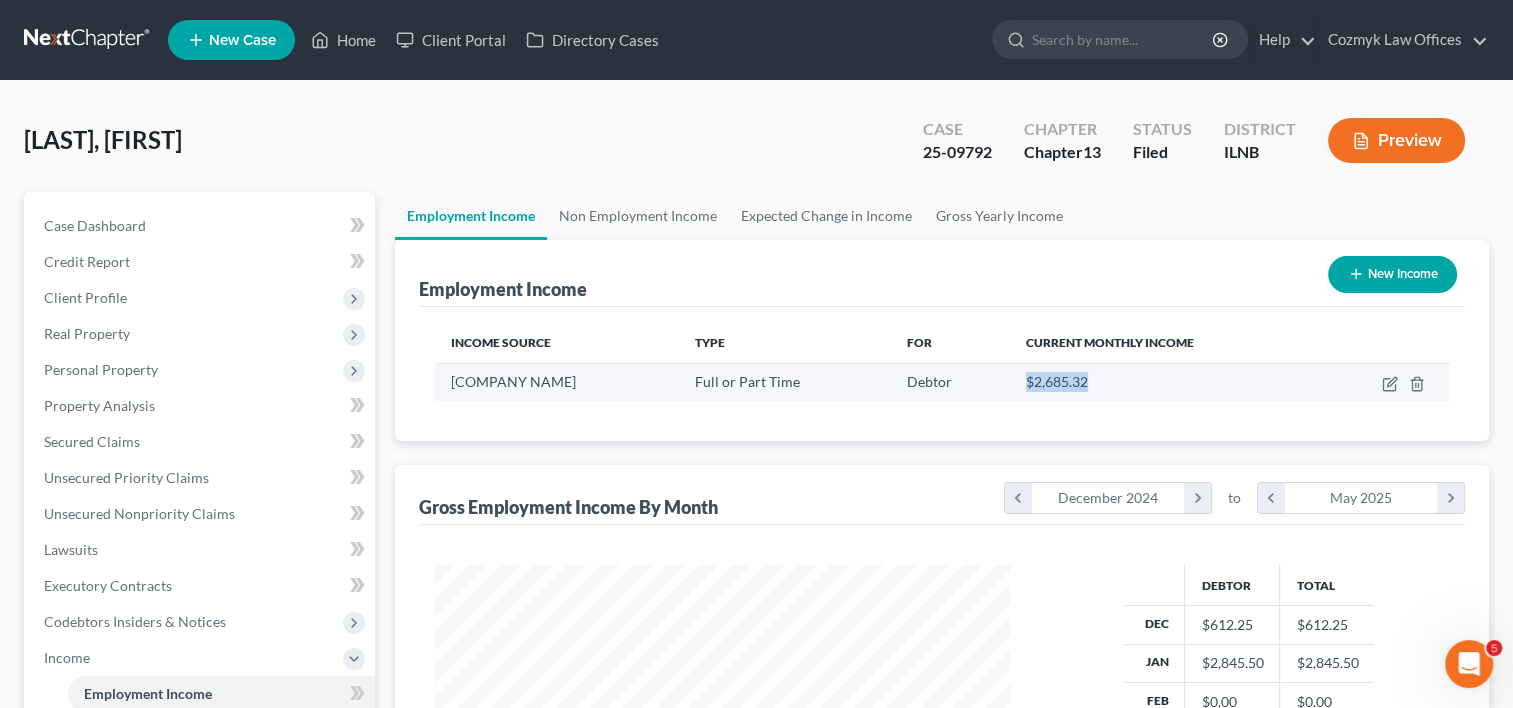 drag, startPoint x: 1105, startPoint y: 380, endPoint x: 1030, endPoint y: 379, distance: 75.00667 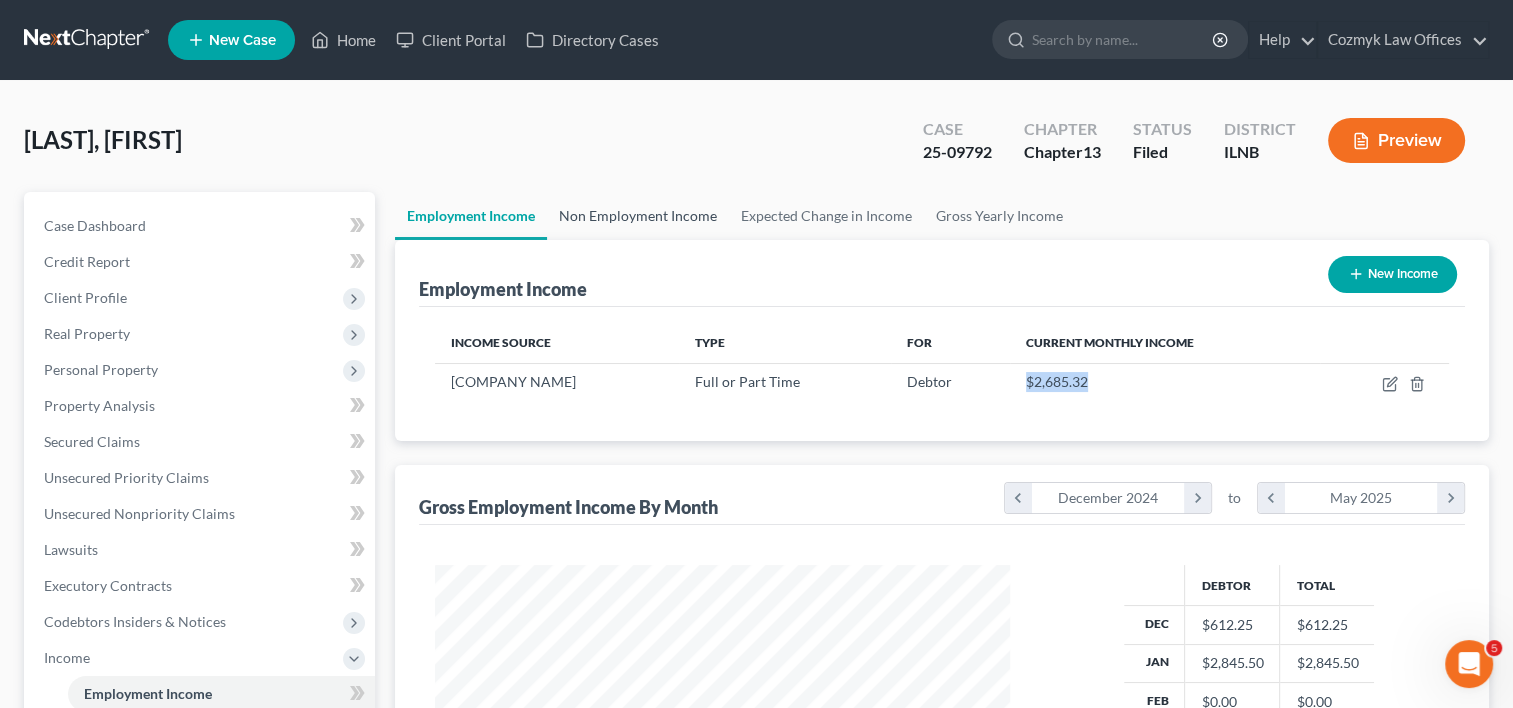 click on "Non Employment Income" at bounding box center [638, 216] 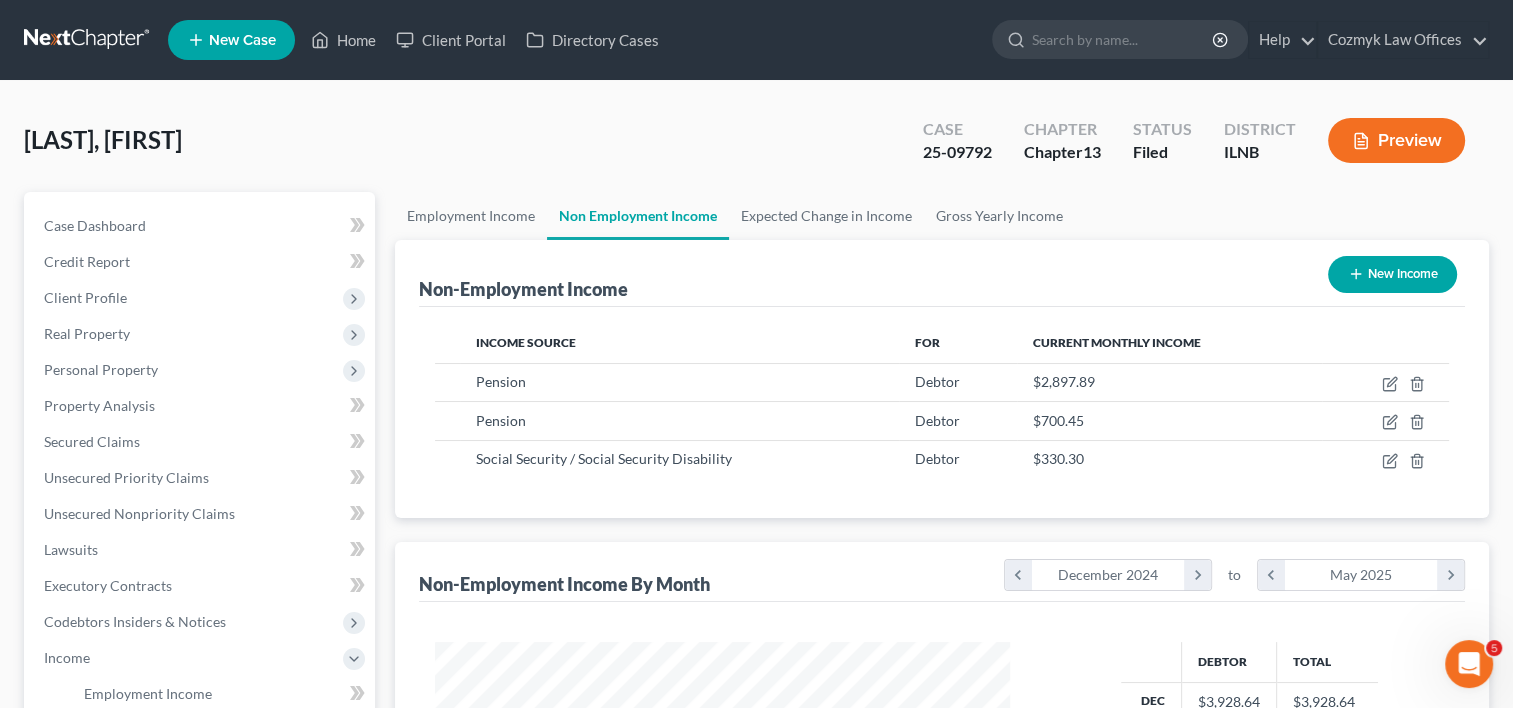 scroll, scrollTop: 82, scrollLeft: 0, axis: vertical 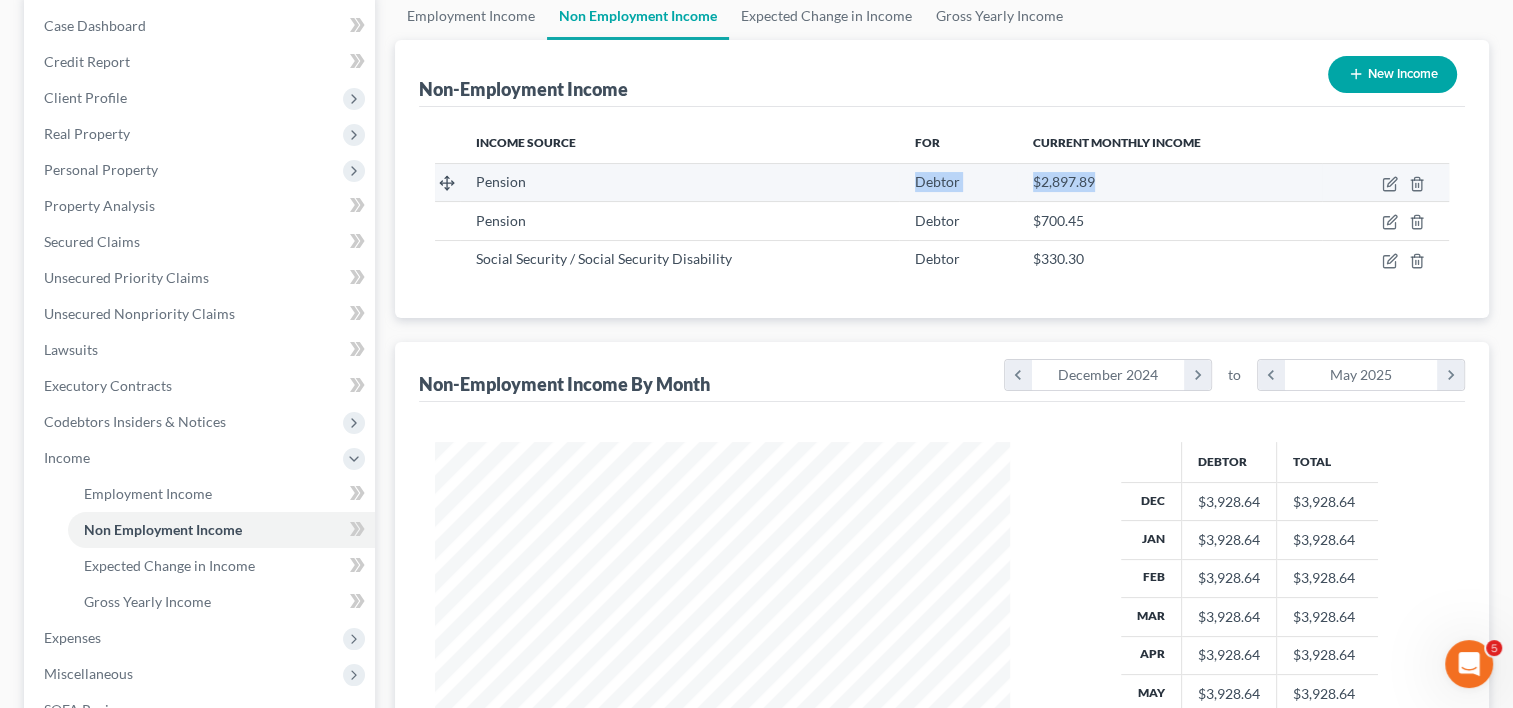 drag, startPoint x: 1101, startPoint y: 183, endPoint x: 631, endPoint y: 186, distance: 470.00958 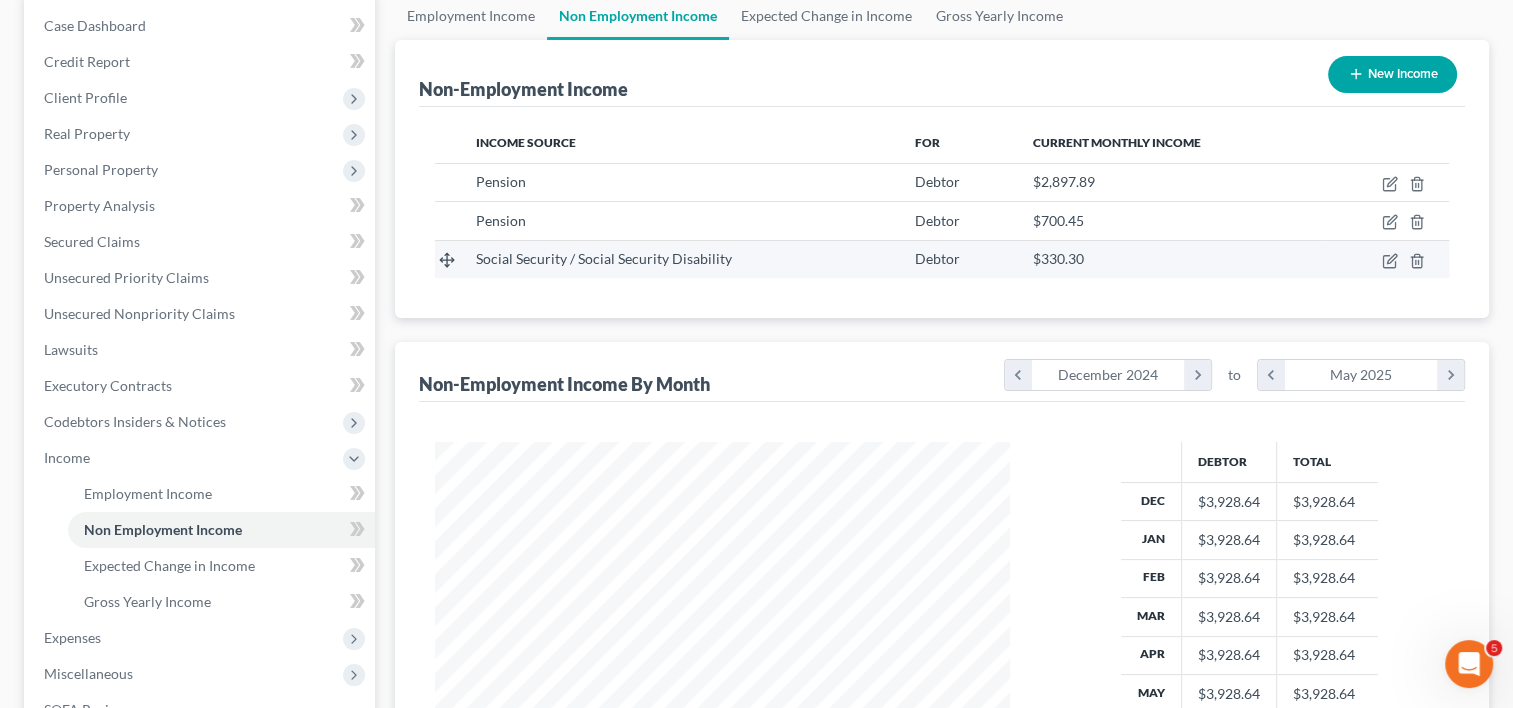 drag, startPoint x: 634, startPoint y: 196, endPoint x: 757, endPoint y: 274, distance: 145.64684 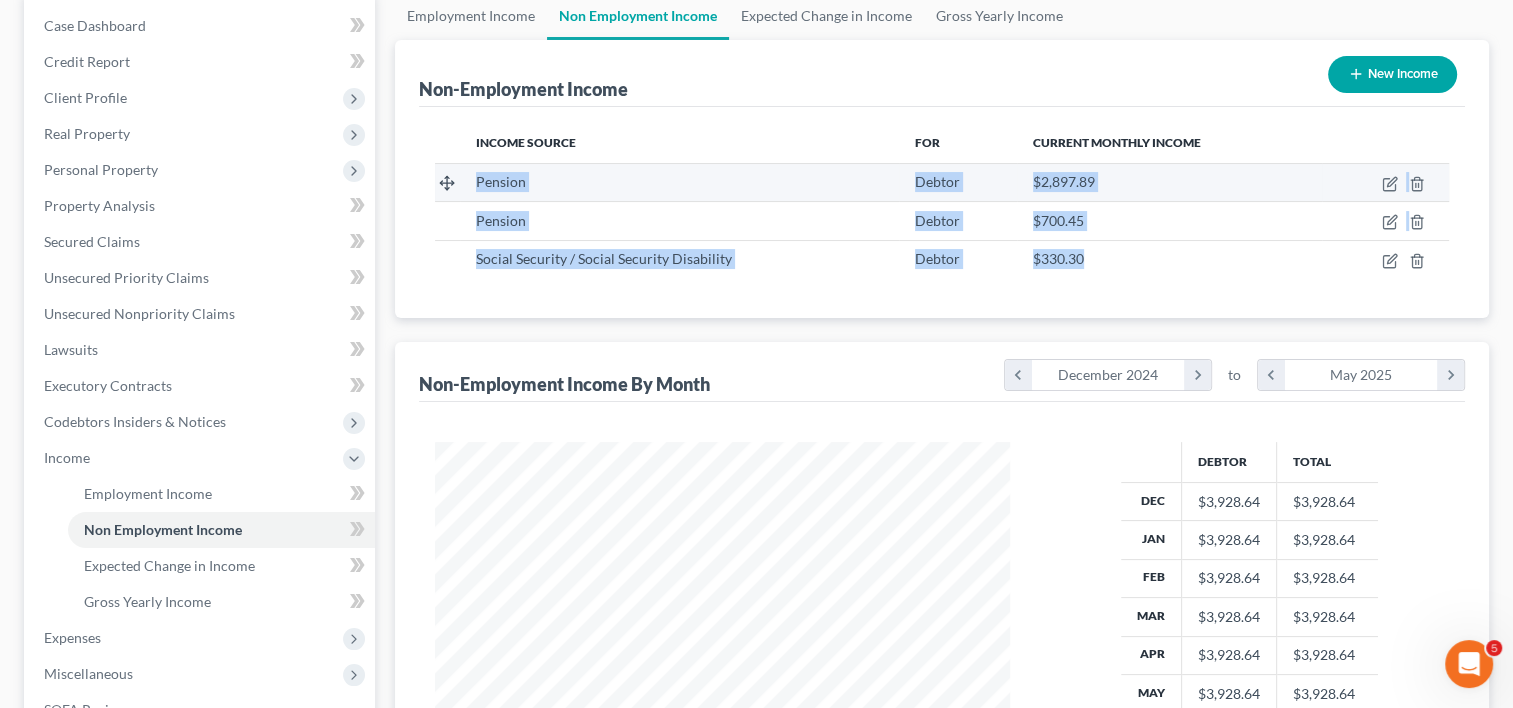 drag, startPoint x: 1101, startPoint y: 264, endPoint x: 474, endPoint y: 178, distance: 632.8704 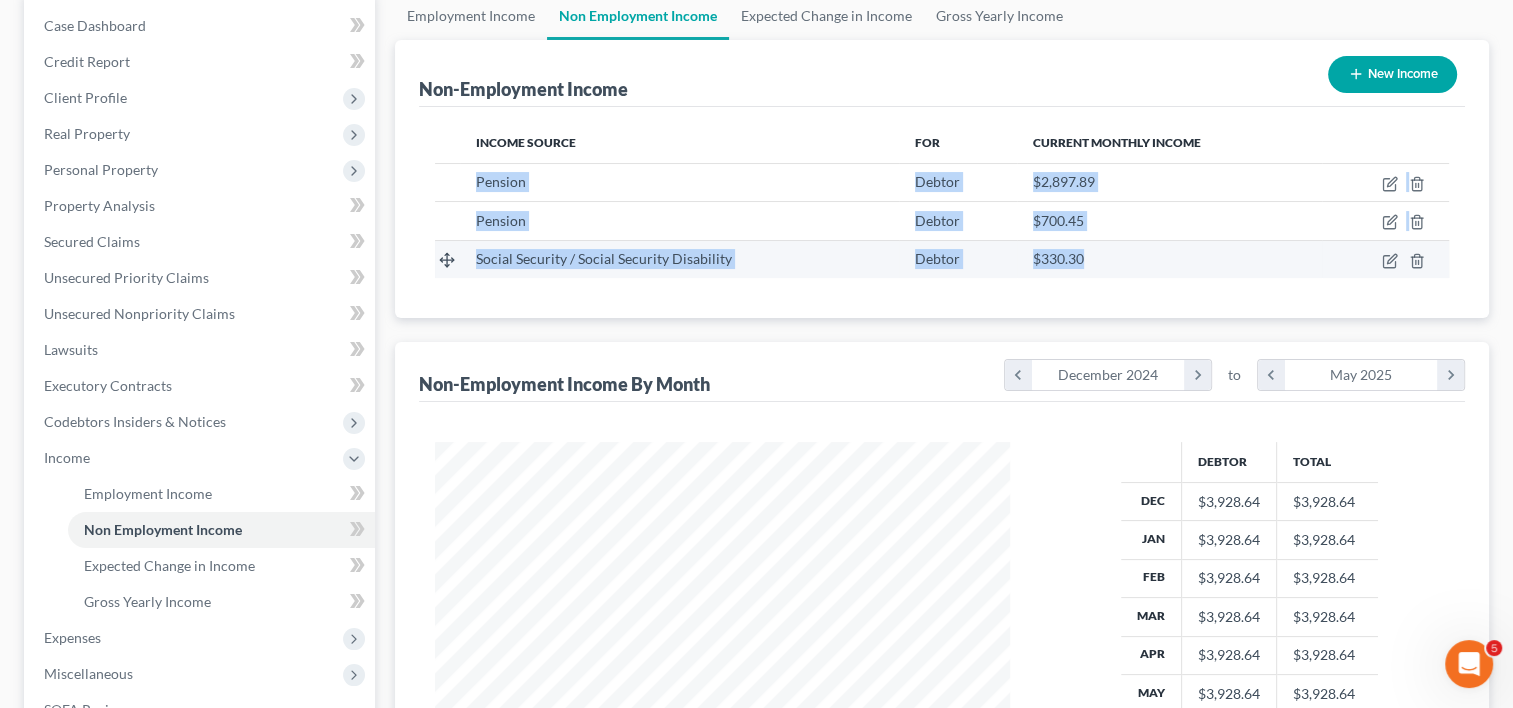 click on "Social Security / Social Security Disability" at bounding box center (680, 259) 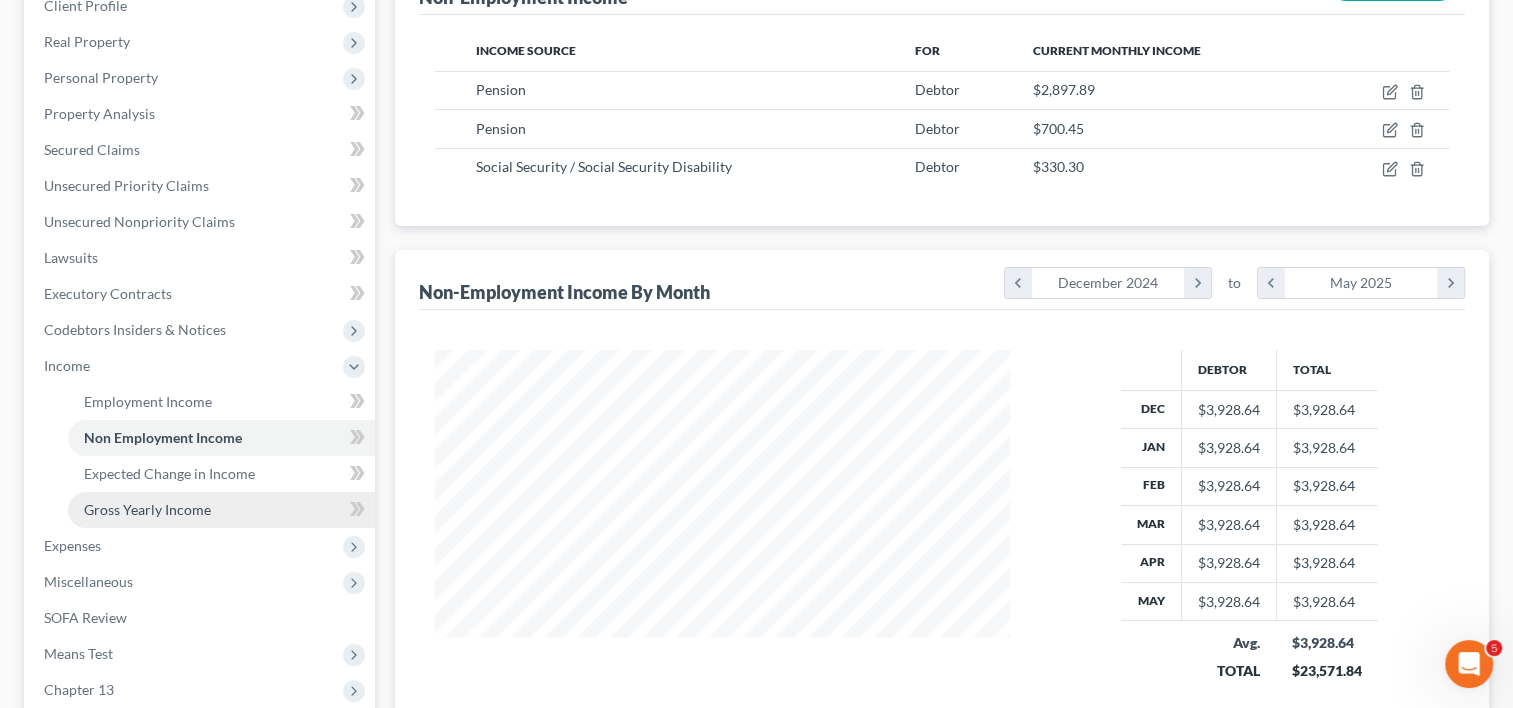 scroll, scrollTop: 400, scrollLeft: 0, axis: vertical 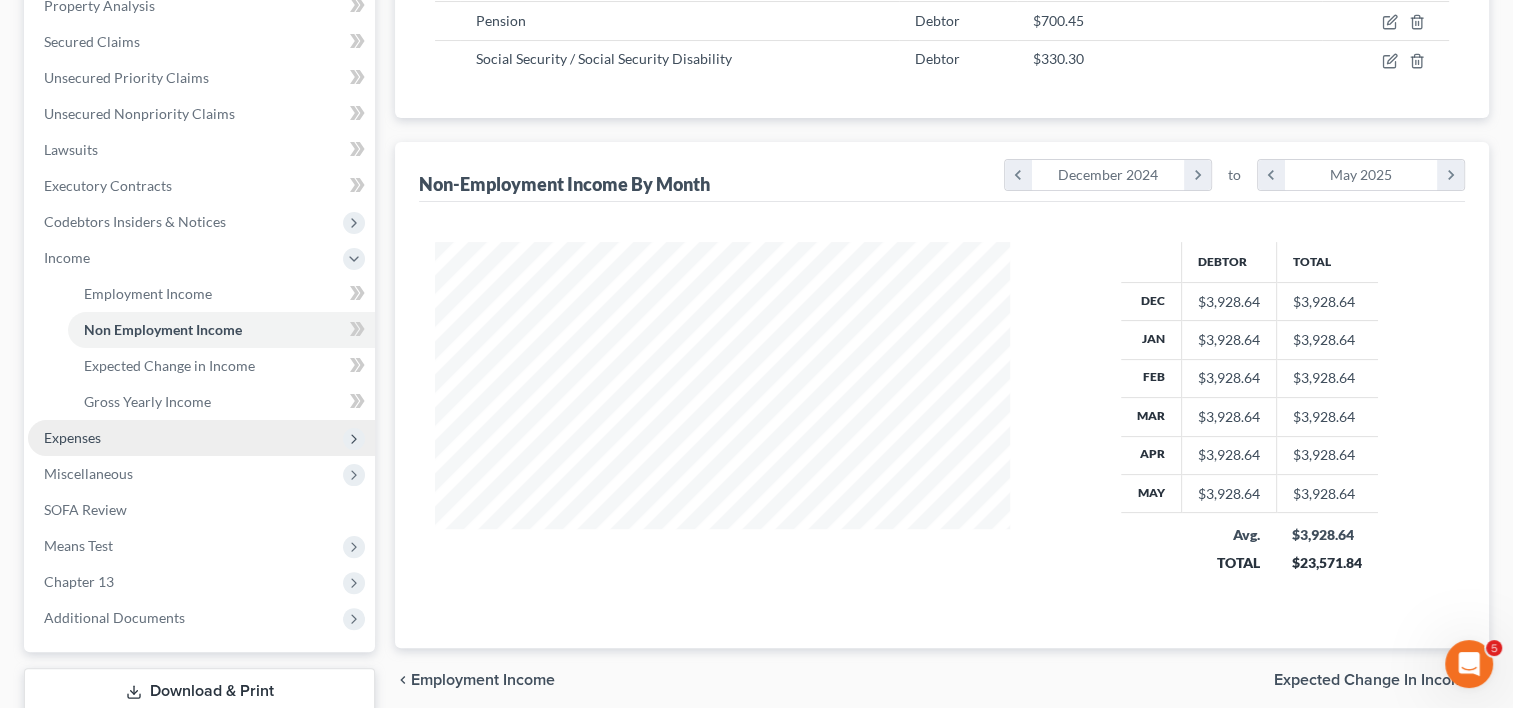 click on "Expenses" at bounding box center [201, 438] 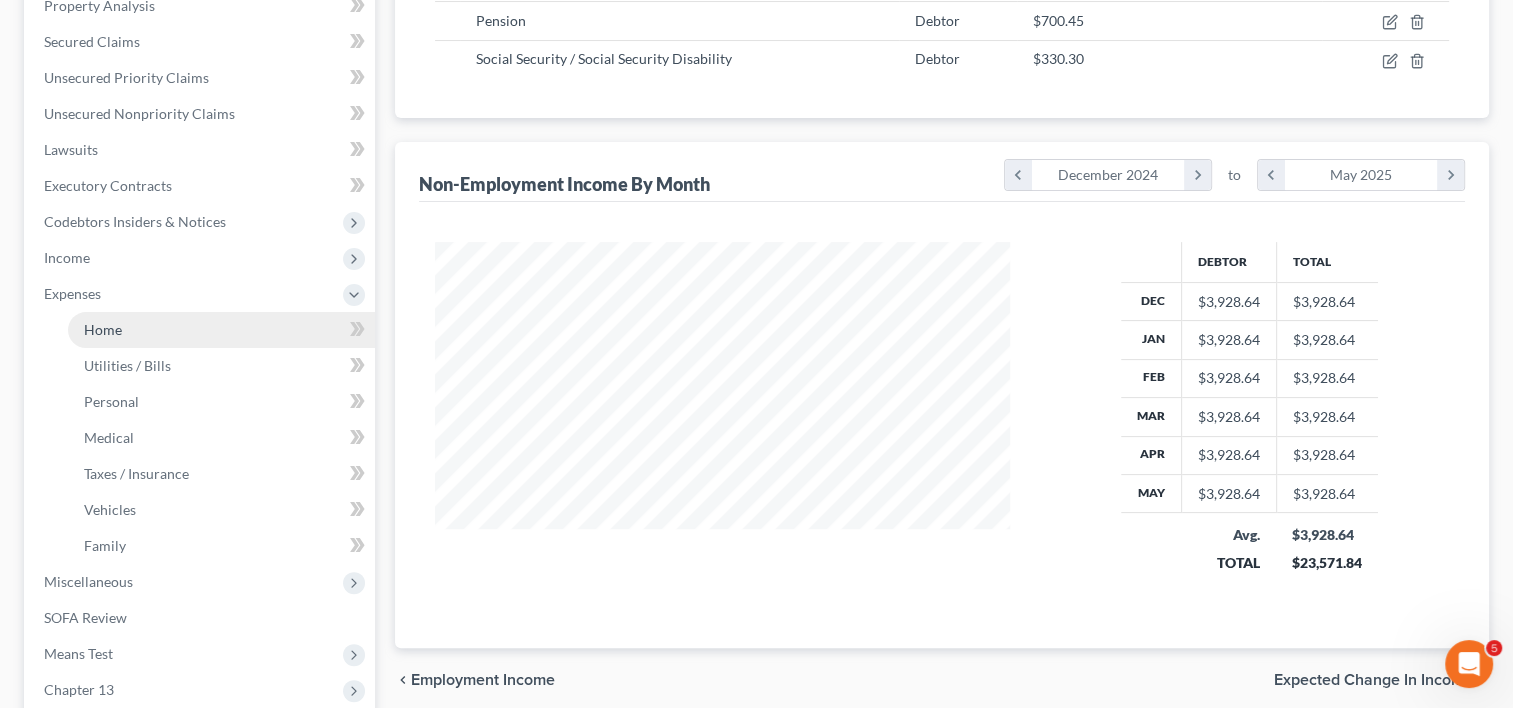 click on "Home" at bounding box center (221, 330) 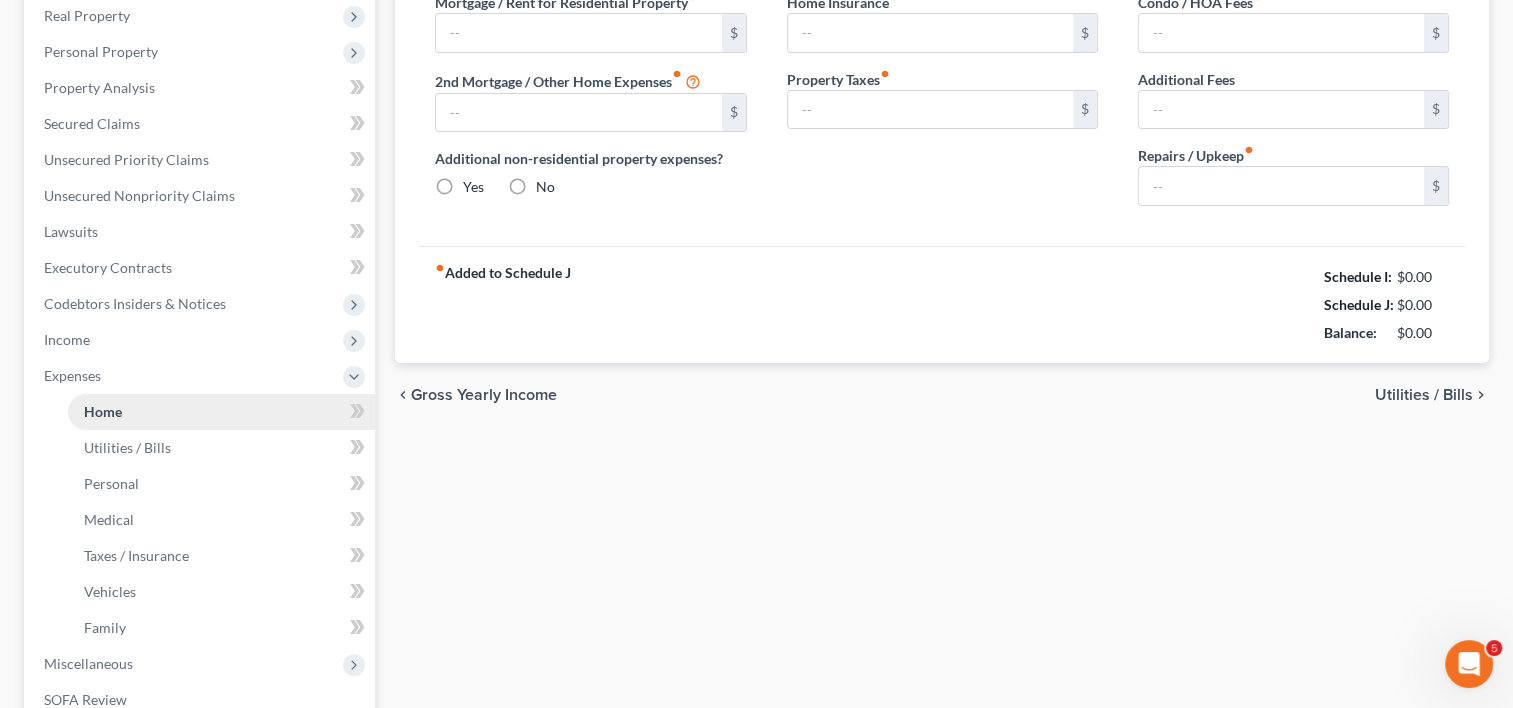type on "1,300.00" 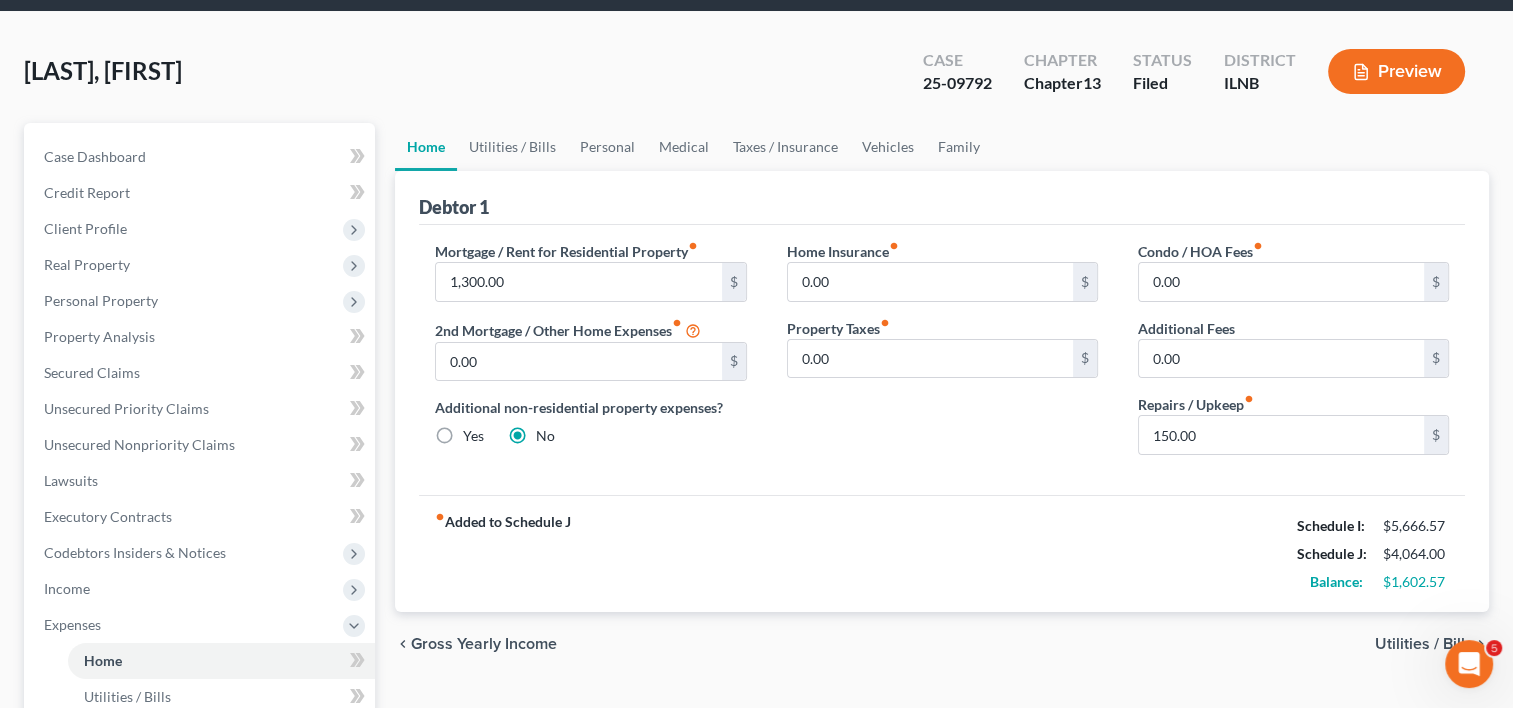 scroll, scrollTop: 200, scrollLeft: 0, axis: vertical 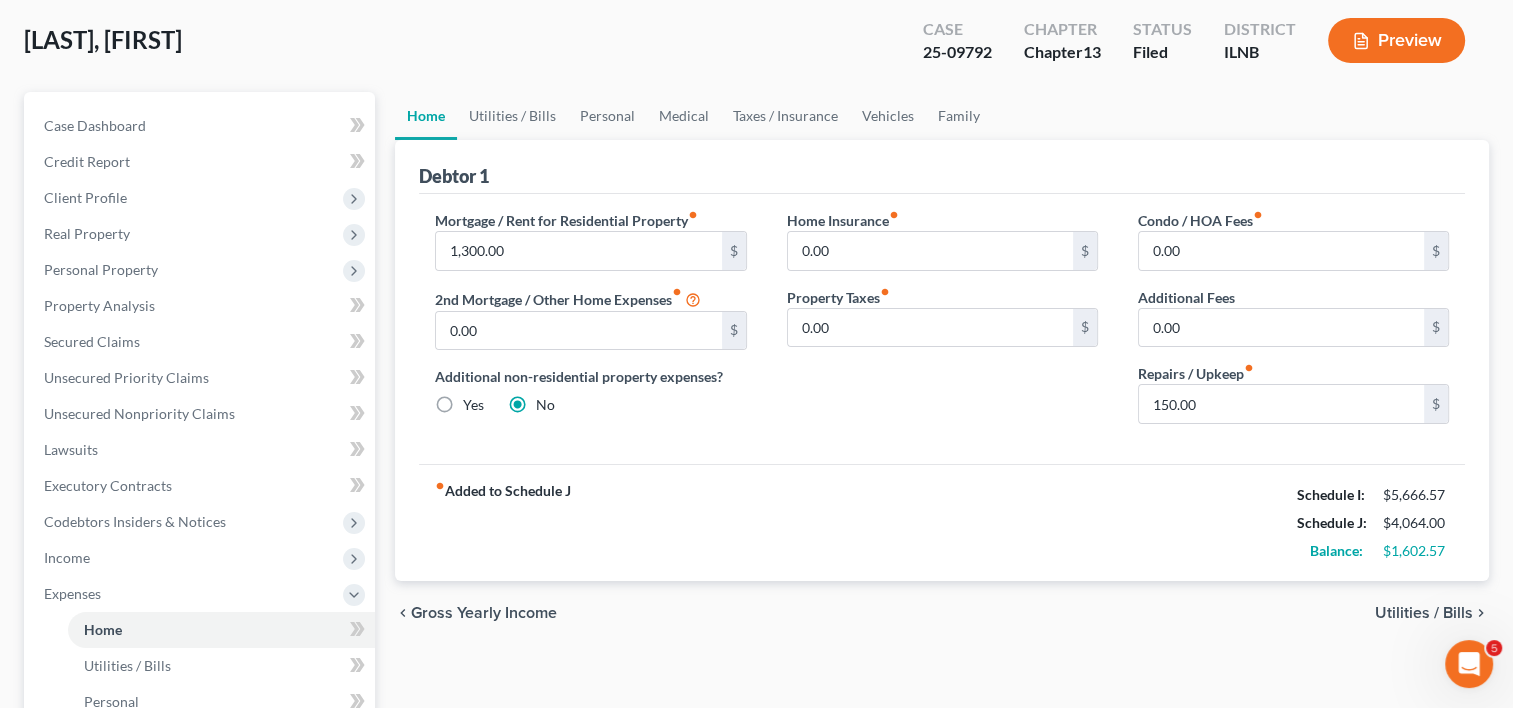 click on "chevron_left
Gross Yearly Income
Utilities / Bills
chevron_right" at bounding box center (942, 613) 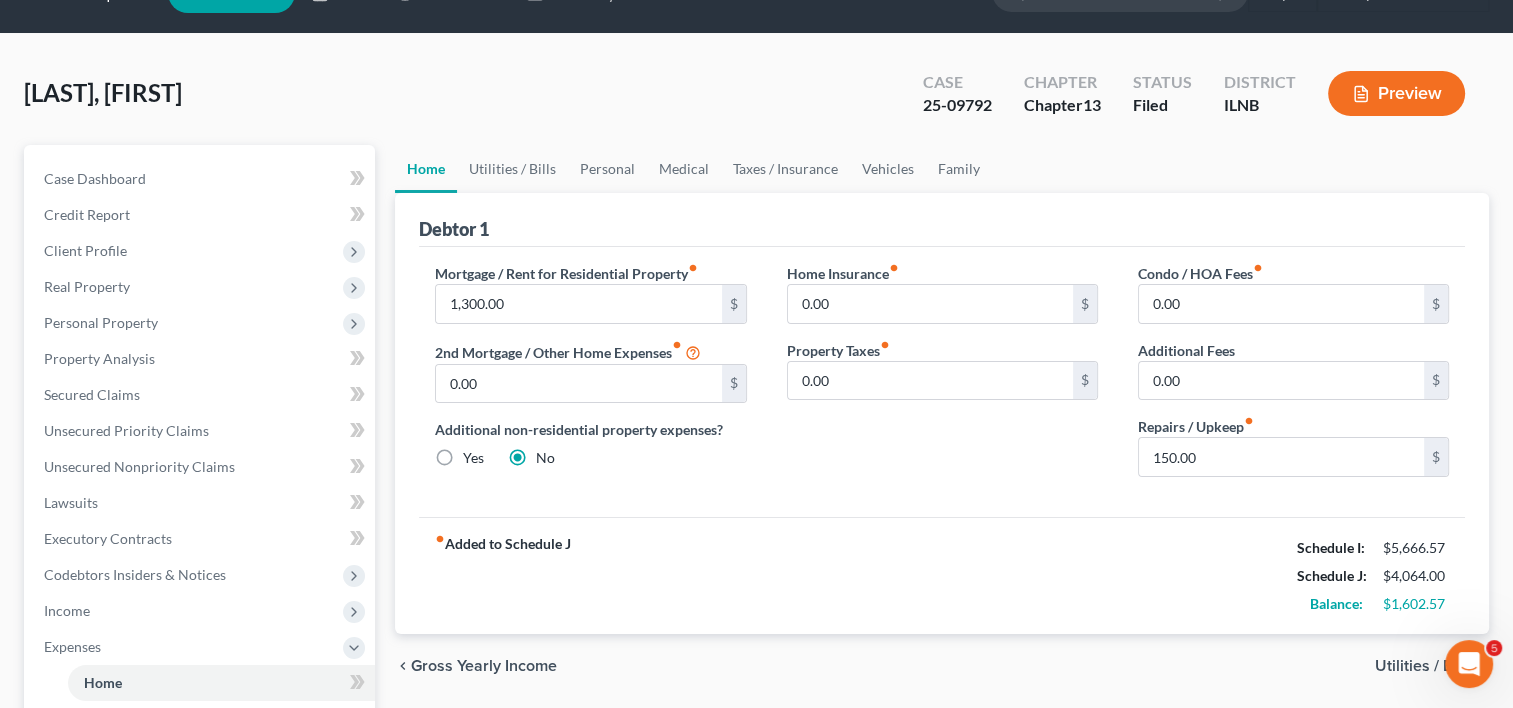 scroll, scrollTop: 0, scrollLeft: 0, axis: both 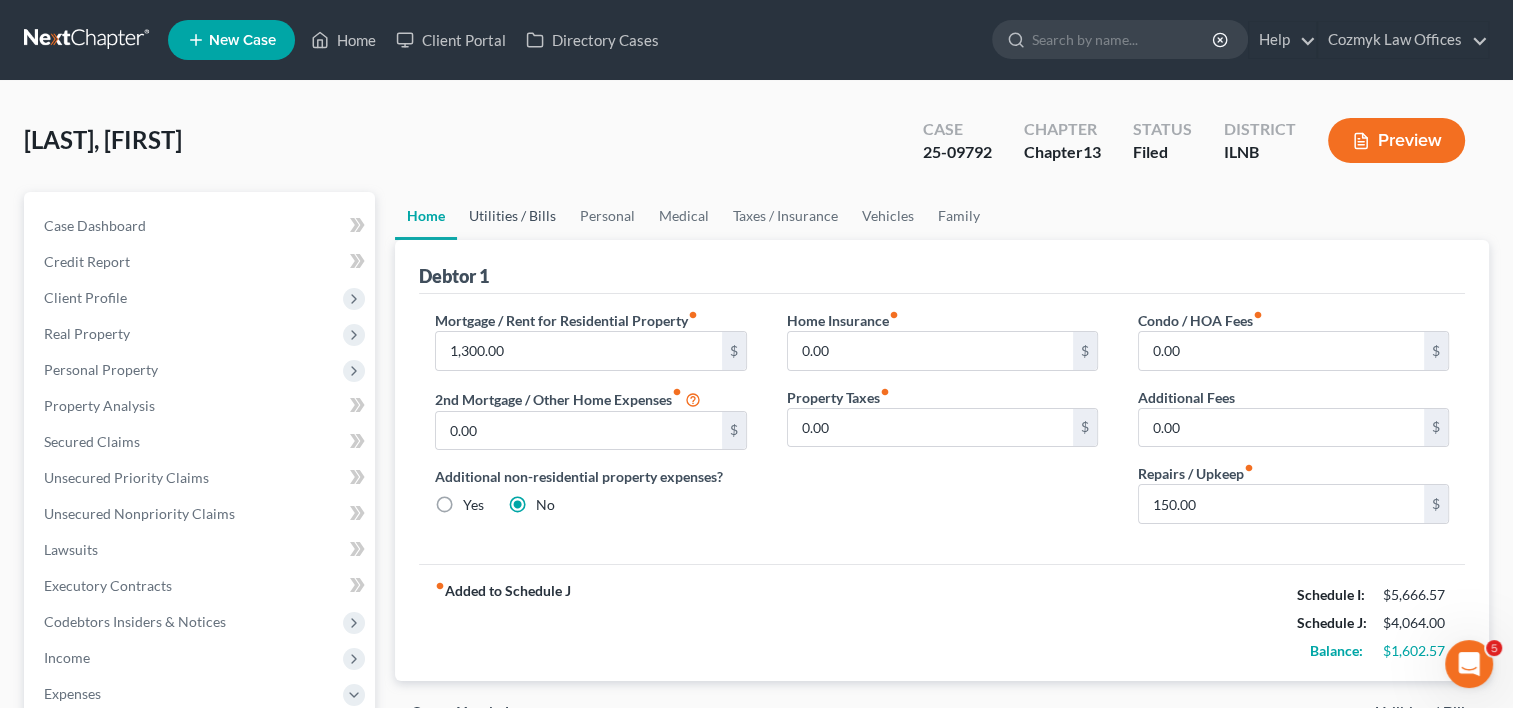 click on "Utilities / Bills" at bounding box center [512, 216] 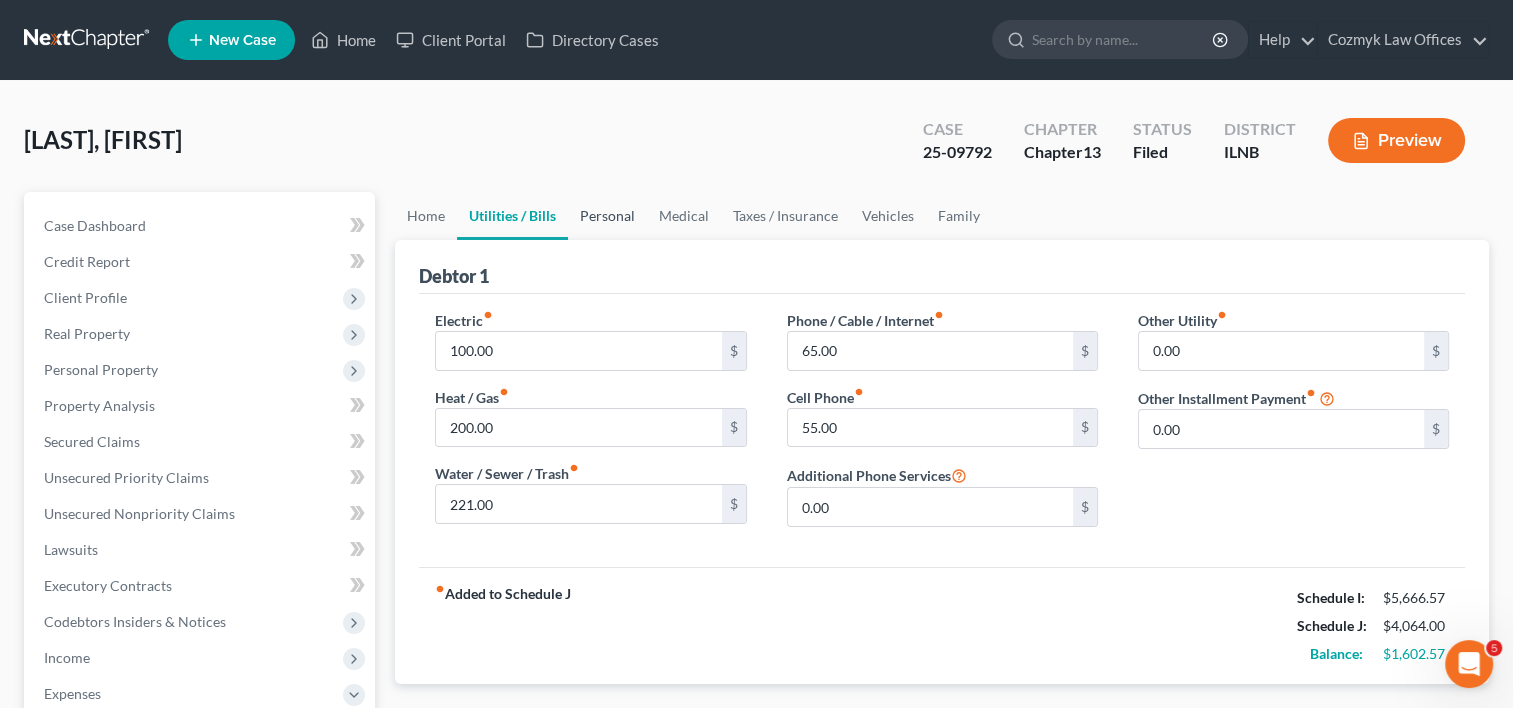 click on "Personal" at bounding box center [607, 216] 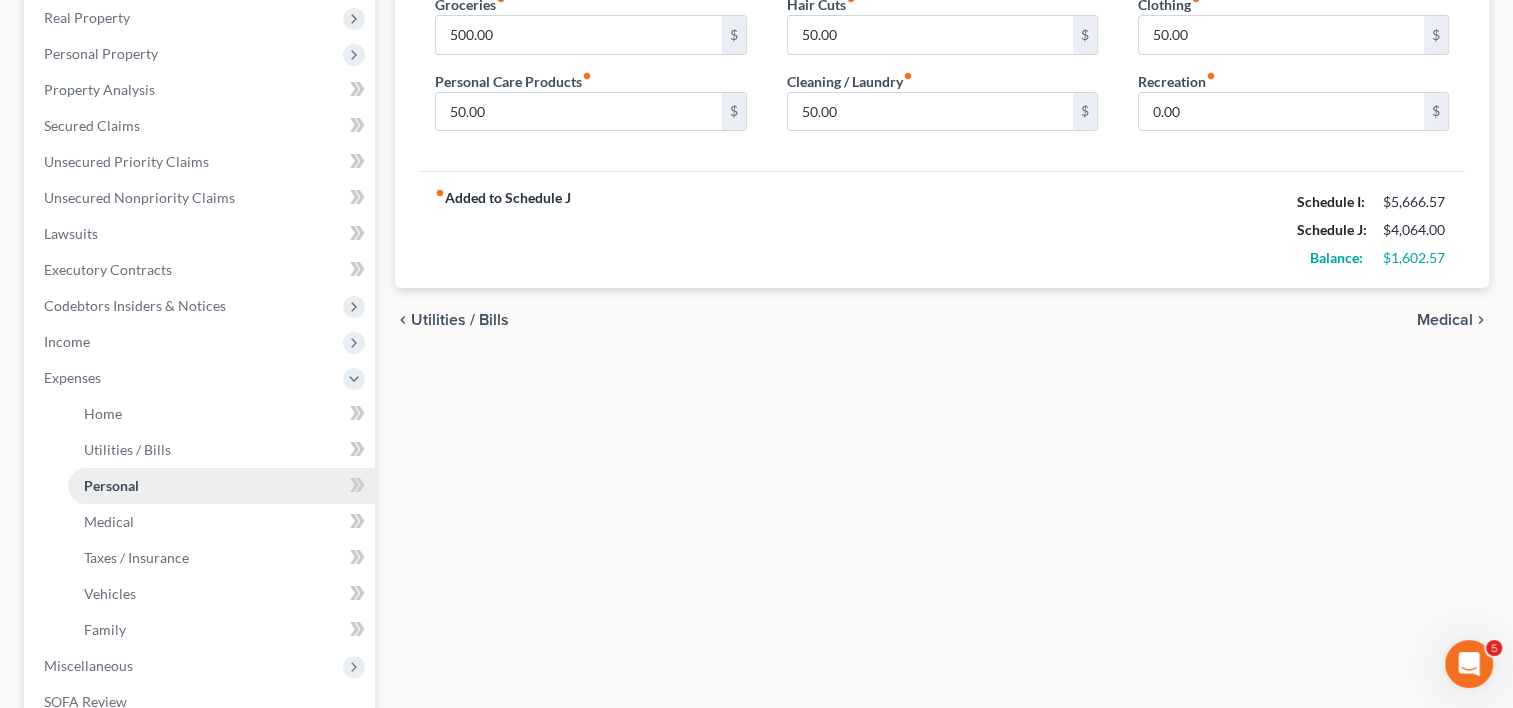 scroll, scrollTop: 400, scrollLeft: 0, axis: vertical 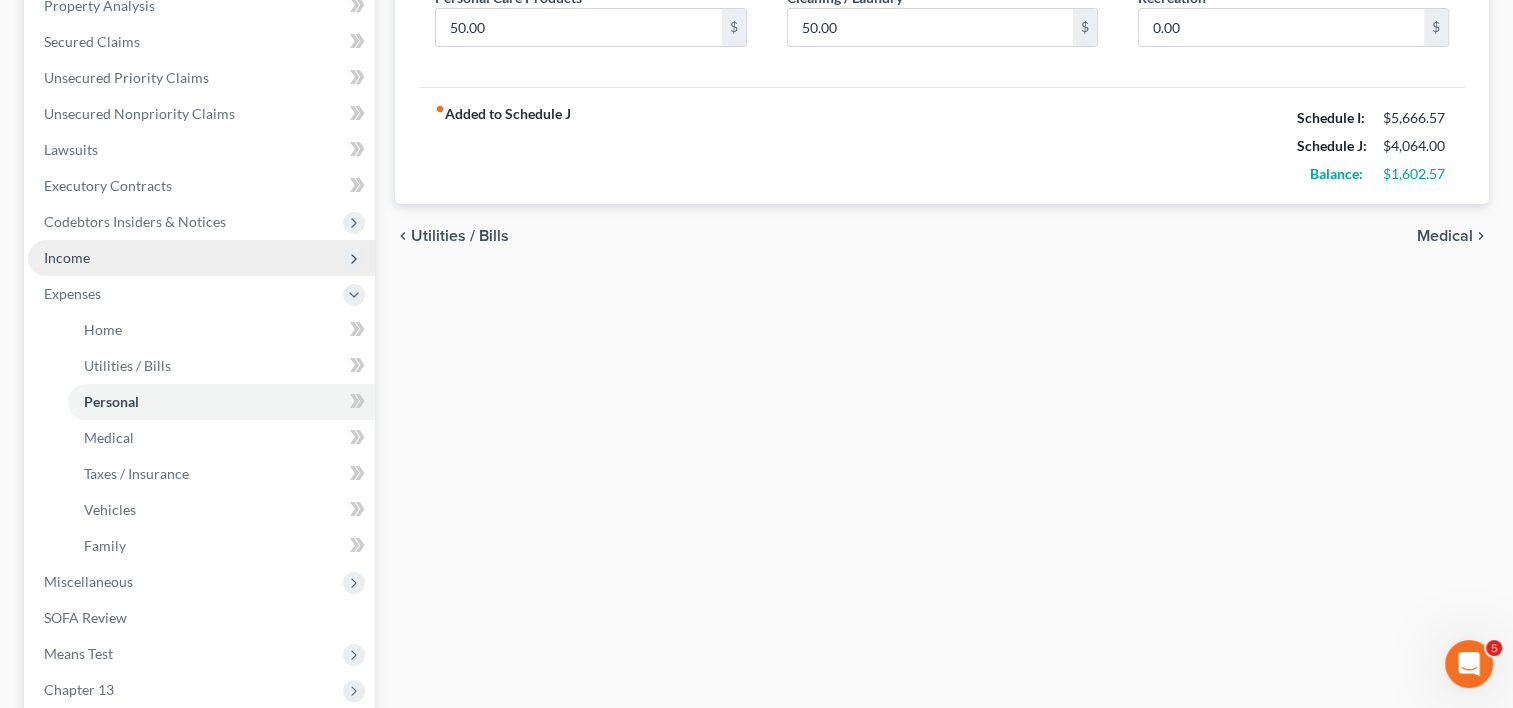 click on "Income" at bounding box center [201, 258] 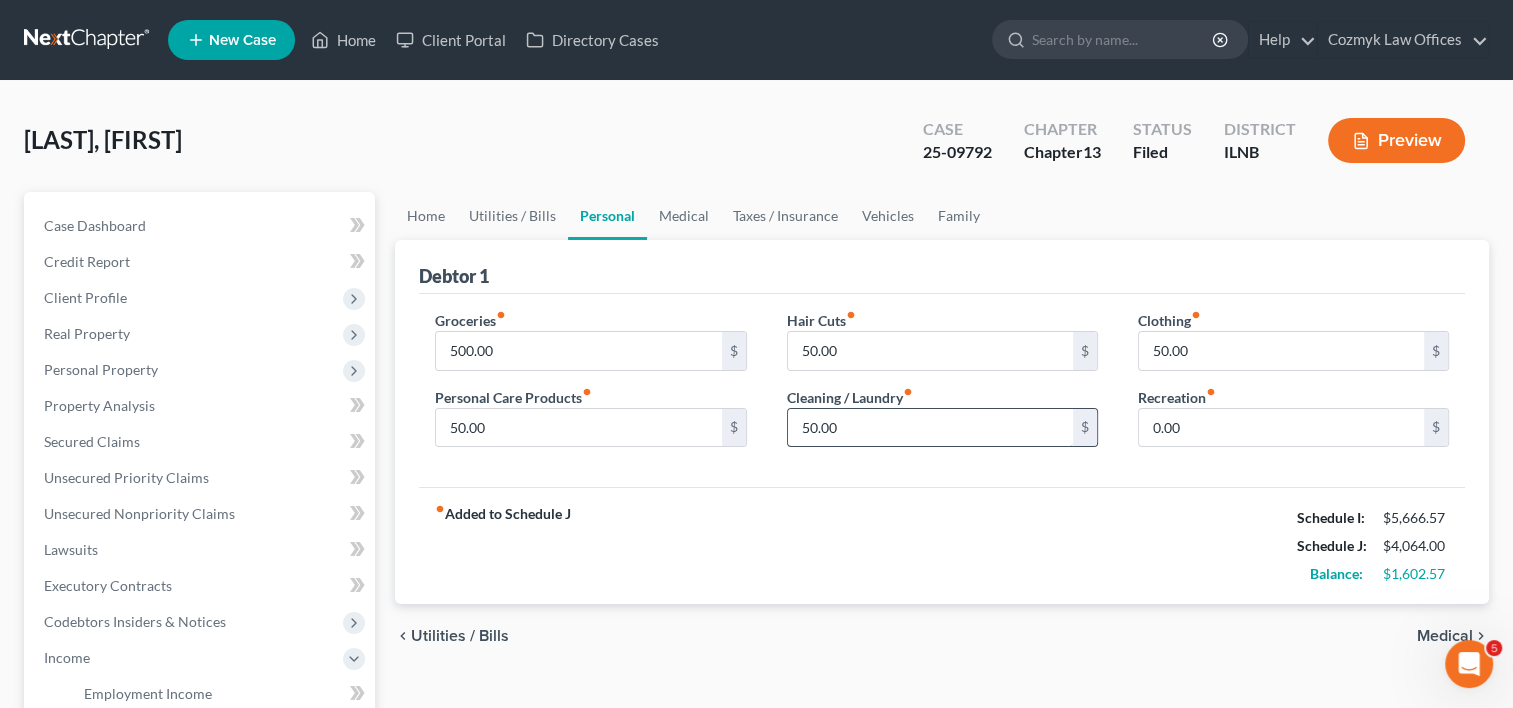 scroll, scrollTop: 0, scrollLeft: 0, axis: both 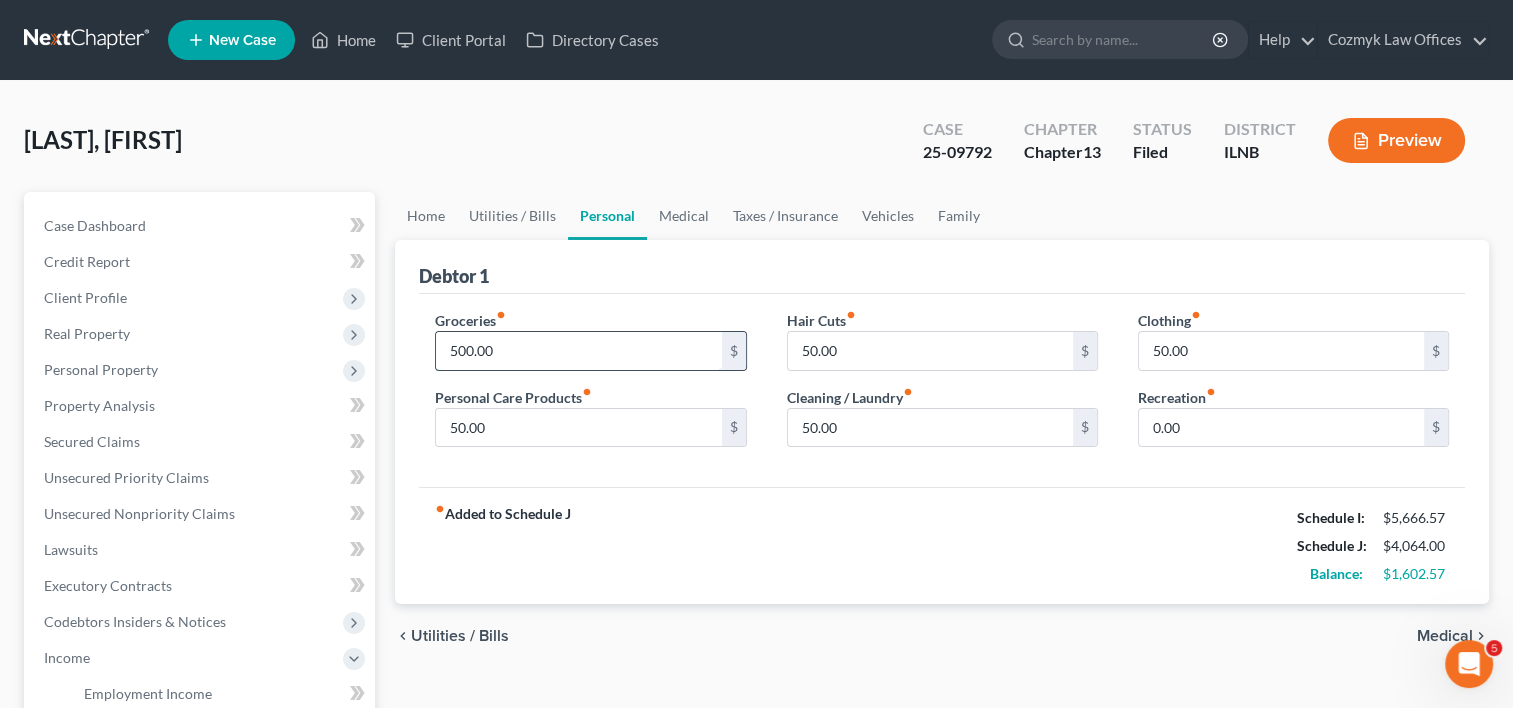 click on "500.00" at bounding box center [578, 351] 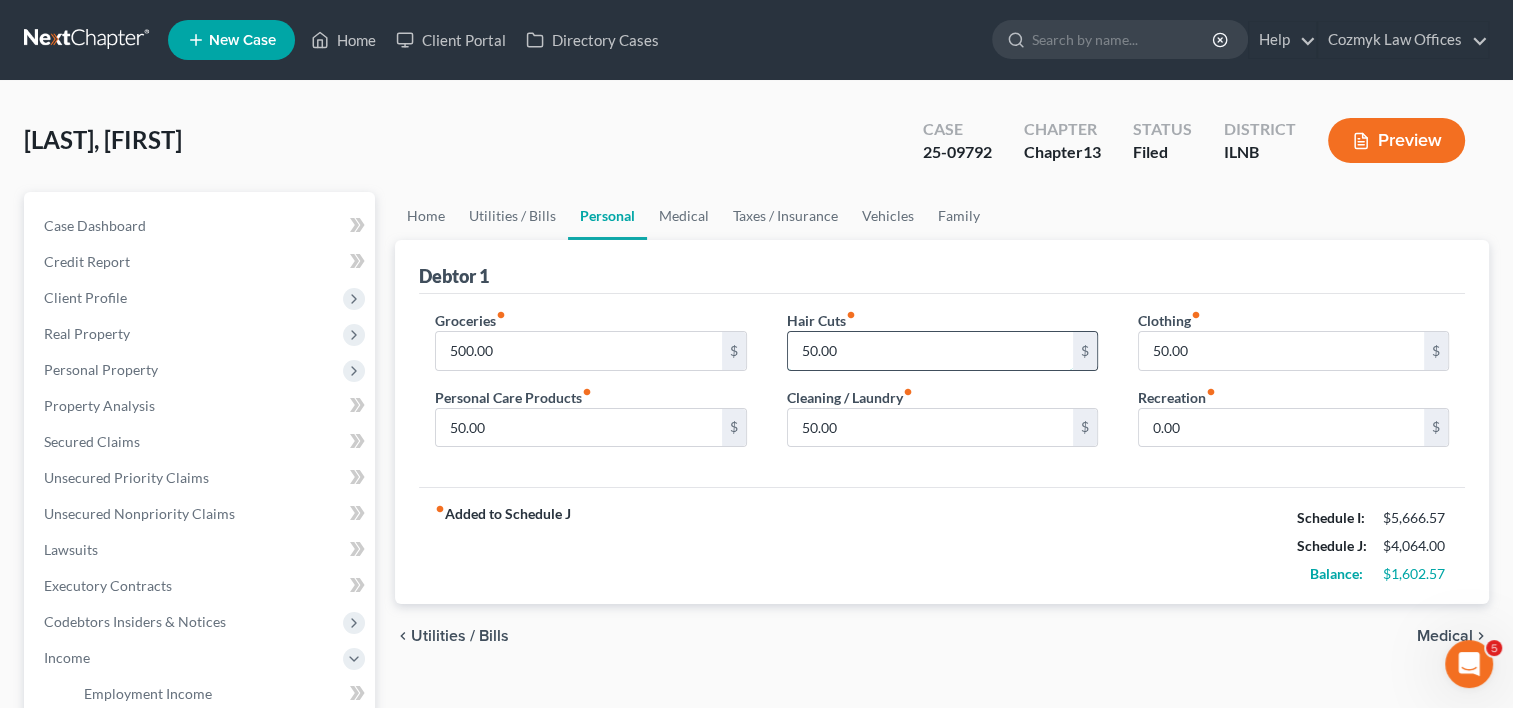 click on "50.00" at bounding box center [930, 351] 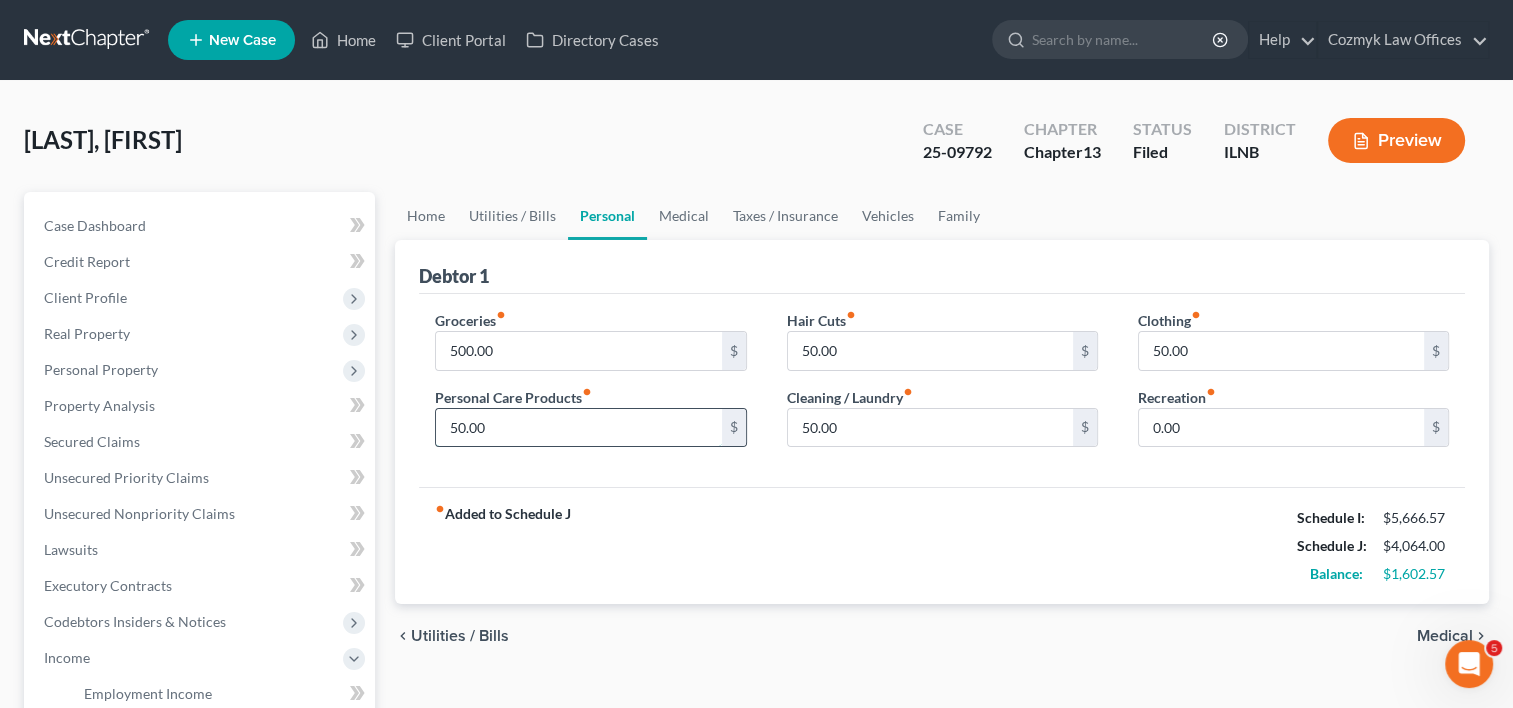 click on "50.00" at bounding box center [578, 428] 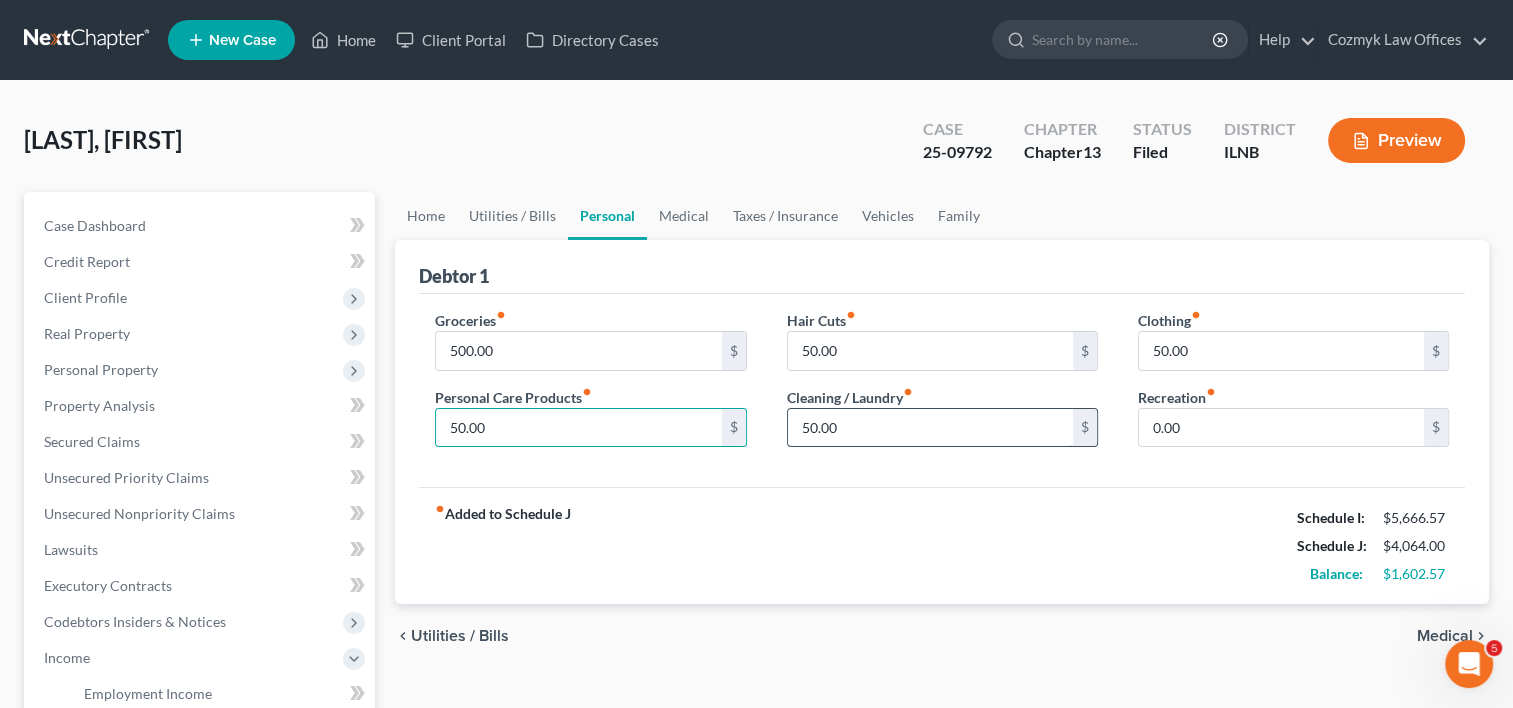 click on "50.00" at bounding box center [930, 428] 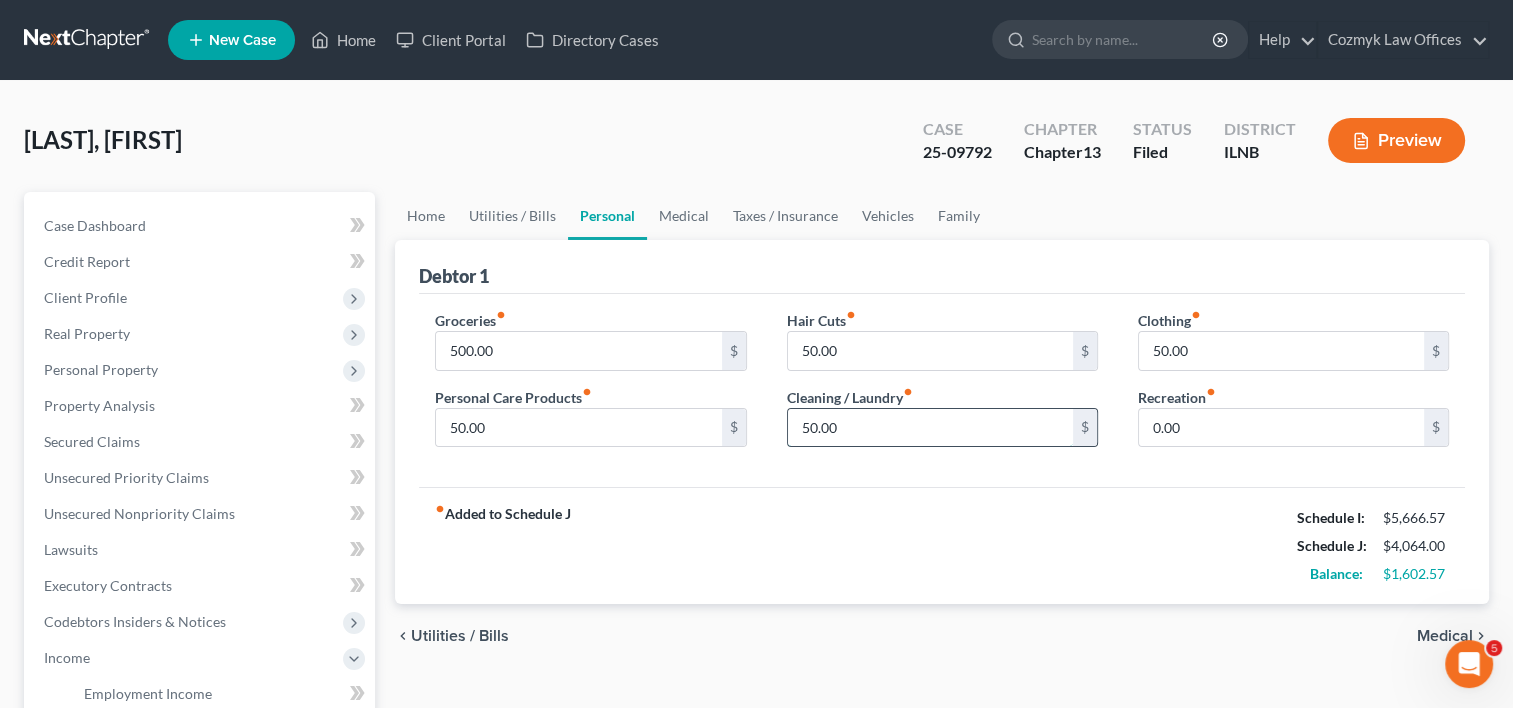 click on "50.00" at bounding box center (930, 428) 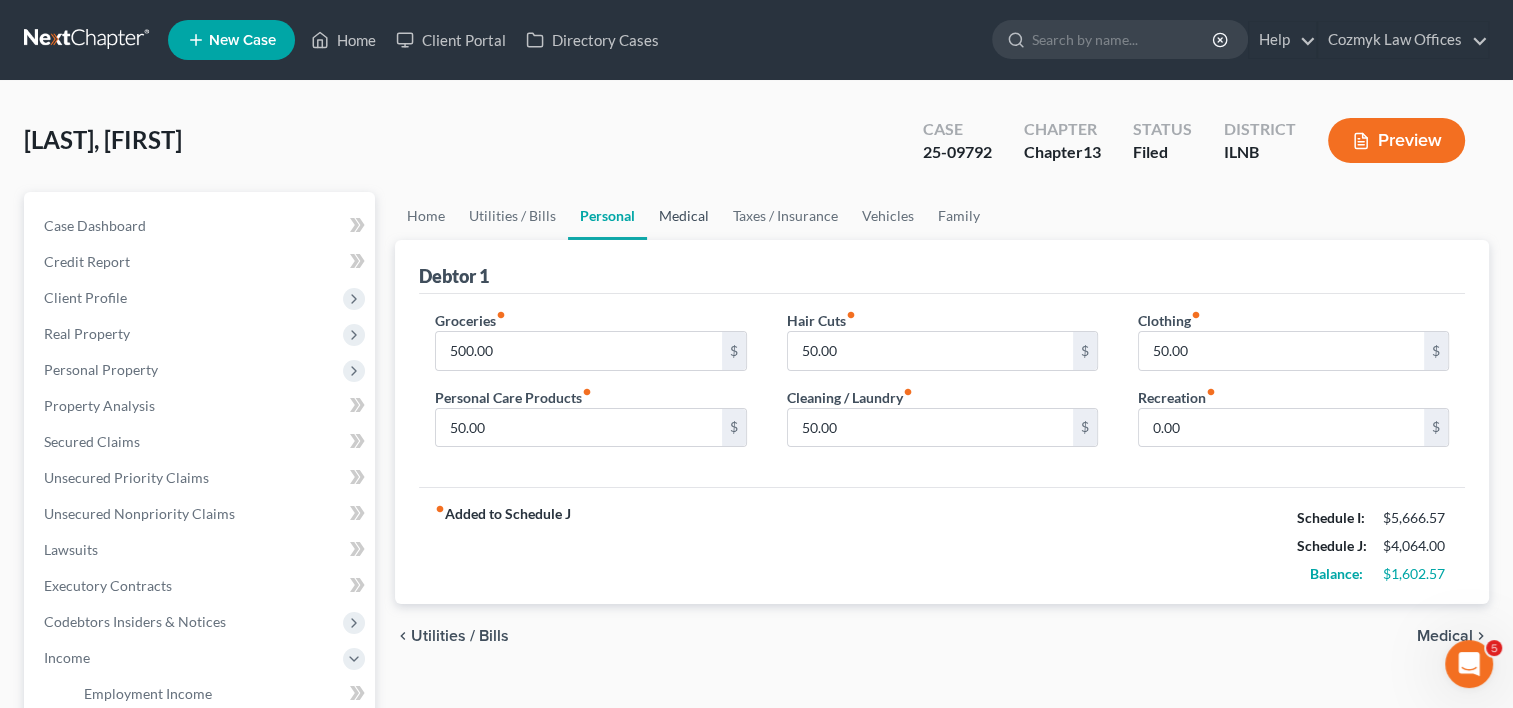 click on "Medical" at bounding box center [684, 216] 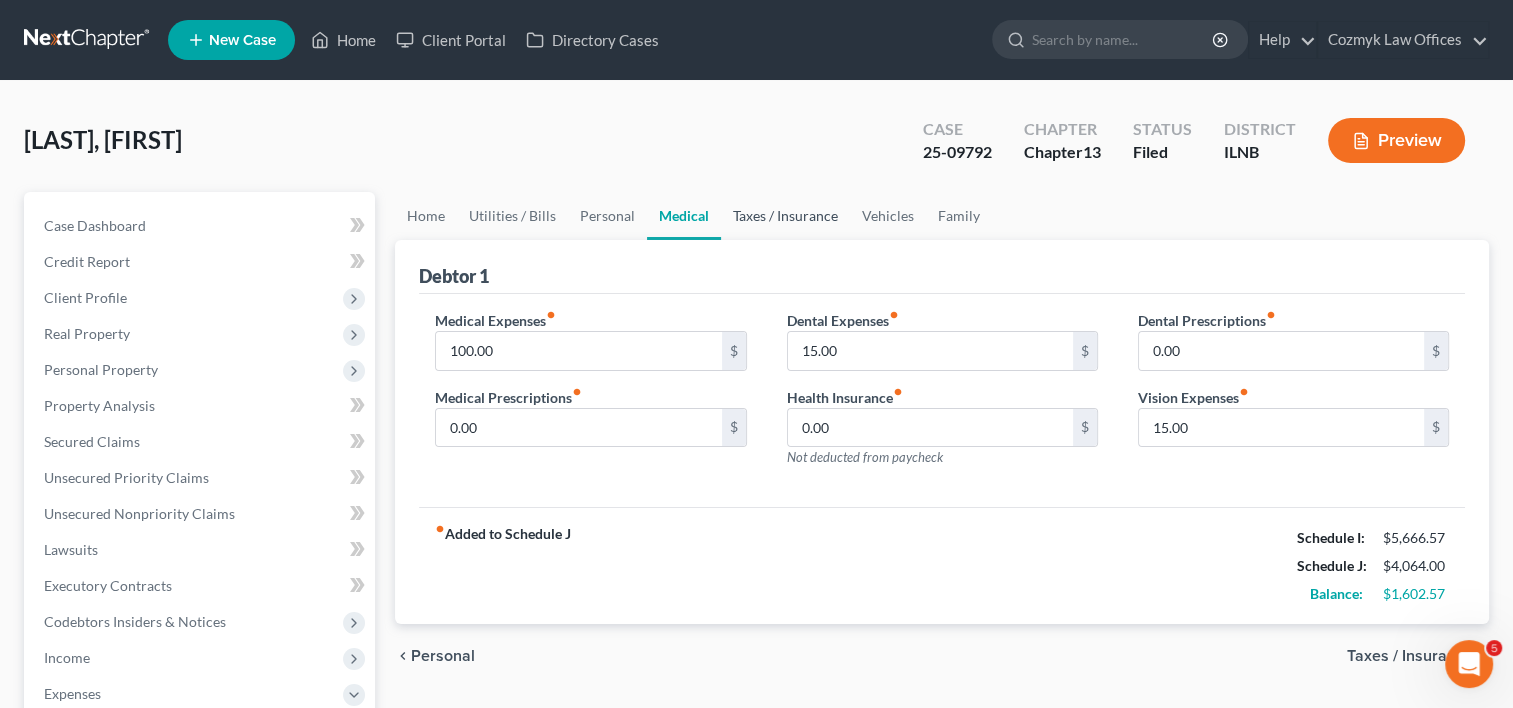 click on "Taxes / Insurance" at bounding box center (785, 216) 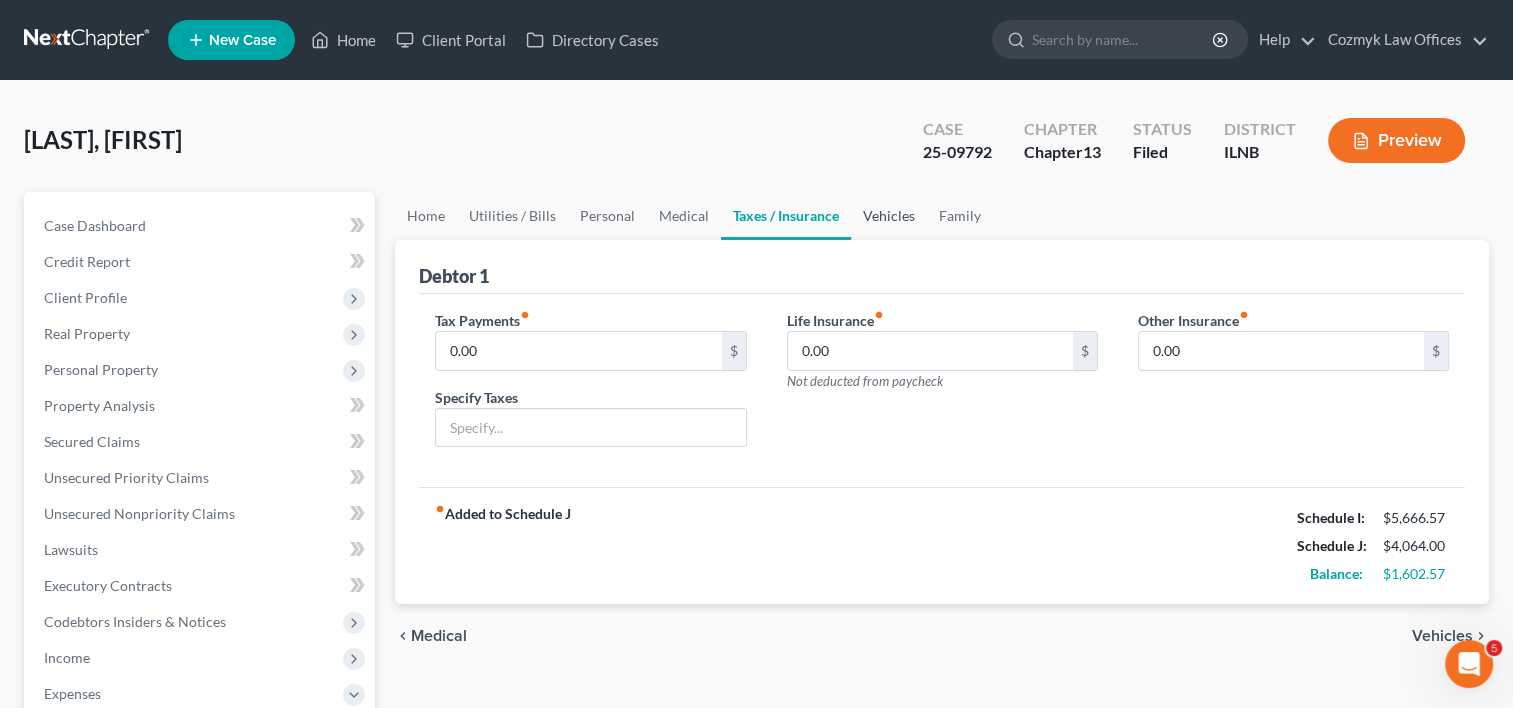 click on "Vehicles" at bounding box center [889, 216] 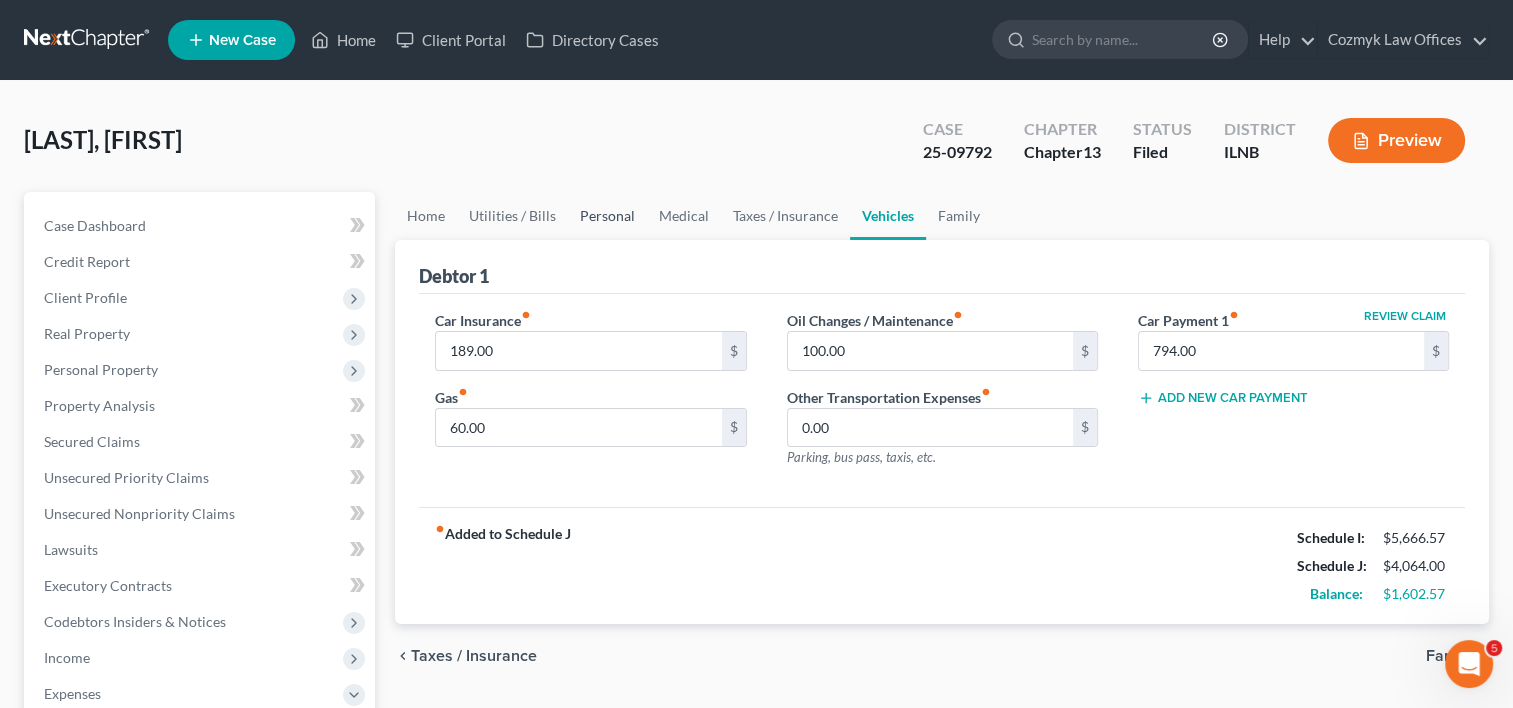 click on "Personal" at bounding box center (607, 216) 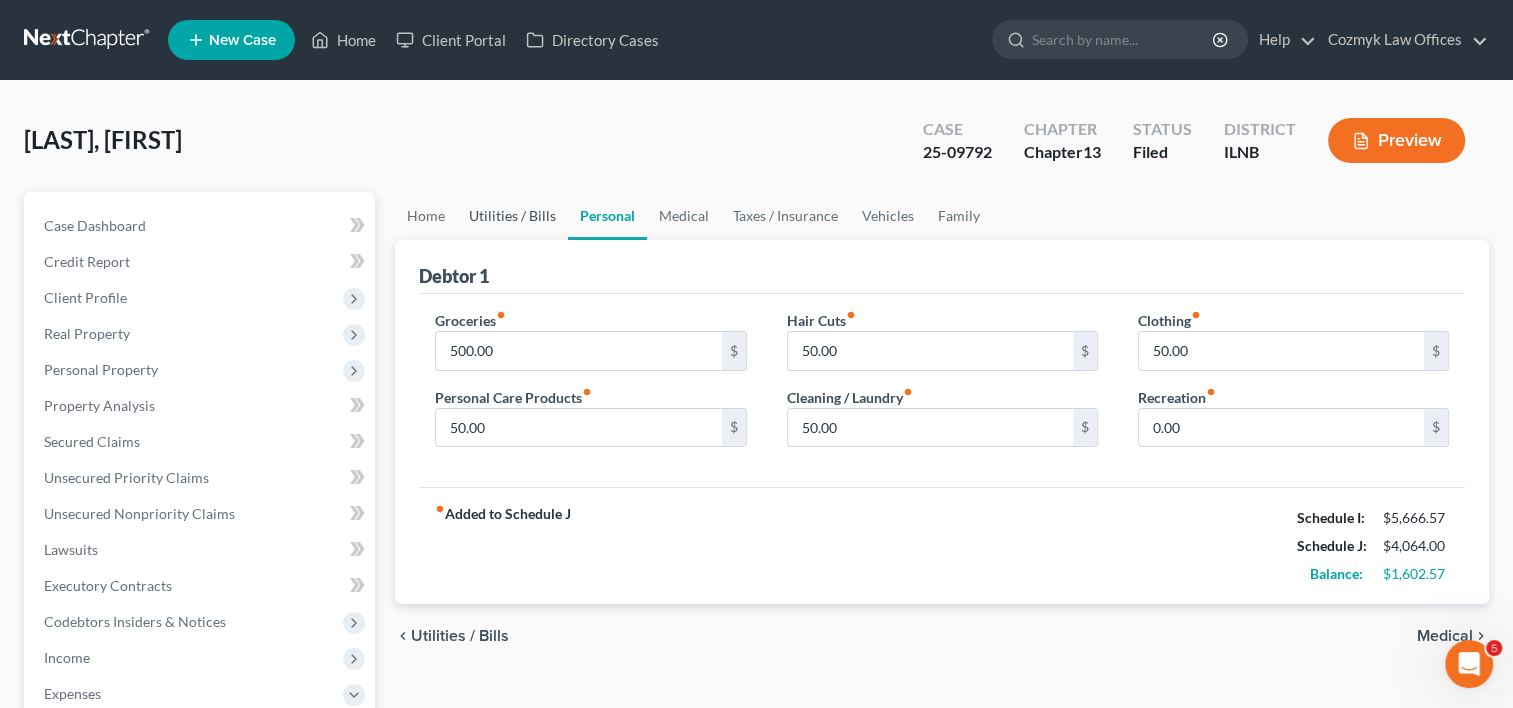 click on "Utilities / Bills" at bounding box center [512, 216] 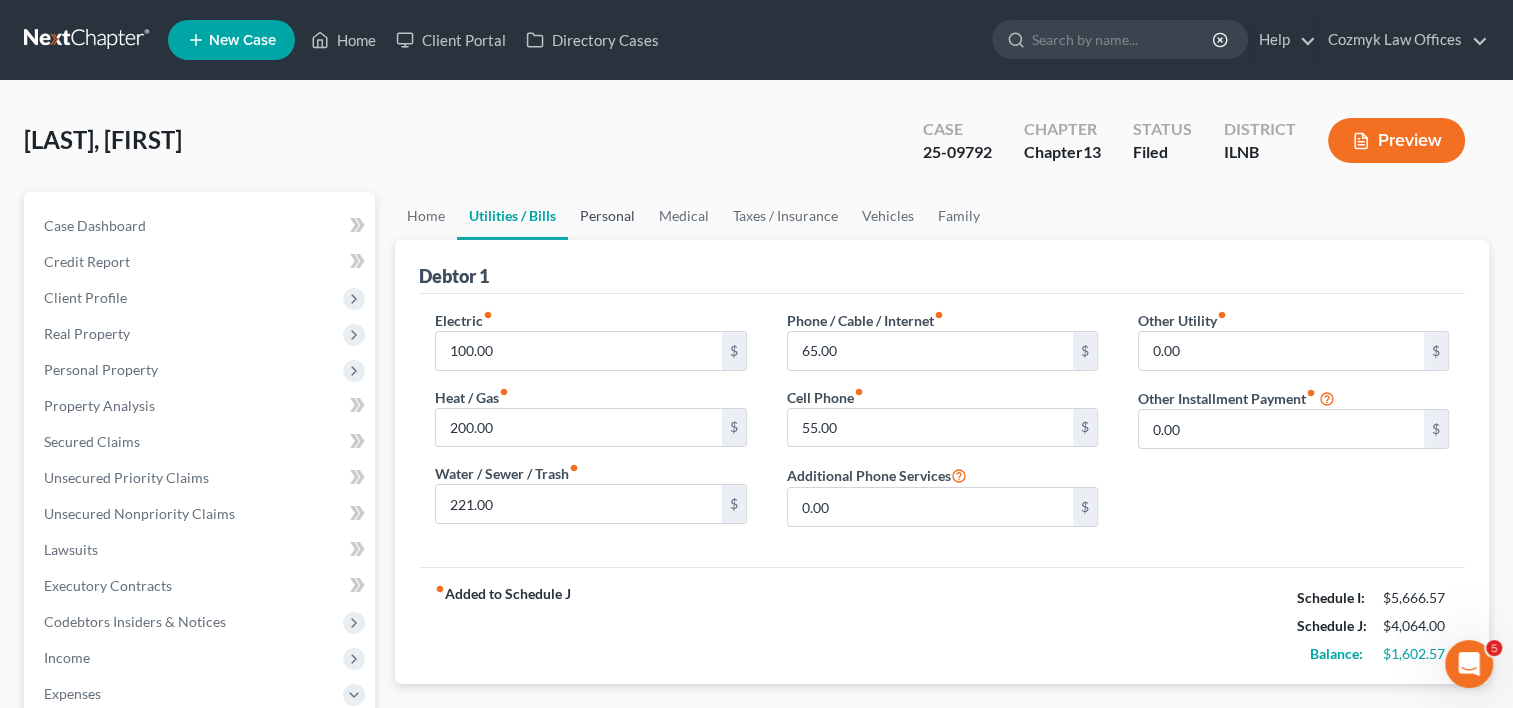 click on "Personal" at bounding box center [607, 216] 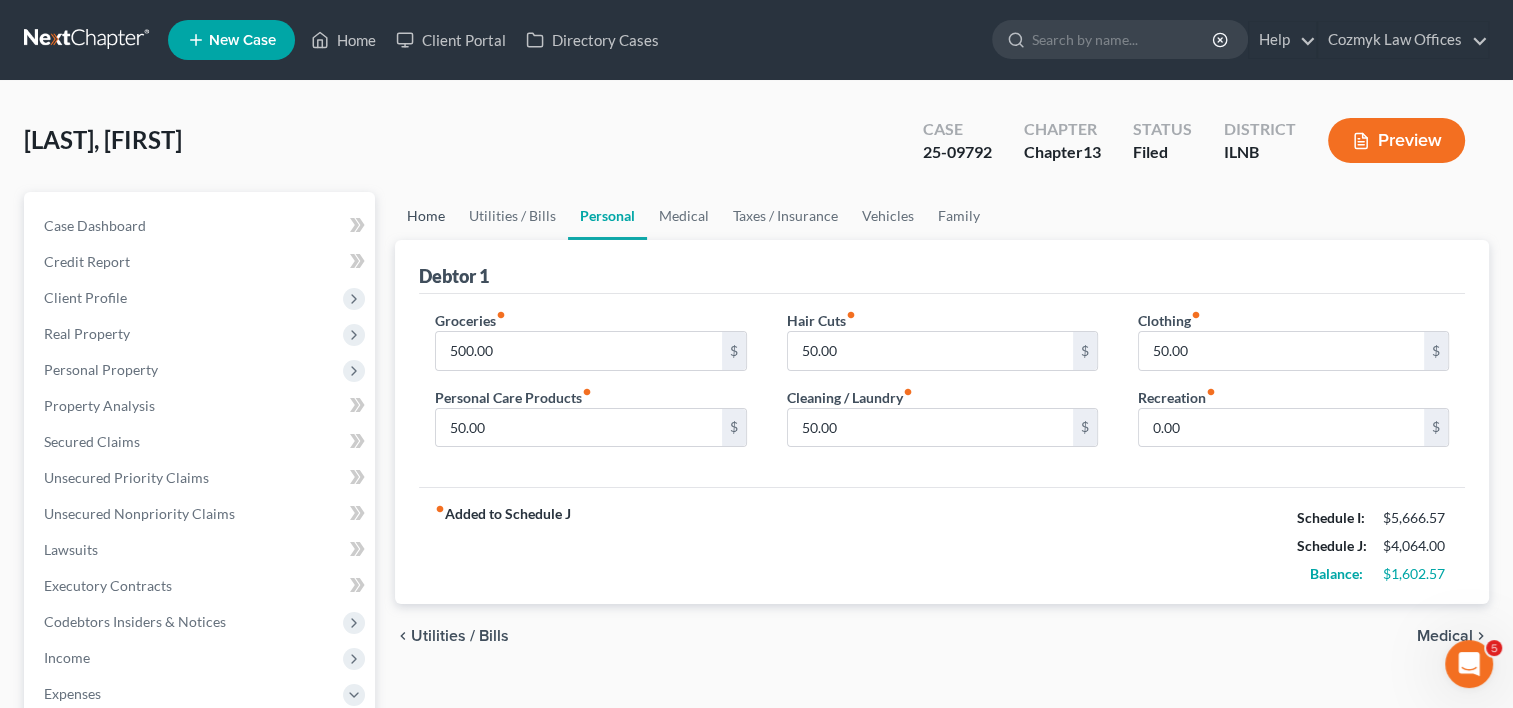 click on "Home" at bounding box center [426, 216] 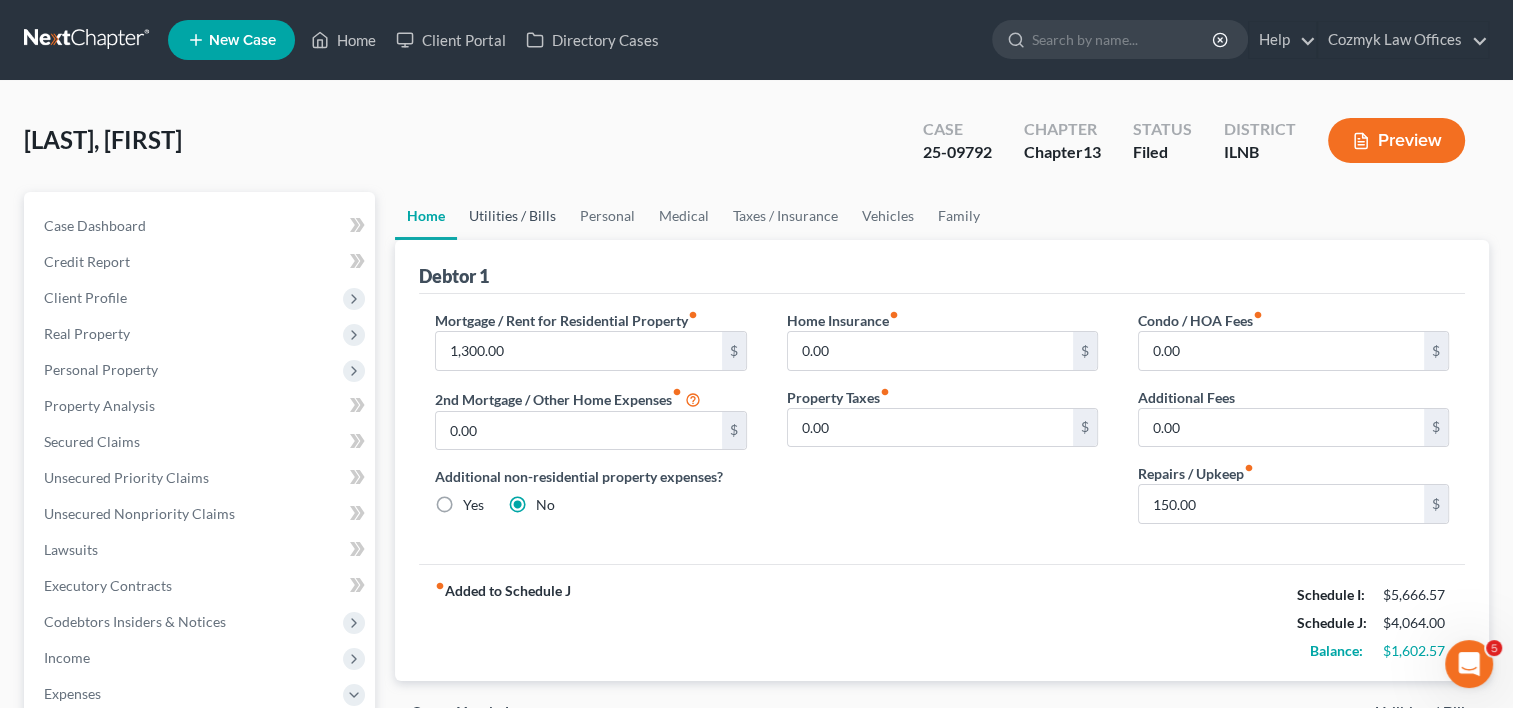click on "Utilities / Bills" at bounding box center [512, 216] 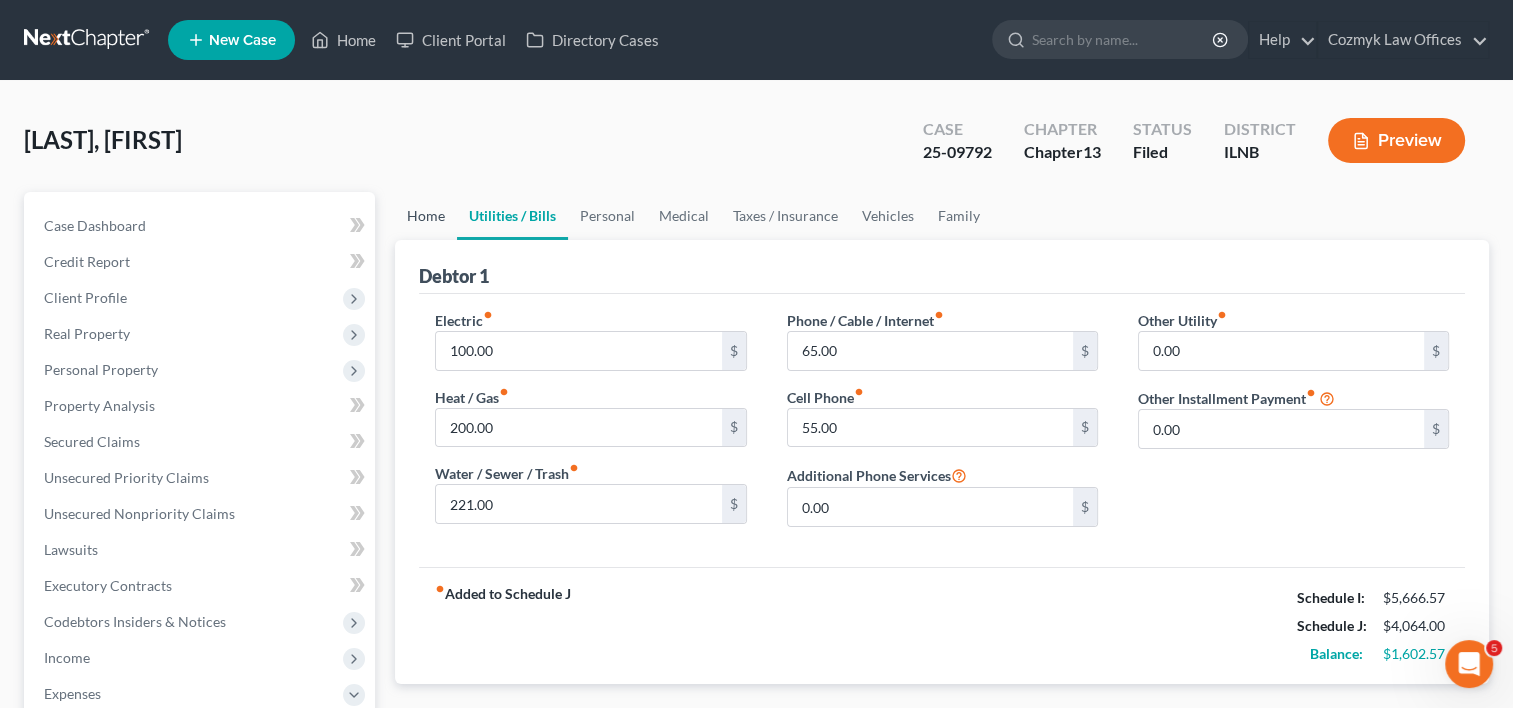 click on "Home" at bounding box center (426, 216) 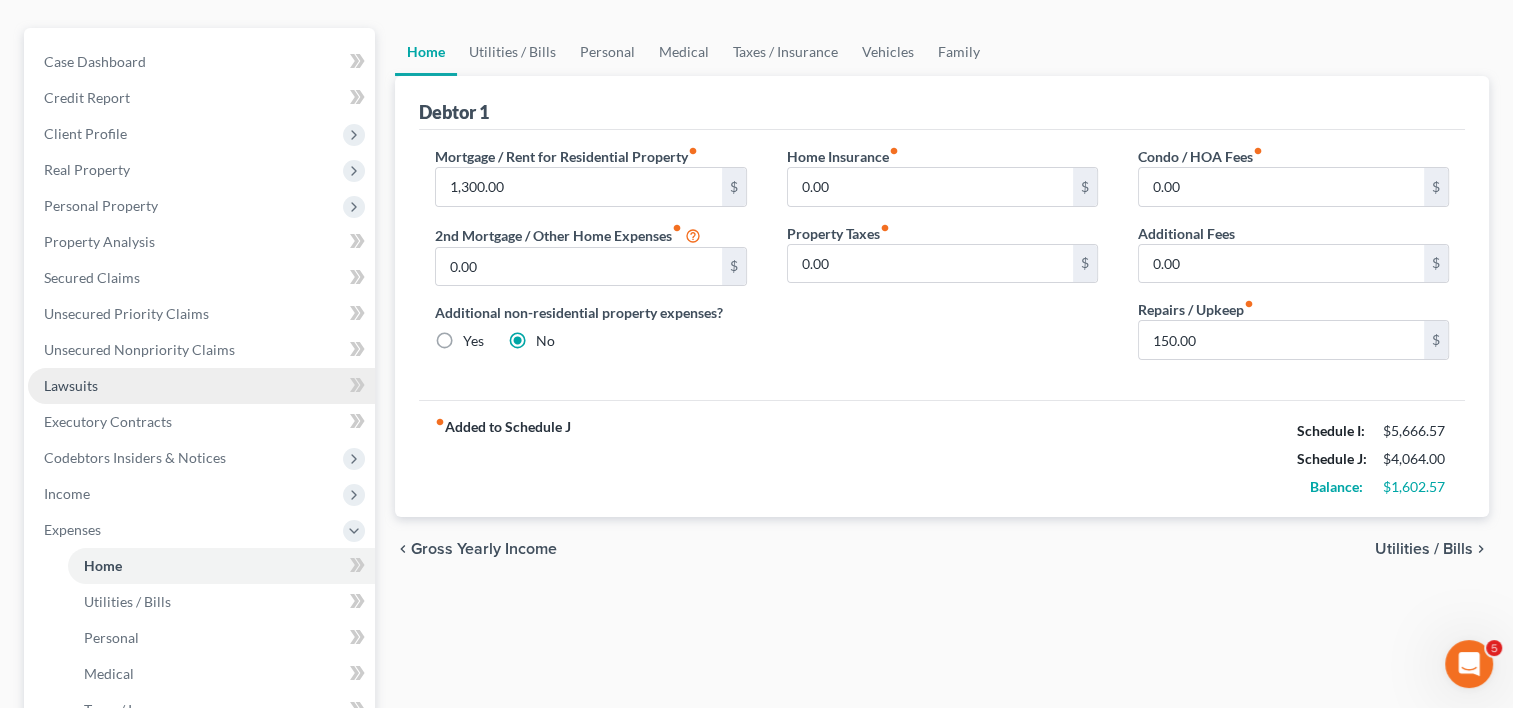 scroll, scrollTop: 200, scrollLeft: 0, axis: vertical 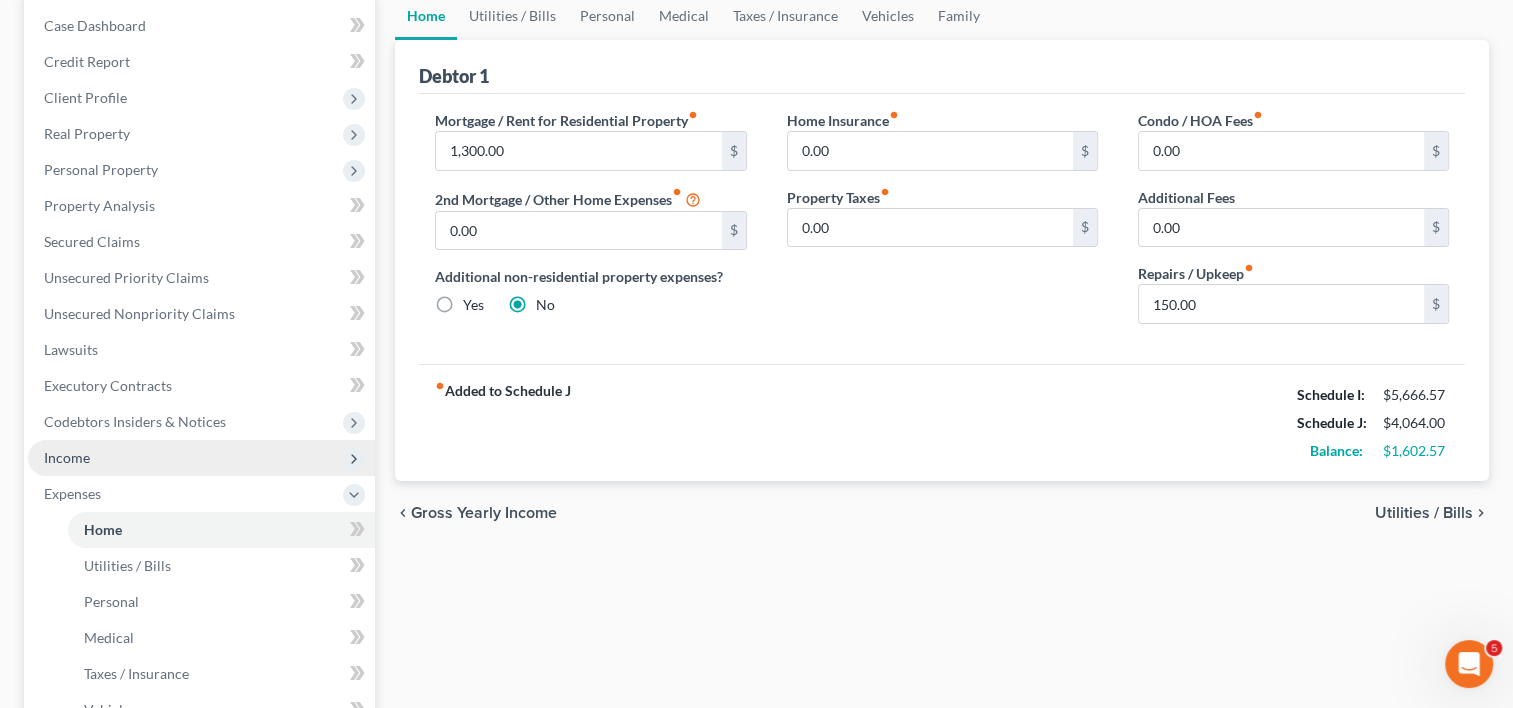 click on "Income" at bounding box center (201, 458) 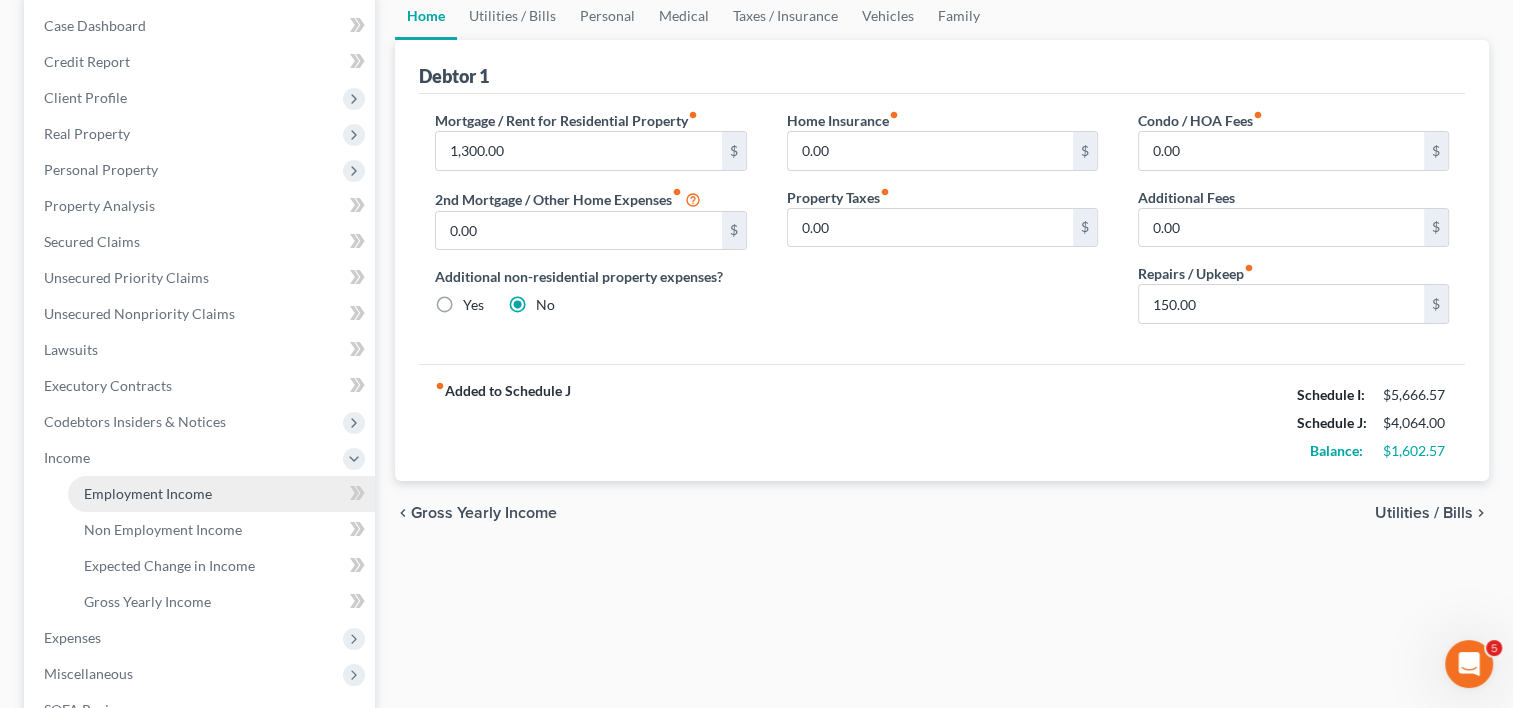 click on "Employment Income" at bounding box center (221, 494) 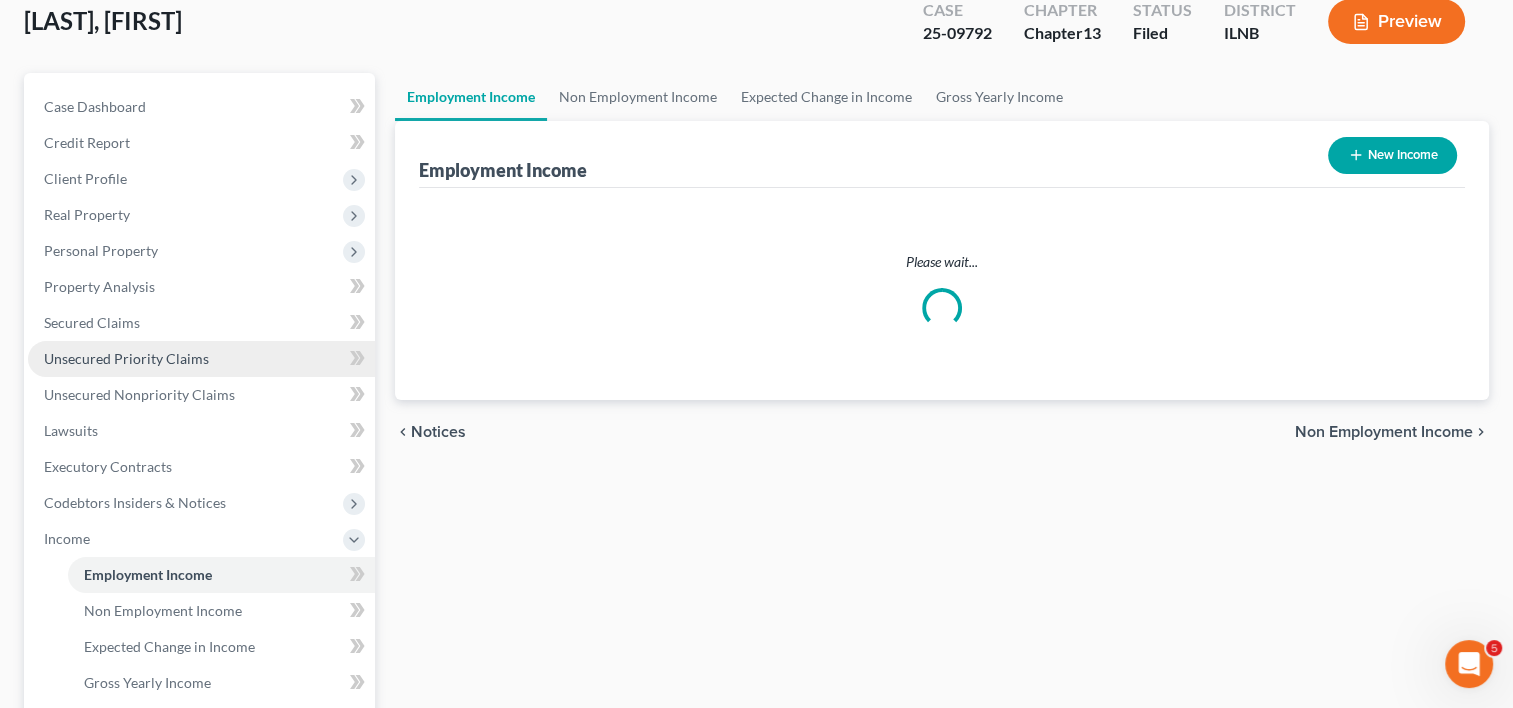 scroll, scrollTop: 0, scrollLeft: 0, axis: both 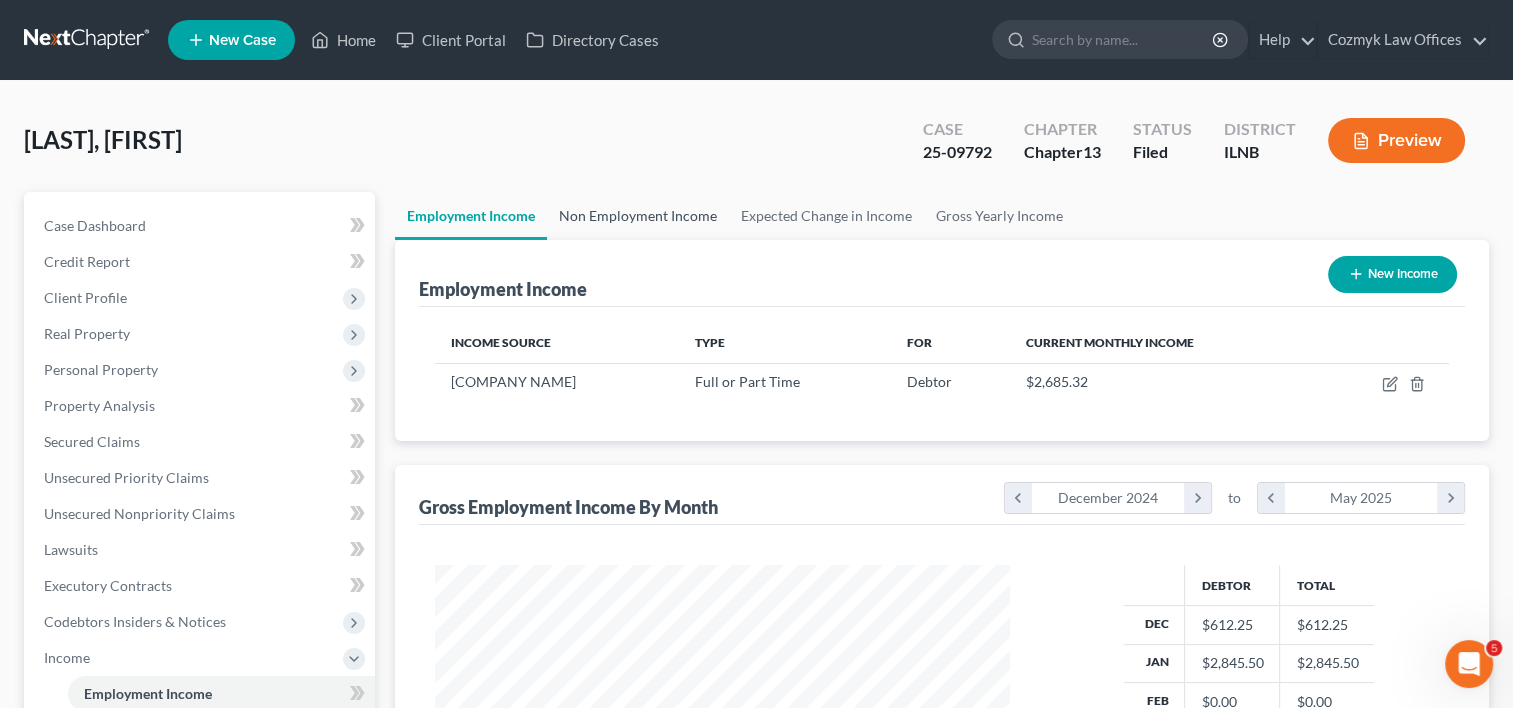 click on "Non Employment Income" at bounding box center [638, 216] 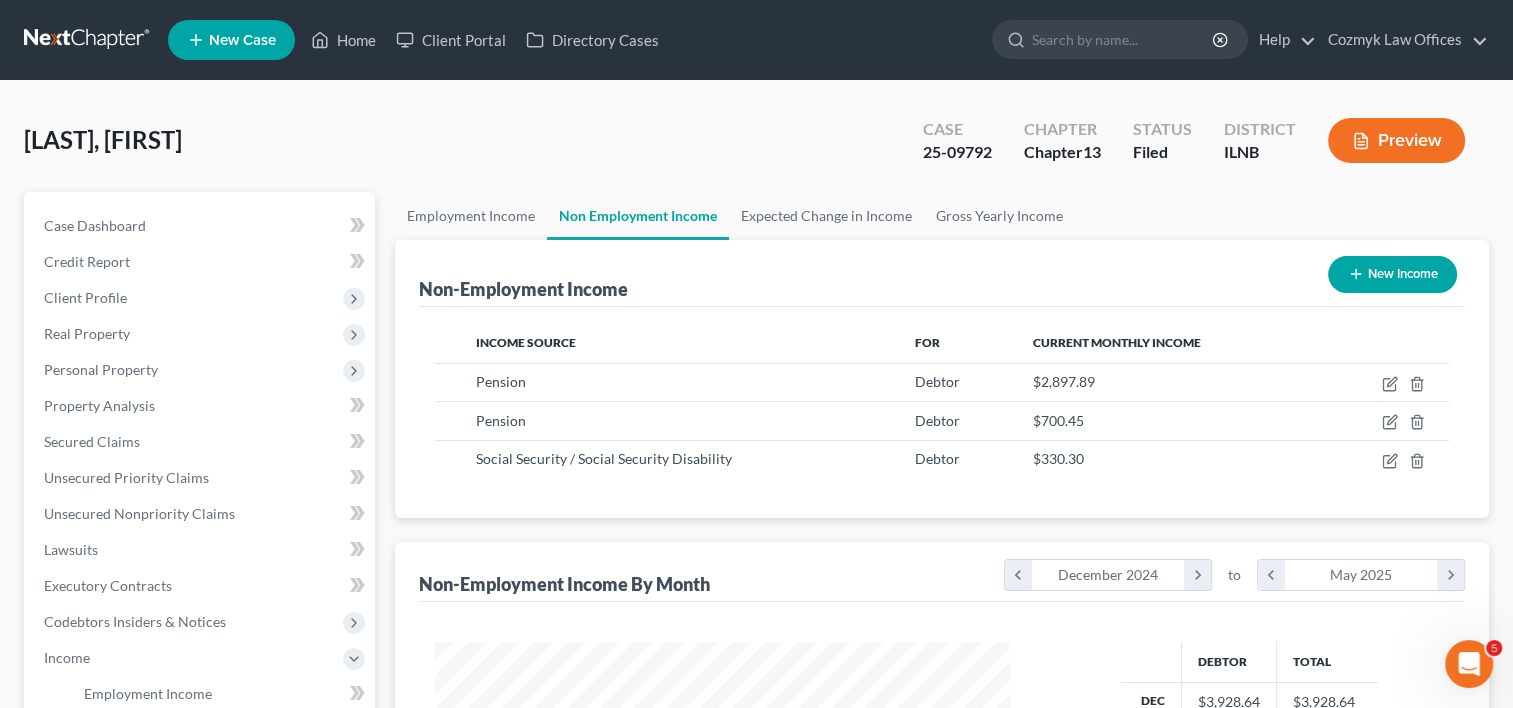 scroll, scrollTop: 999643, scrollLeft: 999385, axis: both 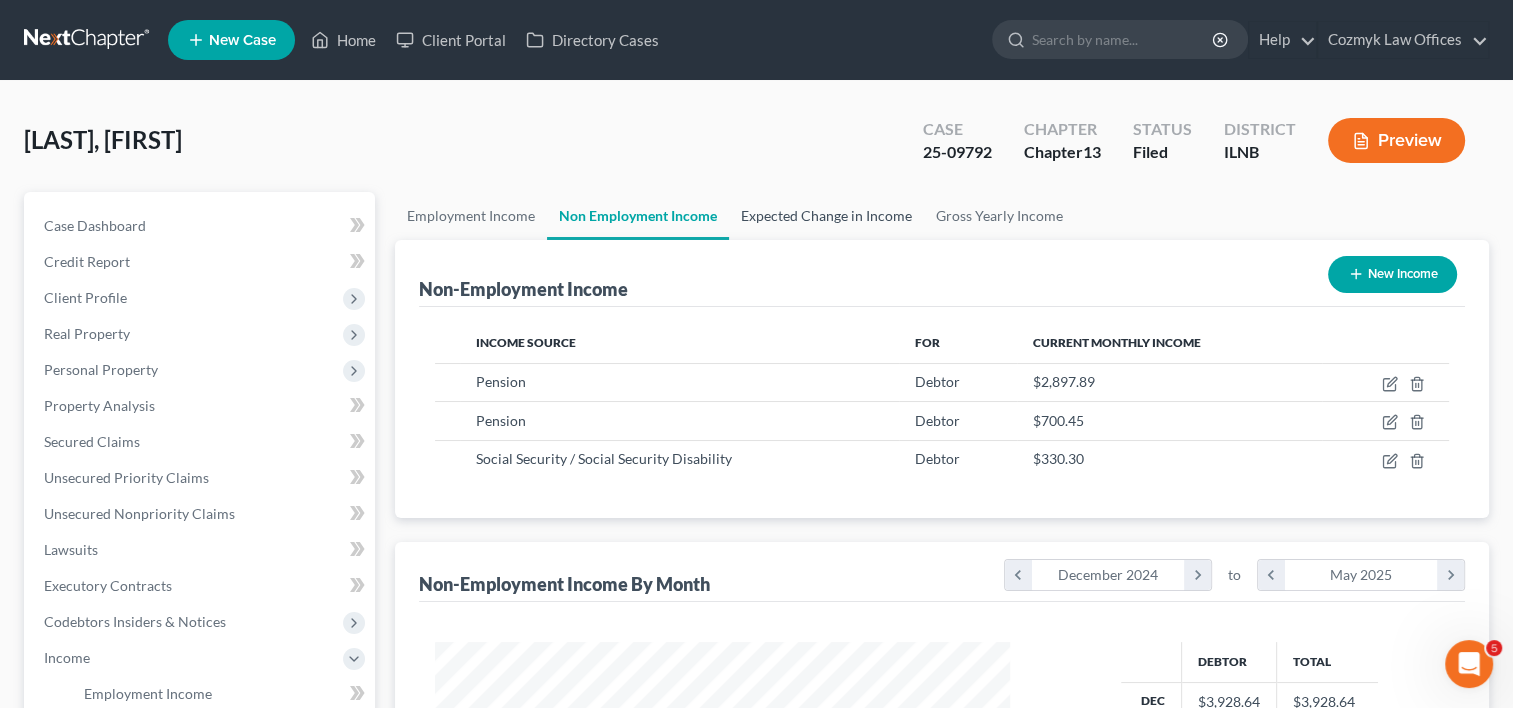 click on "Expected Change in Income" at bounding box center [826, 216] 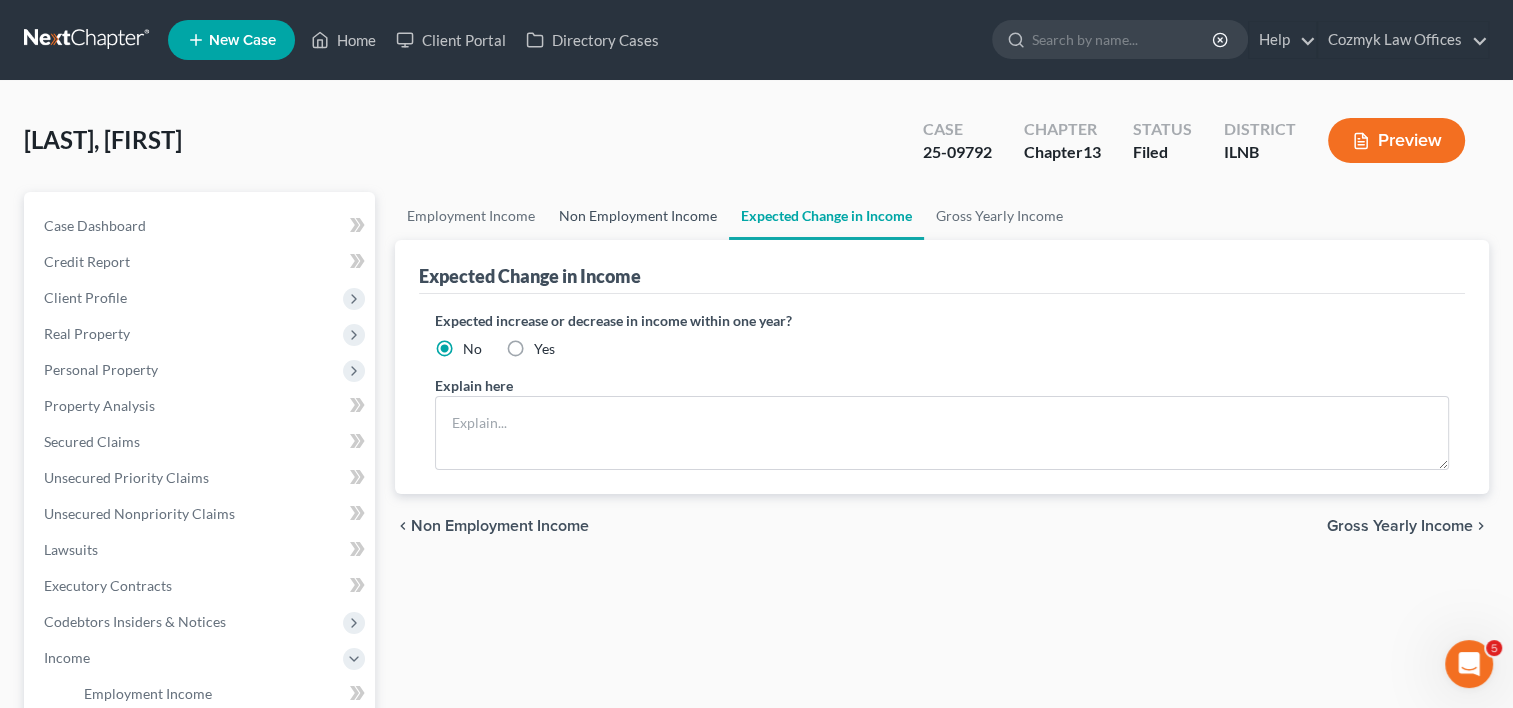 click on "Non Employment Income" at bounding box center [638, 216] 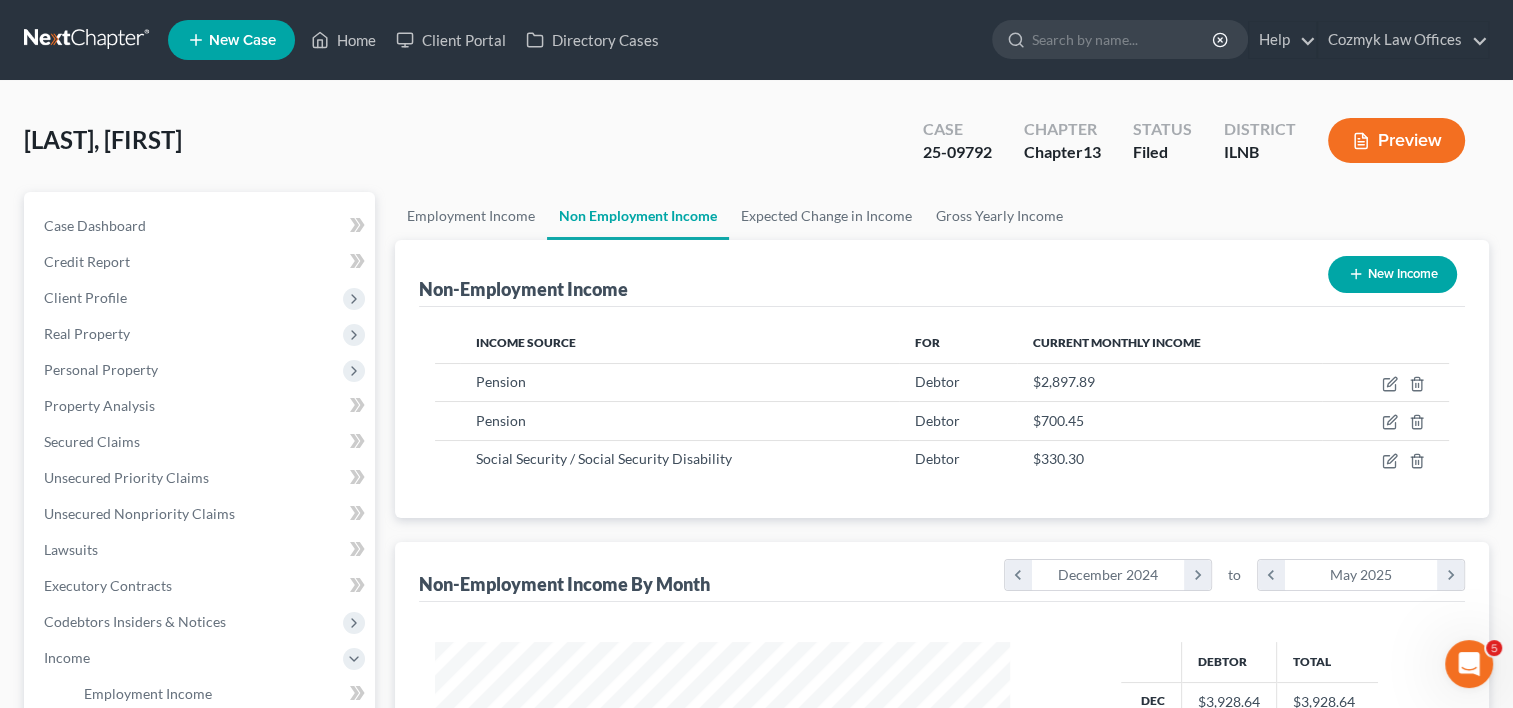 scroll, scrollTop: 999643, scrollLeft: 999385, axis: both 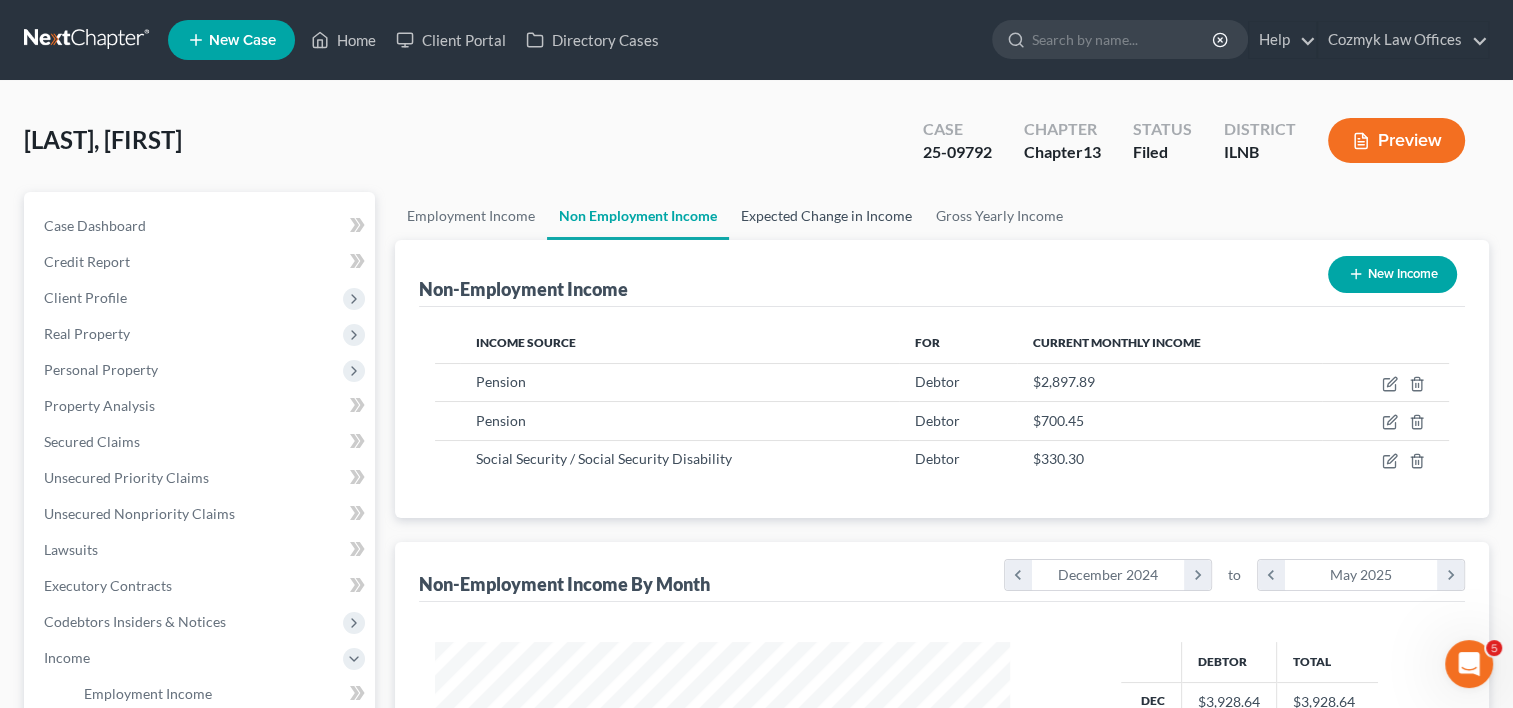 click on "Expected Change in Income" at bounding box center (826, 216) 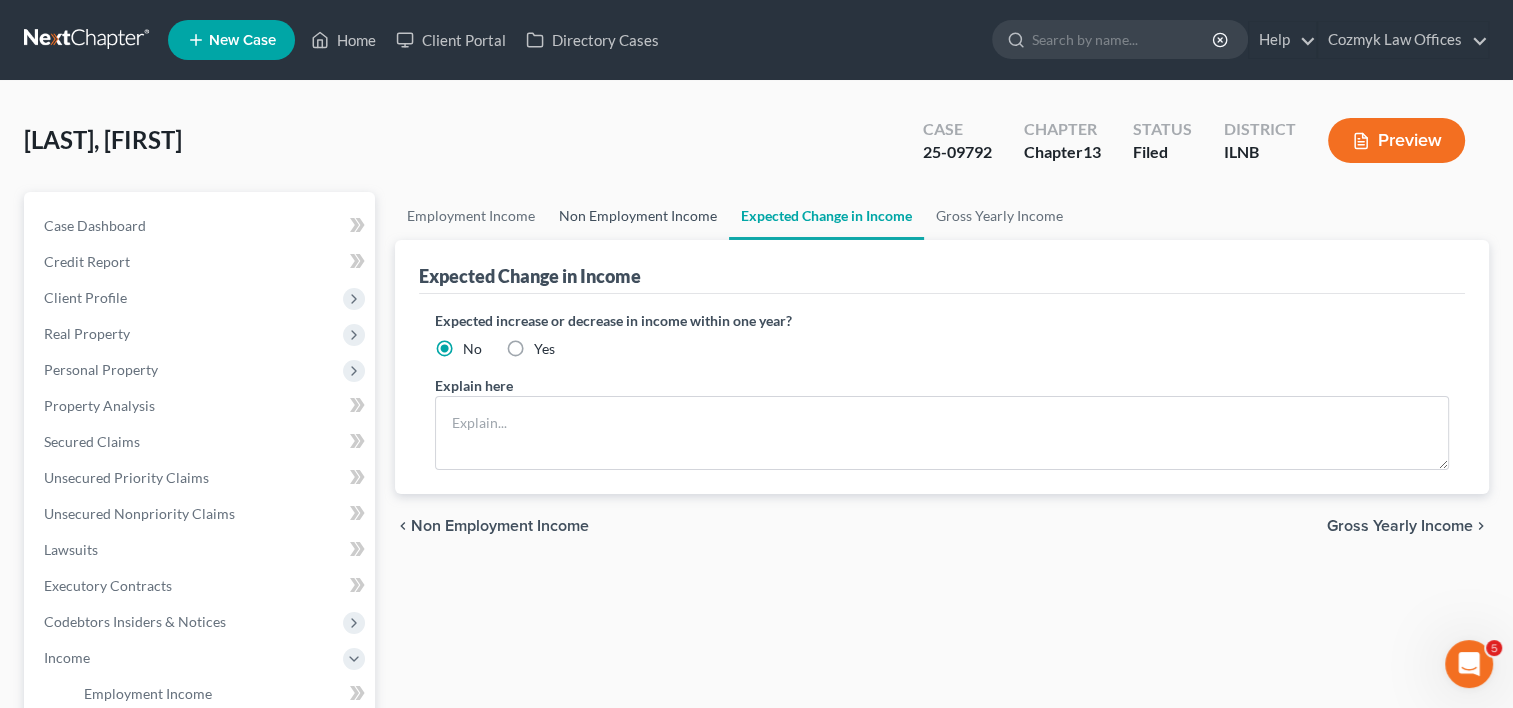 click on "Non Employment Income" at bounding box center [638, 216] 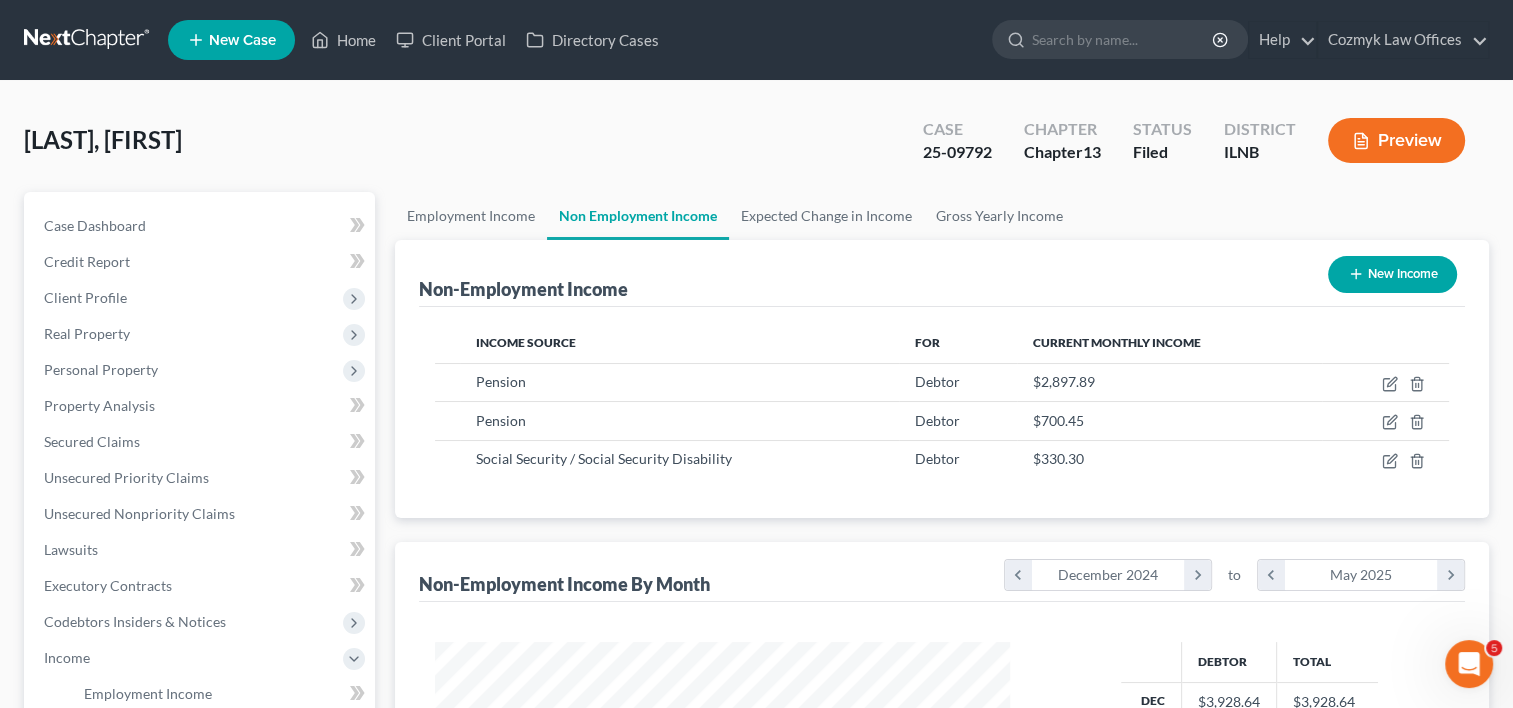 scroll, scrollTop: 999643, scrollLeft: 999385, axis: both 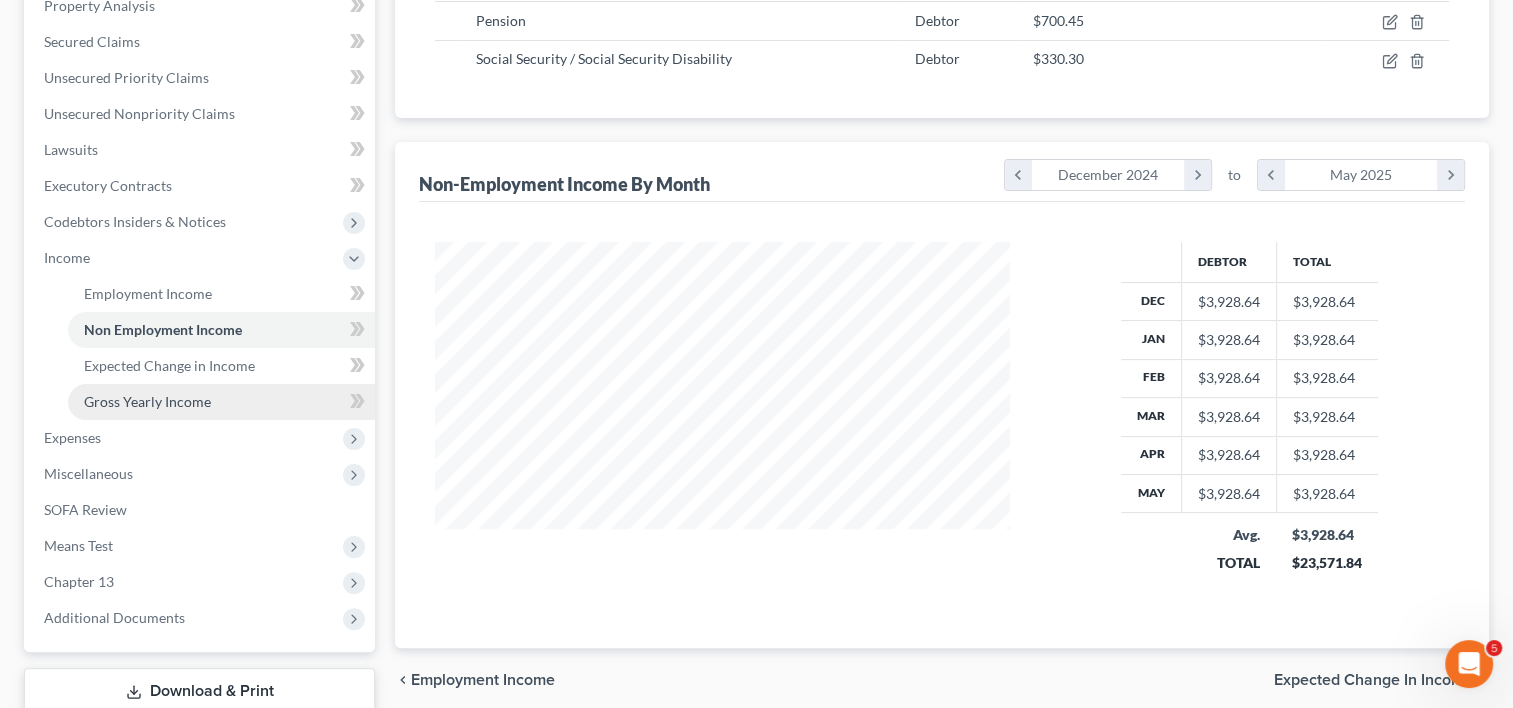 click on "Gross Yearly Income" at bounding box center [147, 401] 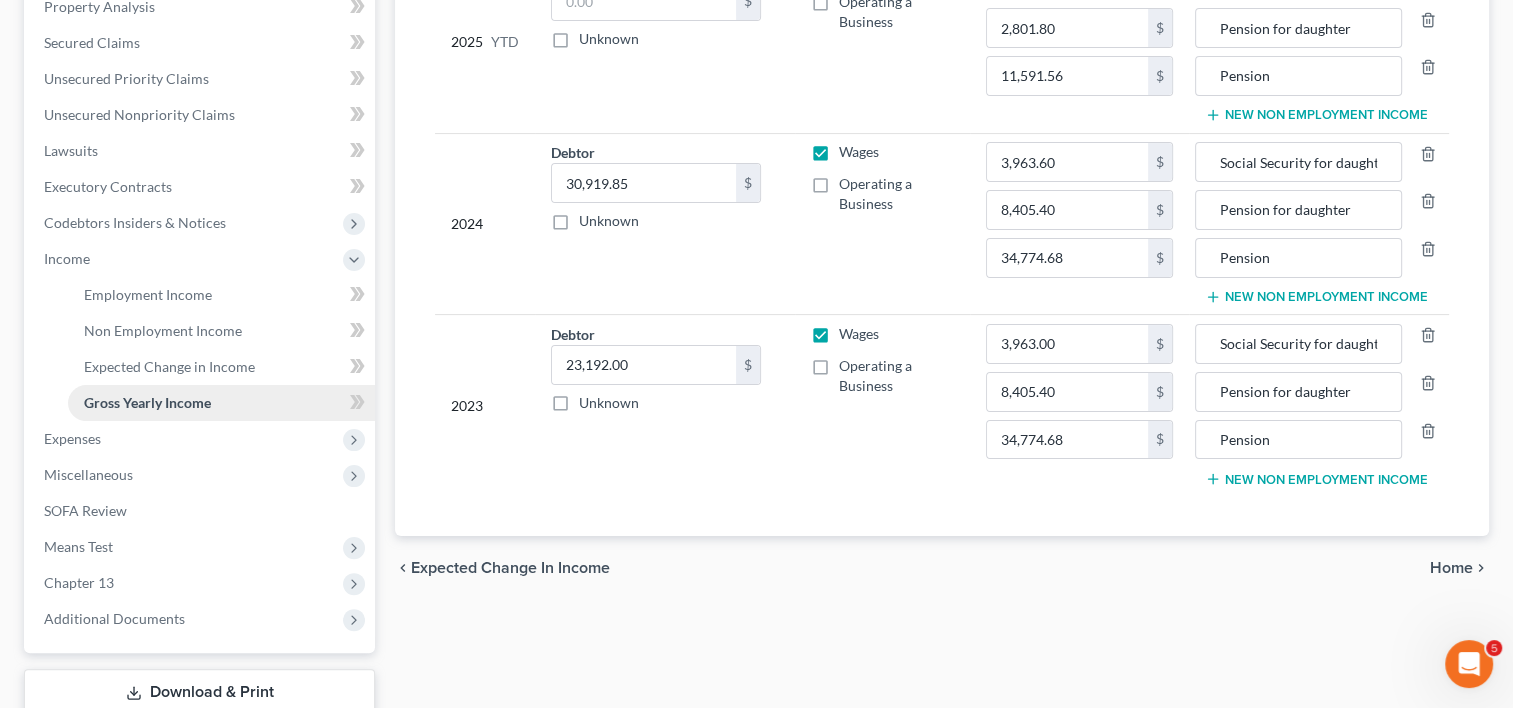 scroll, scrollTop: 400, scrollLeft: 0, axis: vertical 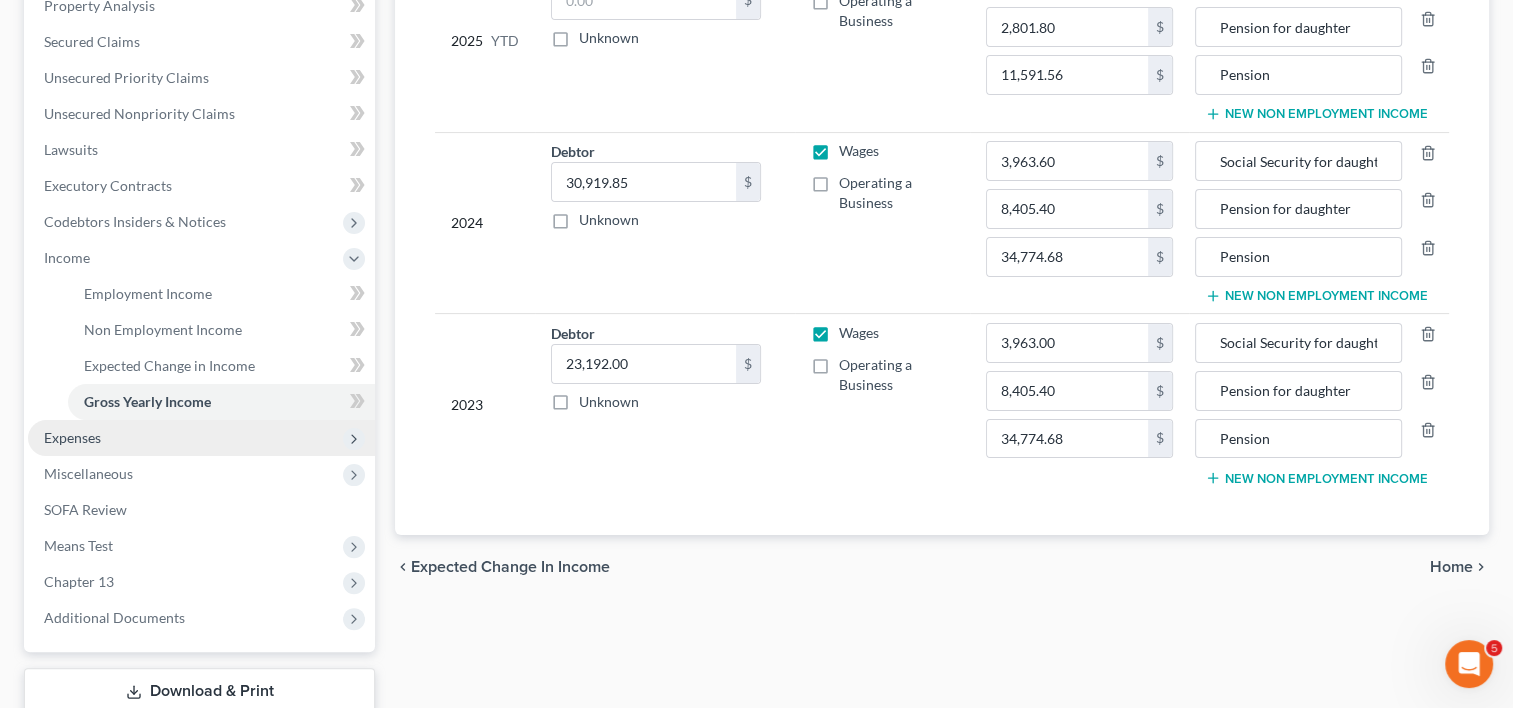 click on "Expenses" at bounding box center [201, 438] 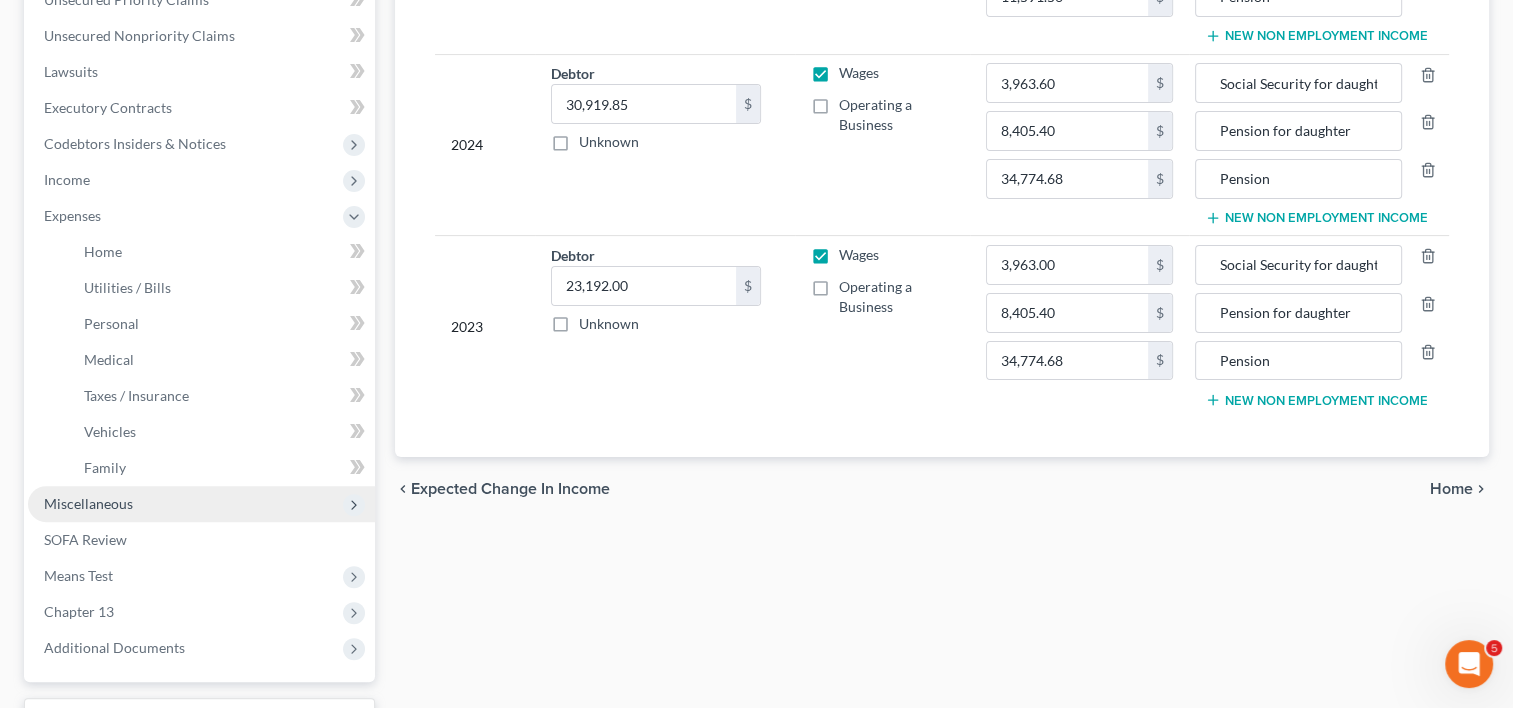 scroll, scrollTop: 600, scrollLeft: 0, axis: vertical 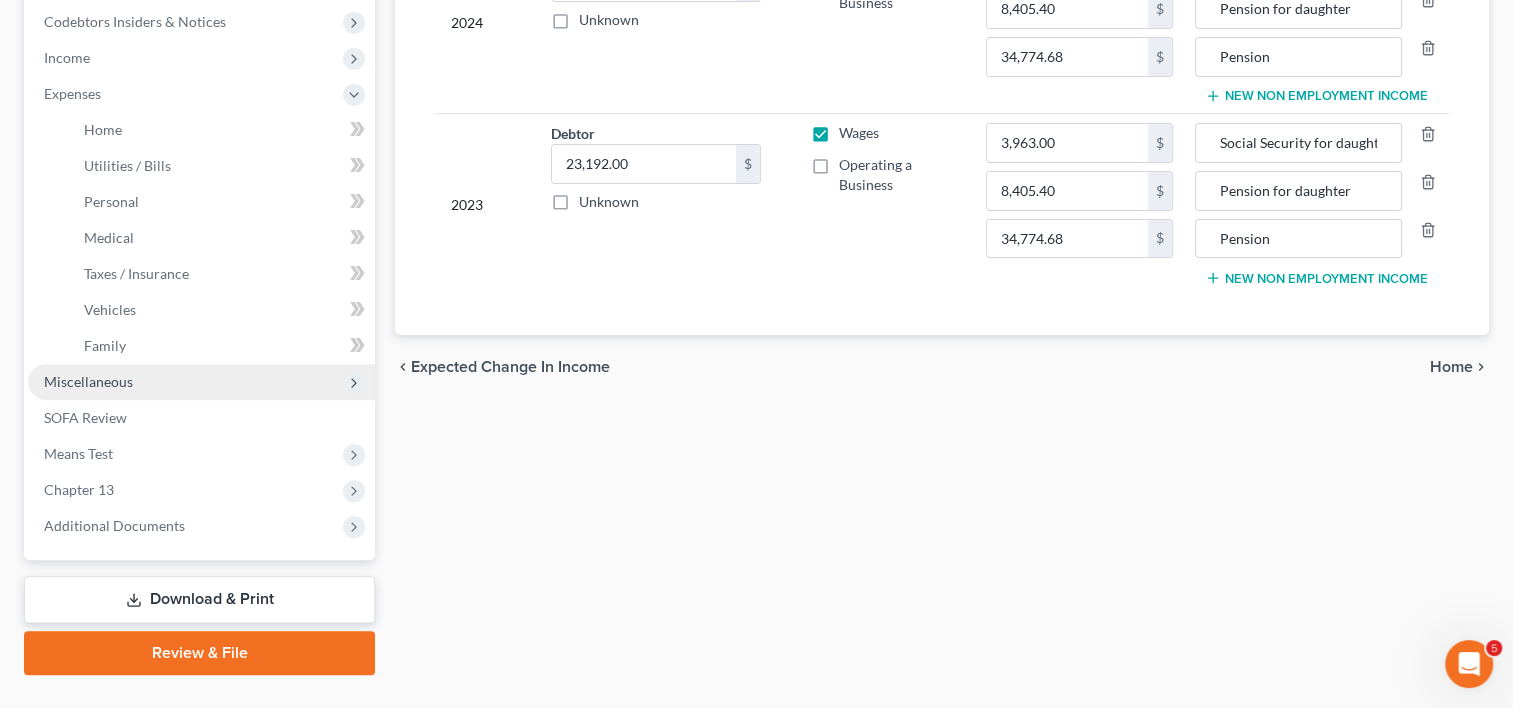 click on "Miscellaneous" at bounding box center [201, 382] 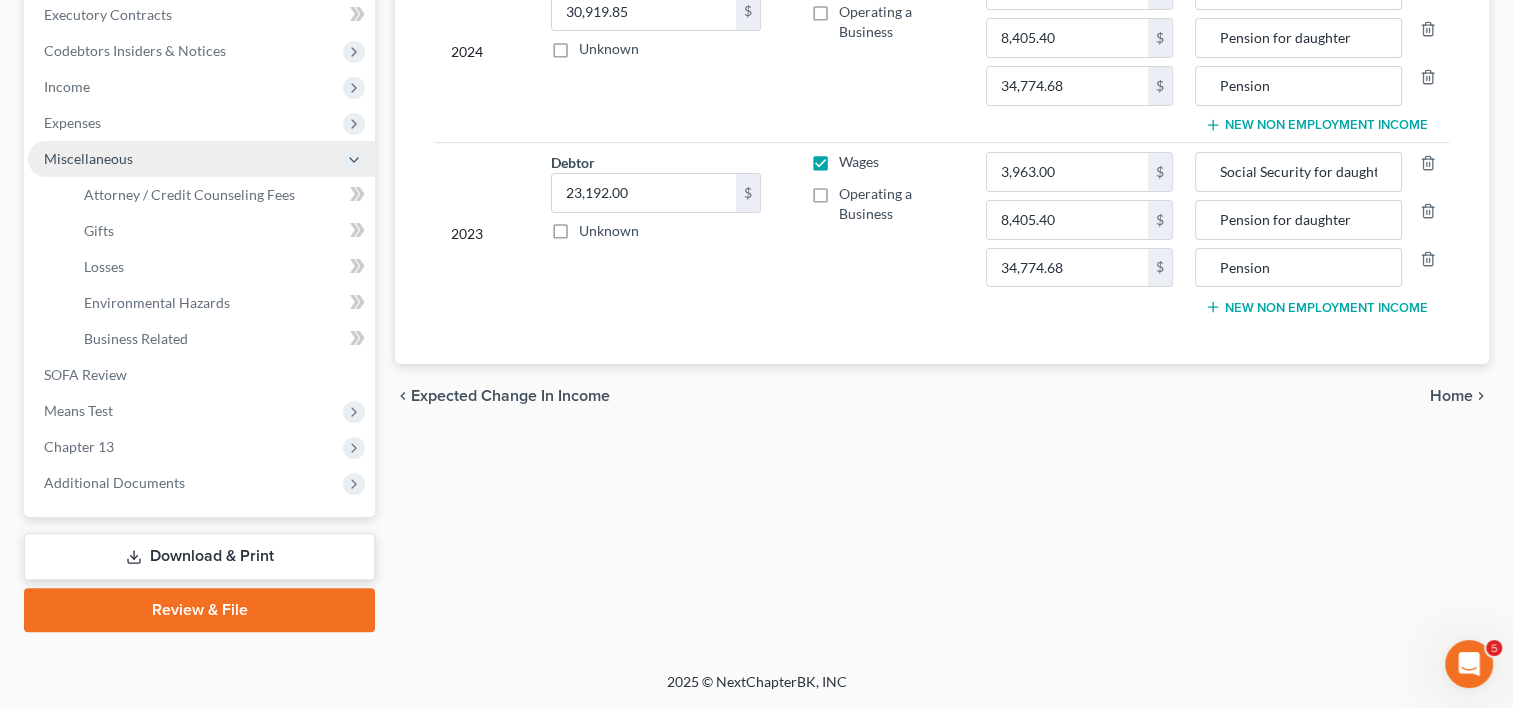 scroll, scrollTop: 569, scrollLeft: 0, axis: vertical 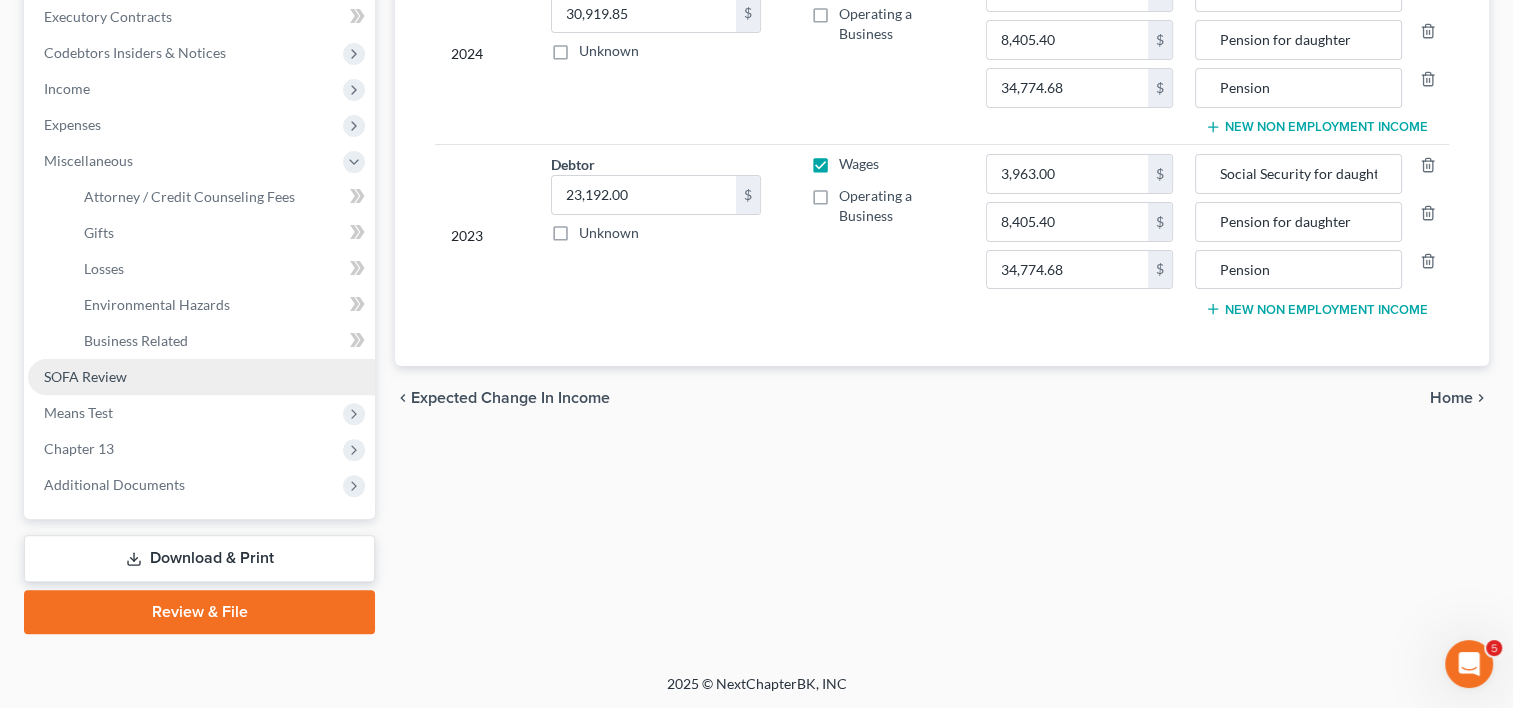 click on "SOFA Review" at bounding box center (201, 377) 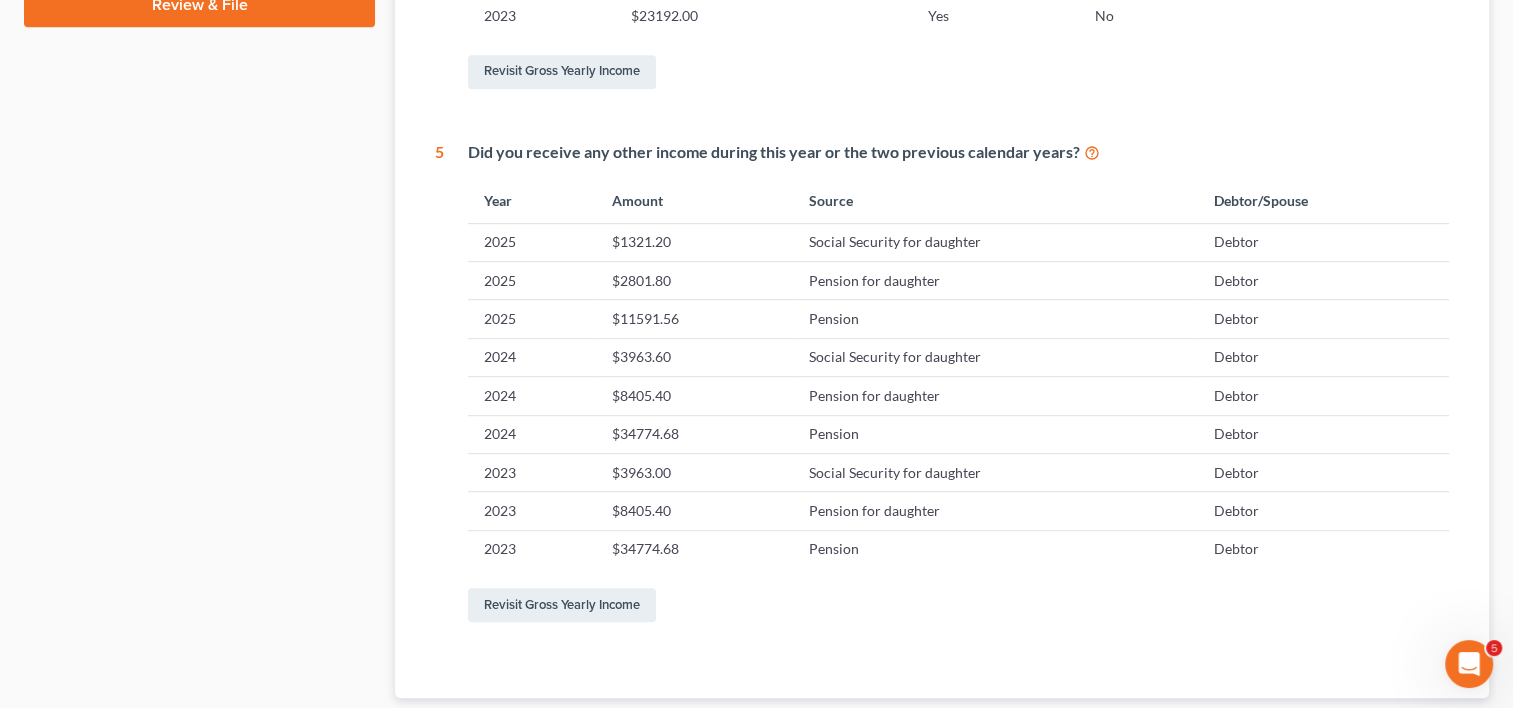 scroll, scrollTop: 1000, scrollLeft: 0, axis: vertical 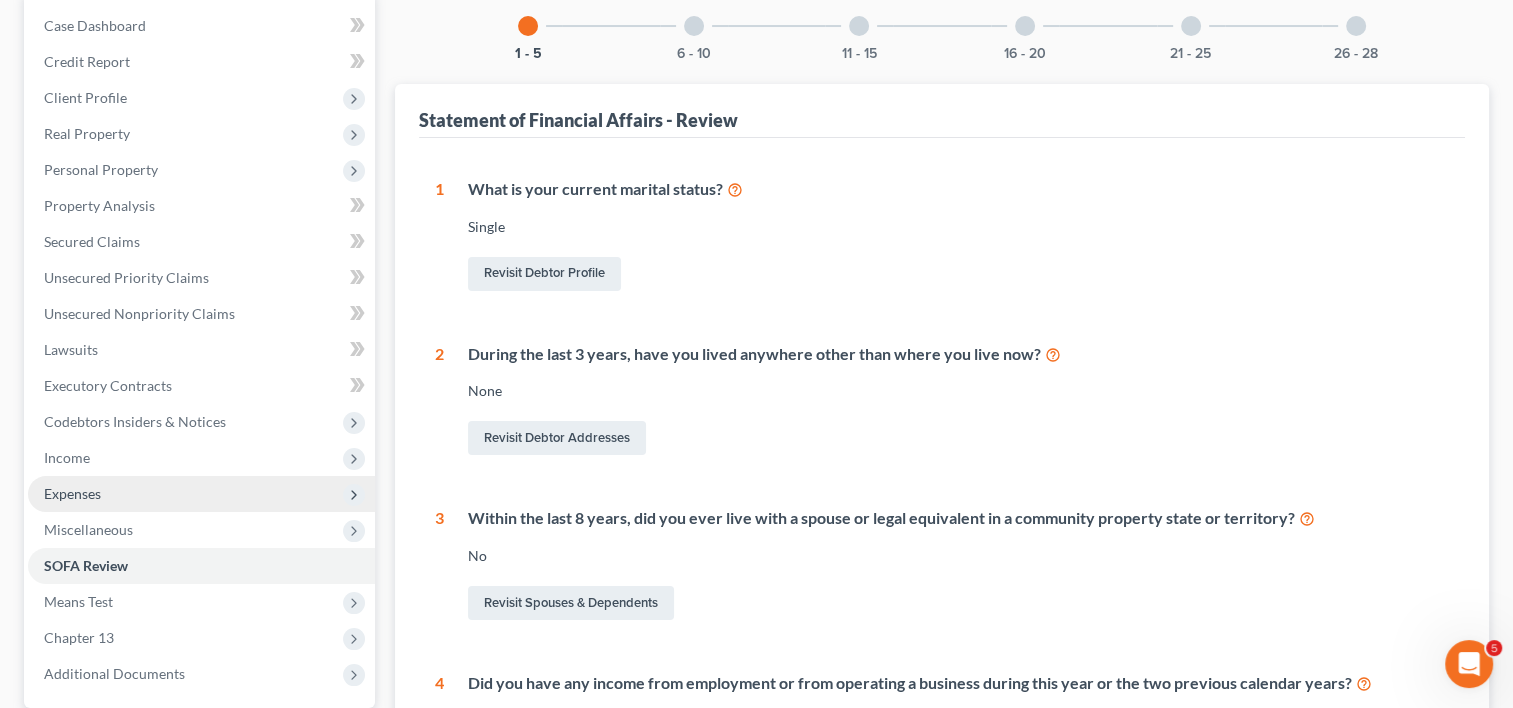 click on "Expenses" at bounding box center [201, 494] 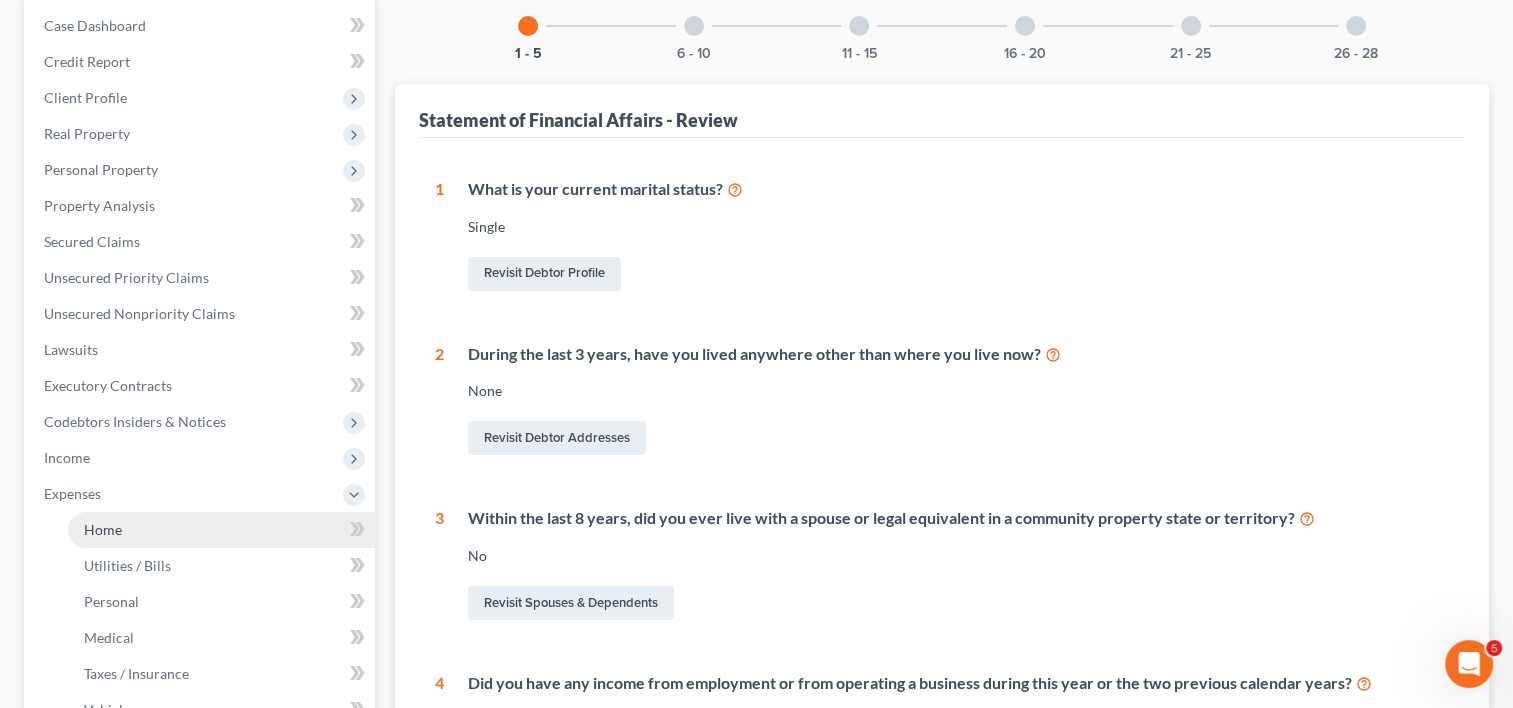 click on "Home" at bounding box center (221, 530) 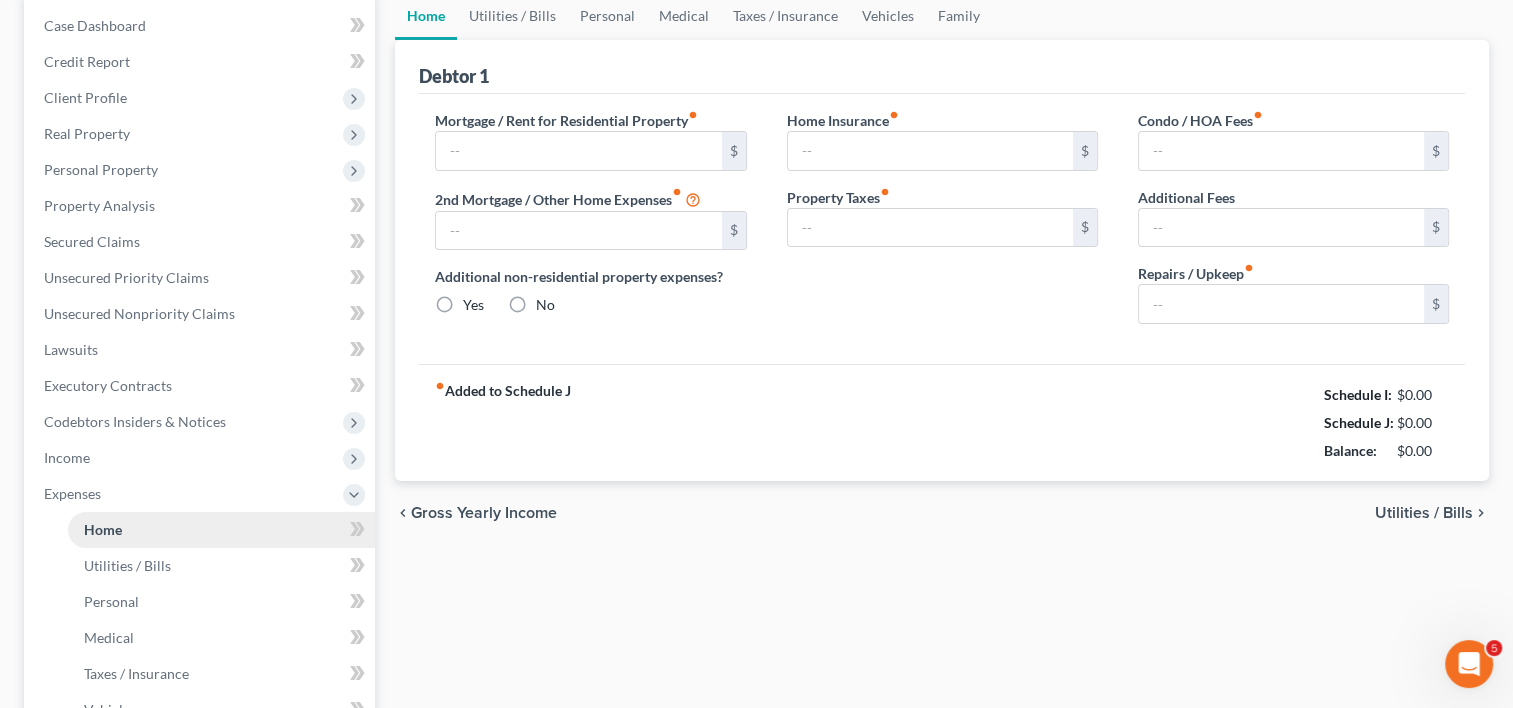 type on "1,300.00" 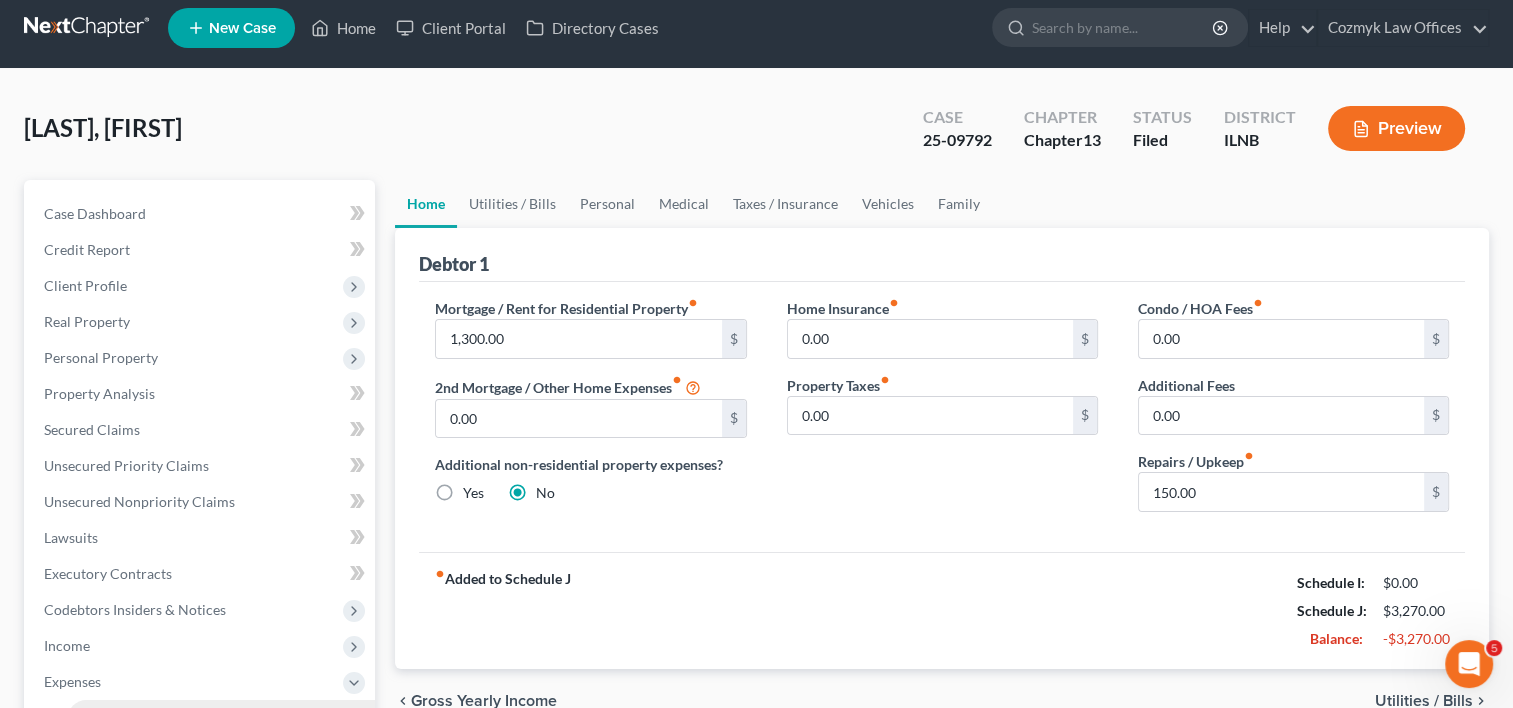scroll, scrollTop: 0, scrollLeft: 0, axis: both 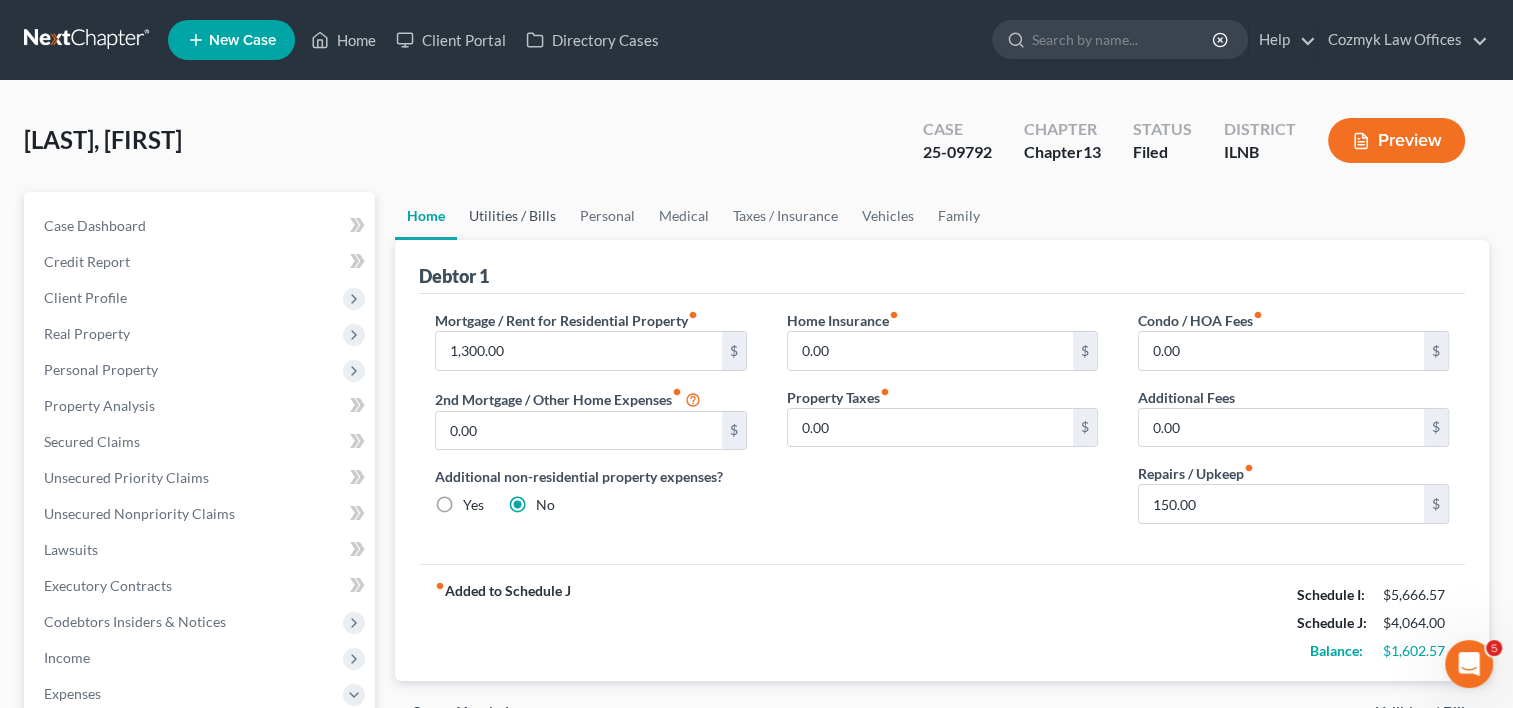 click on "Utilities / Bills" at bounding box center [512, 216] 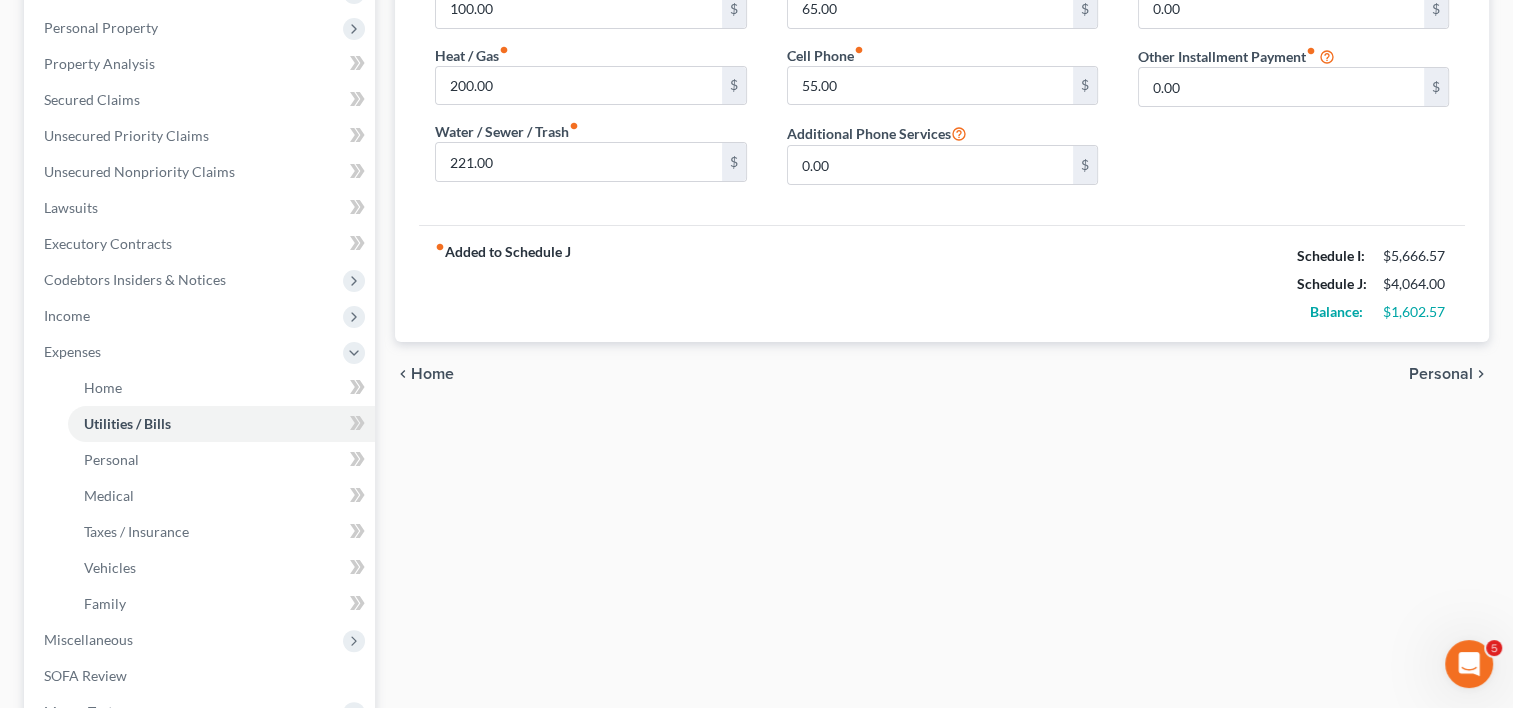 scroll, scrollTop: 341, scrollLeft: 0, axis: vertical 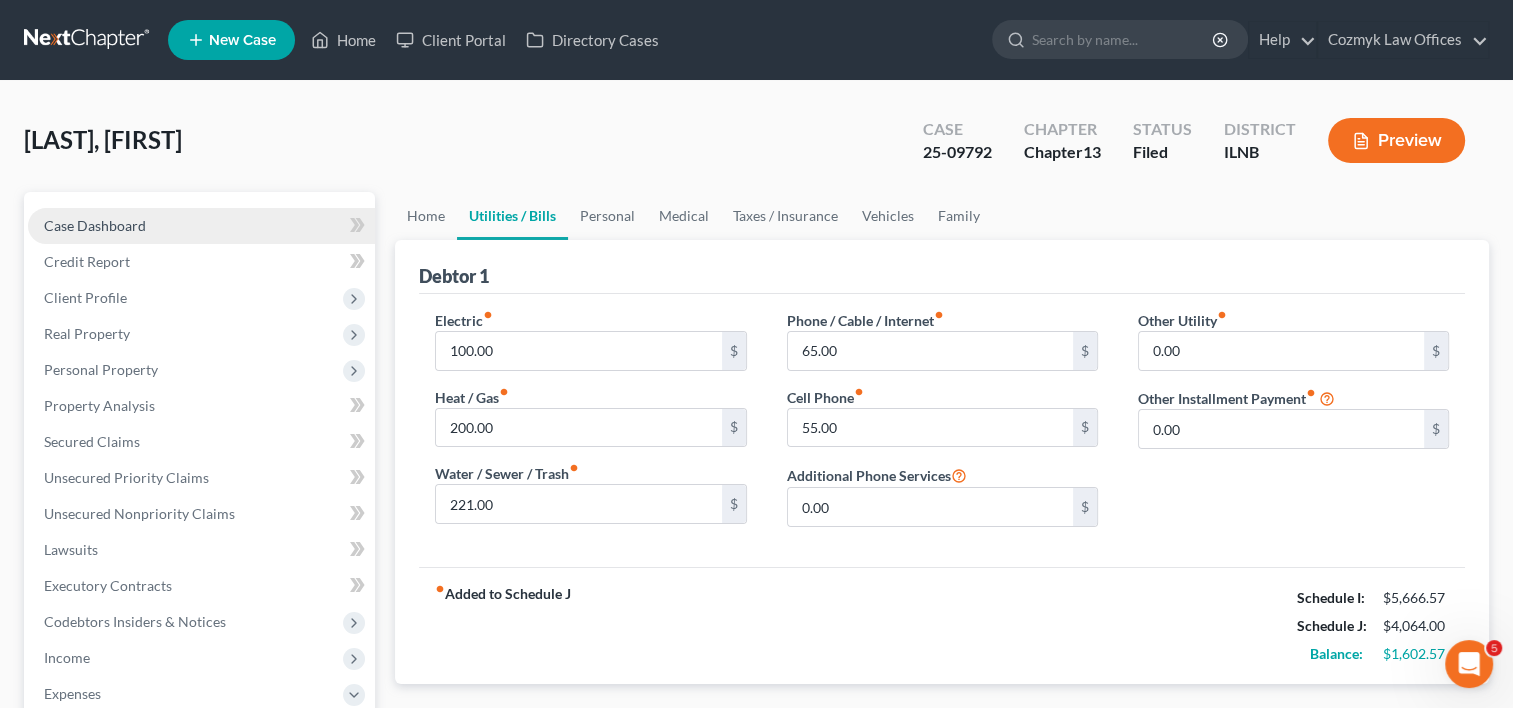 click on "Case Dashboard" at bounding box center [201, 226] 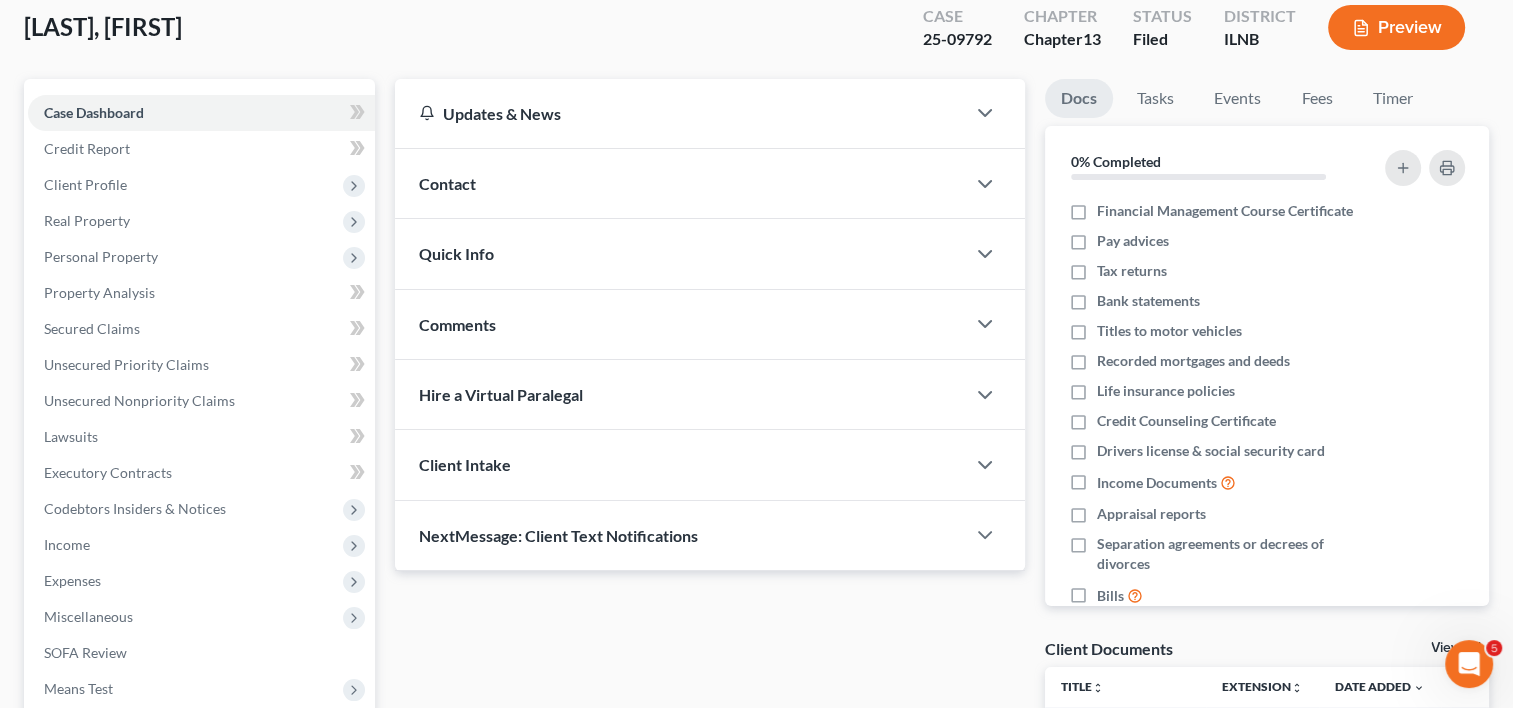scroll, scrollTop: 0, scrollLeft: 0, axis: both 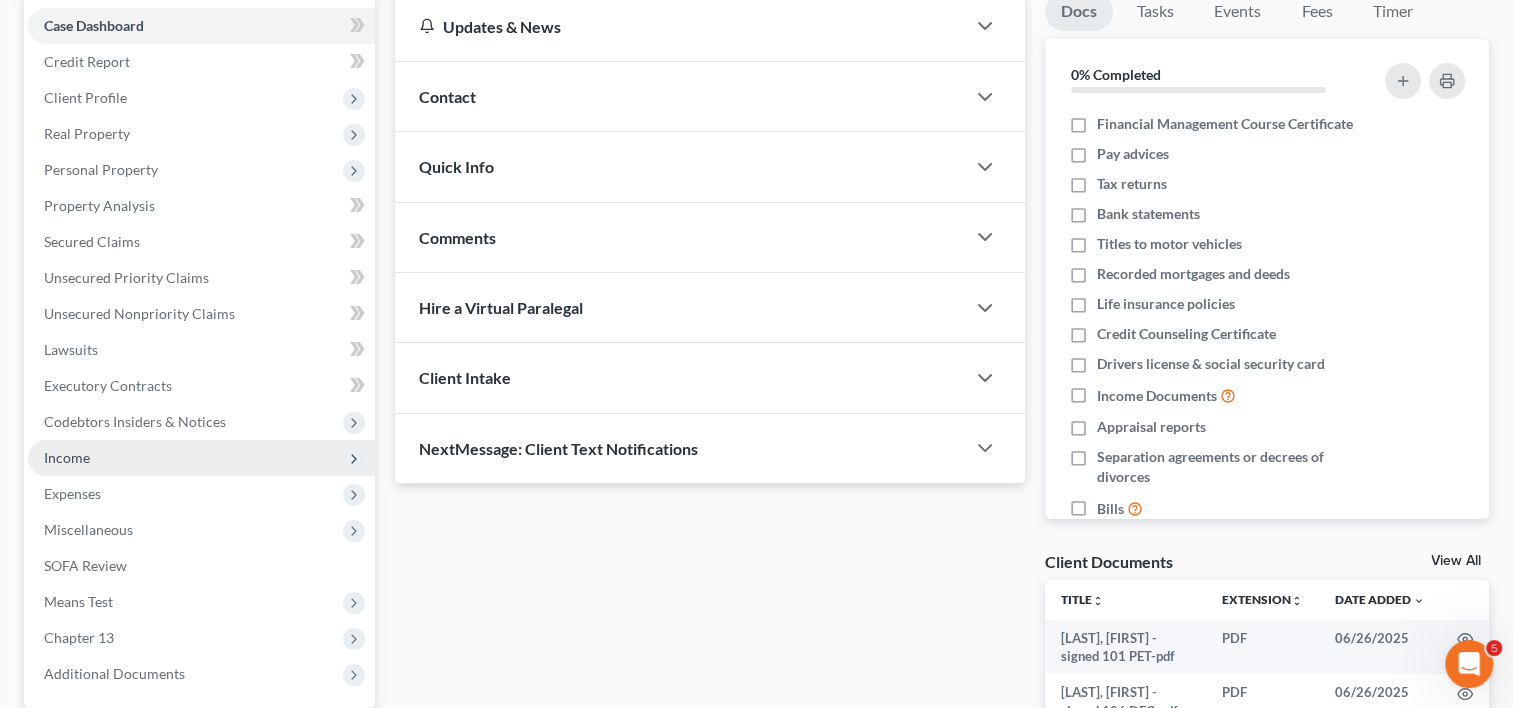 click on "Income" at bounding box center [201, 458] 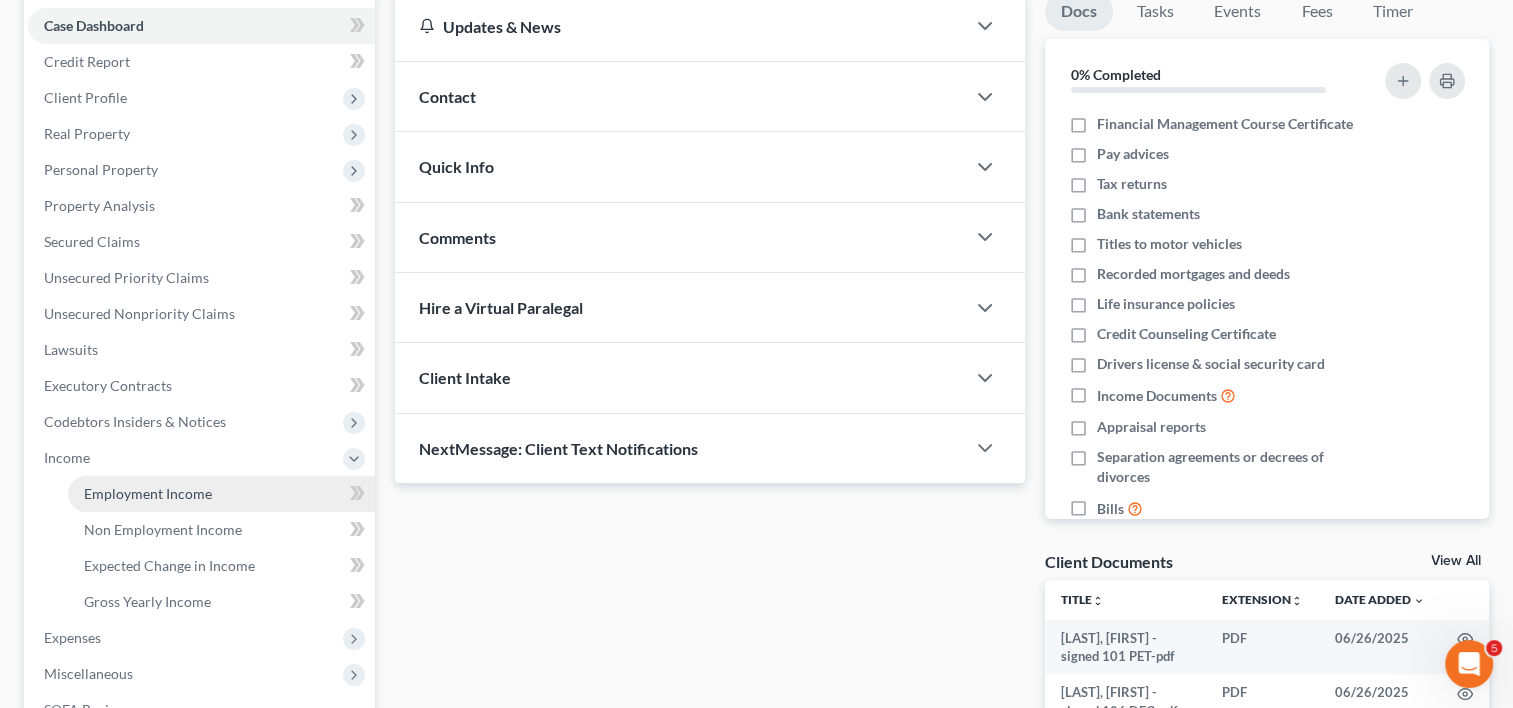 click on "Employment Income" at bounding box center [148, 493] 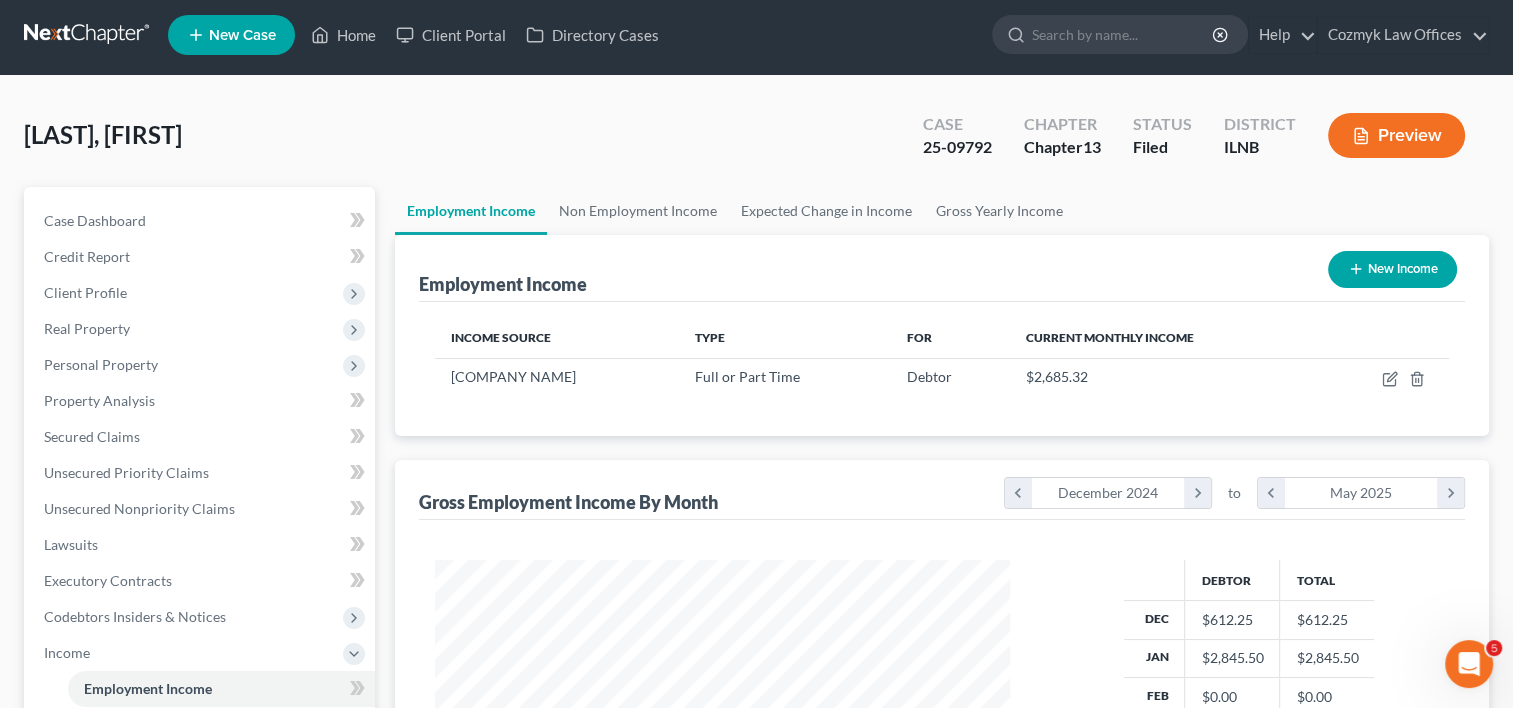scroll, scrollTop: 0, scrollLeft: 0, axis: both 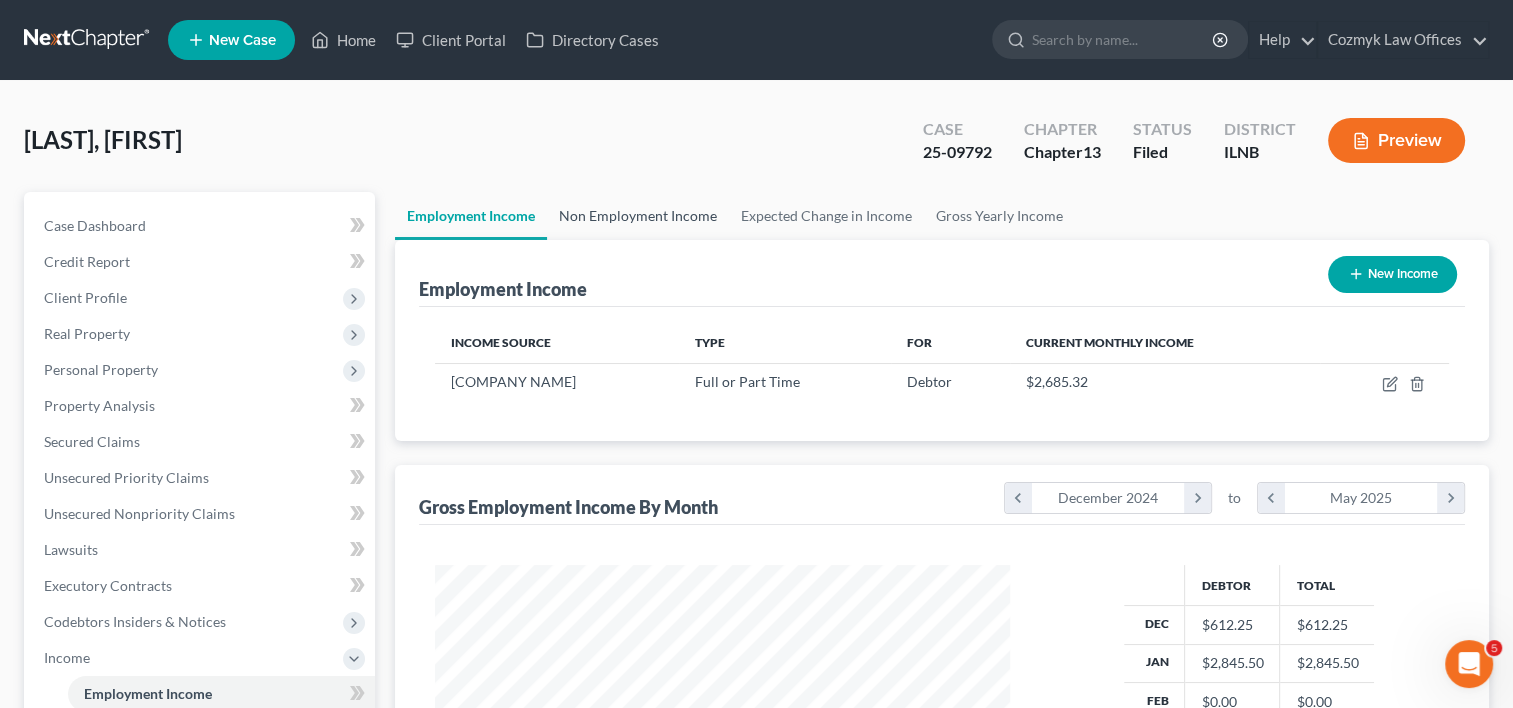 click on "Non Employment Income" at bounding box center (638, 216) 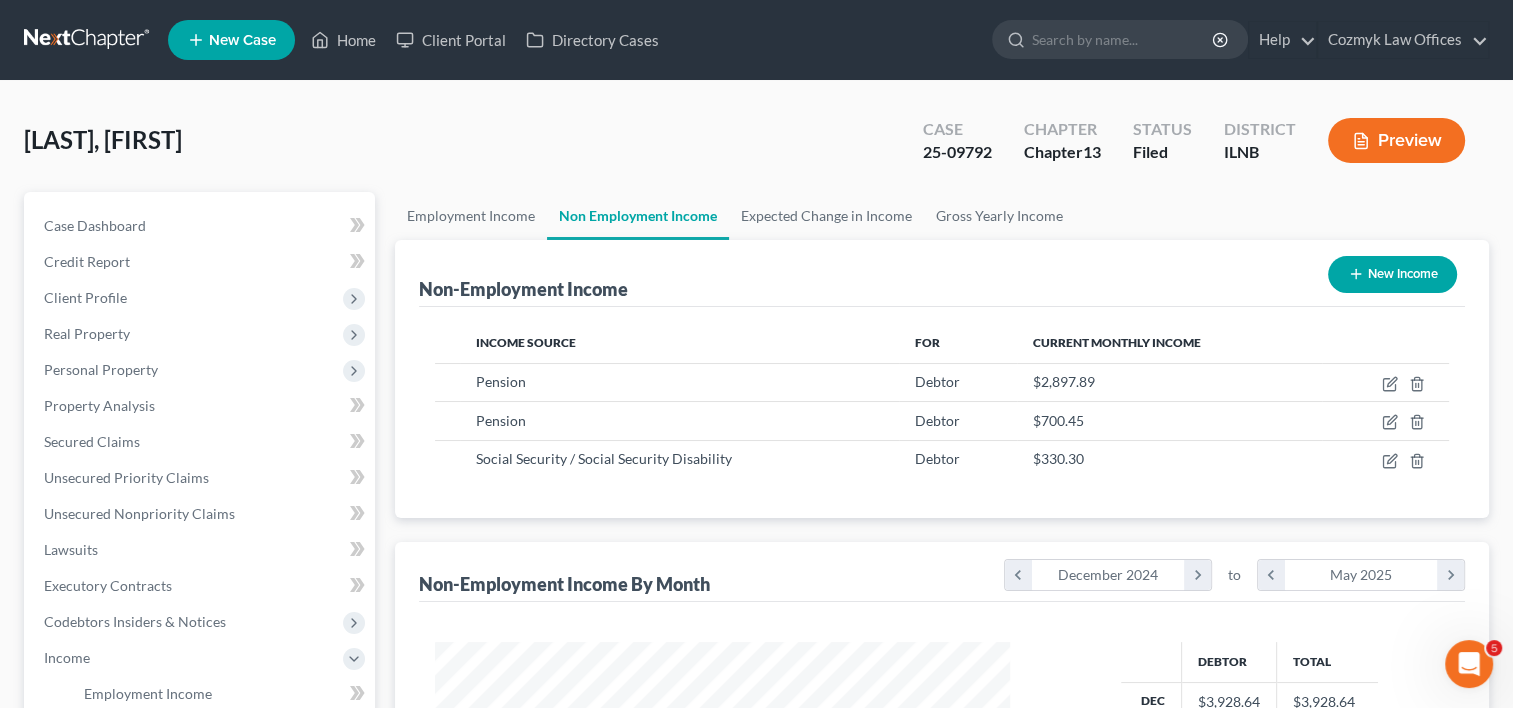 scroll, scrollTop: 999643, scrollLeft: 999385, axis: both 